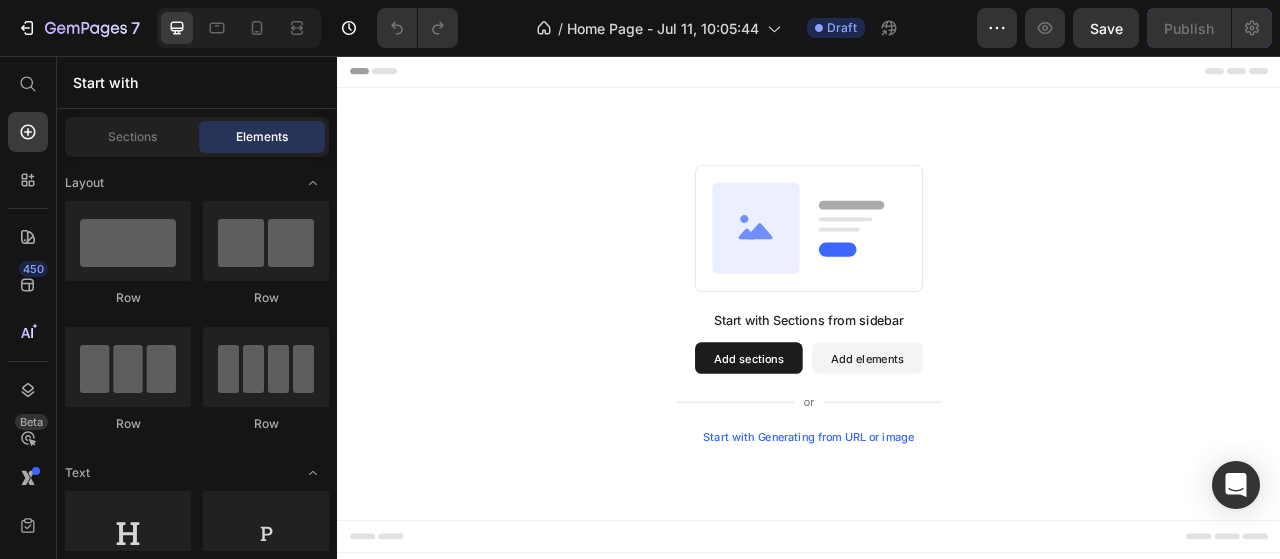 scroll, scrollTop: 0, scrollLeft: 0, axis: both 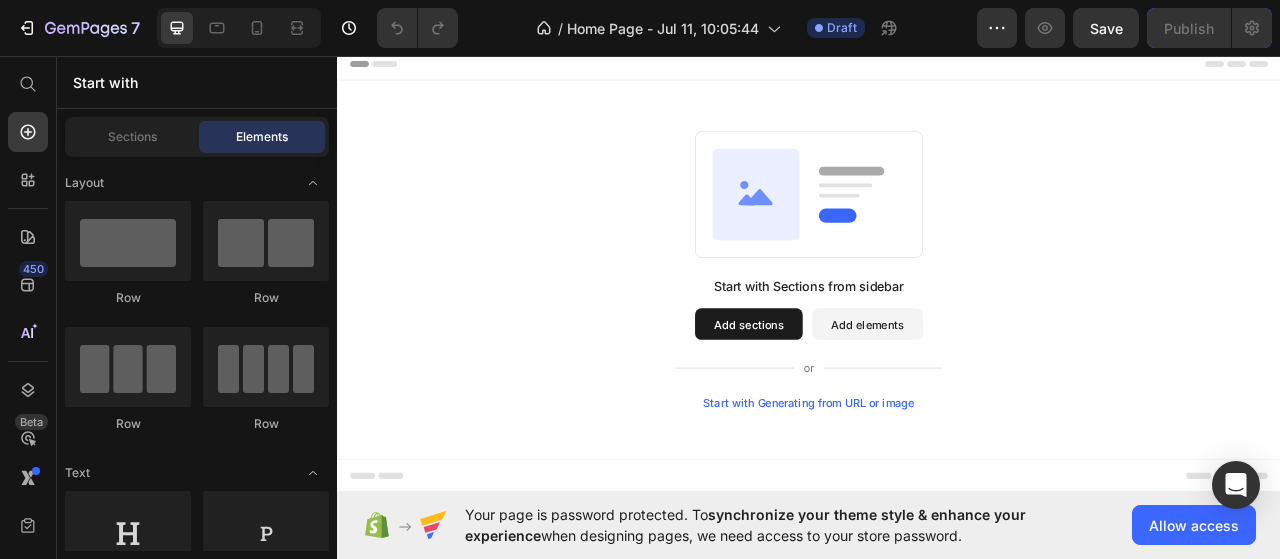 click on "Add sections" at bounding box center (860, 399) 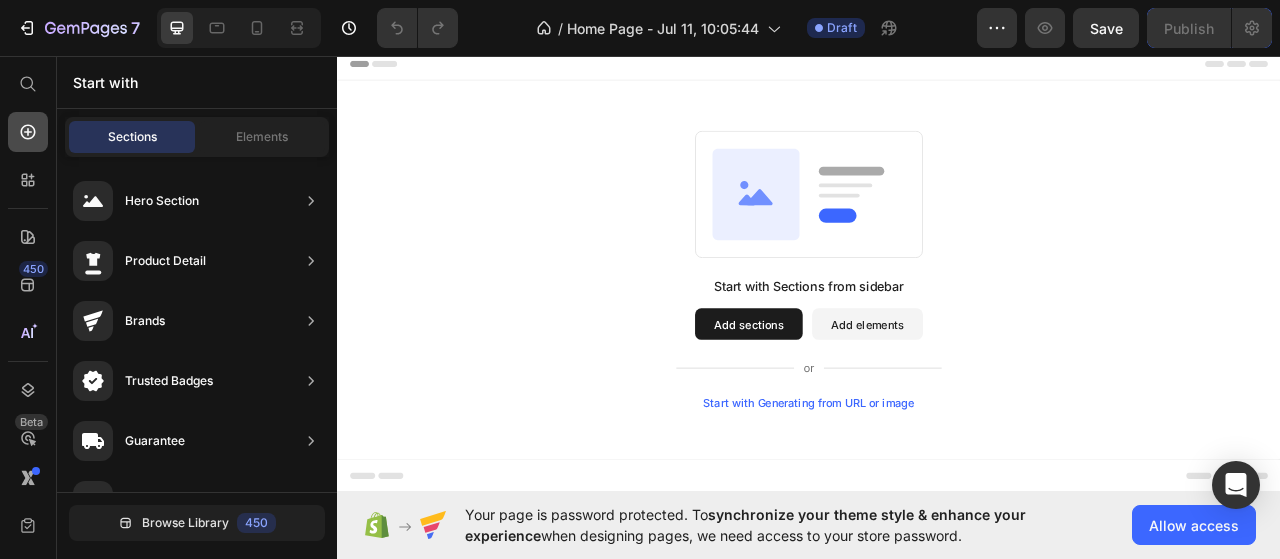 click 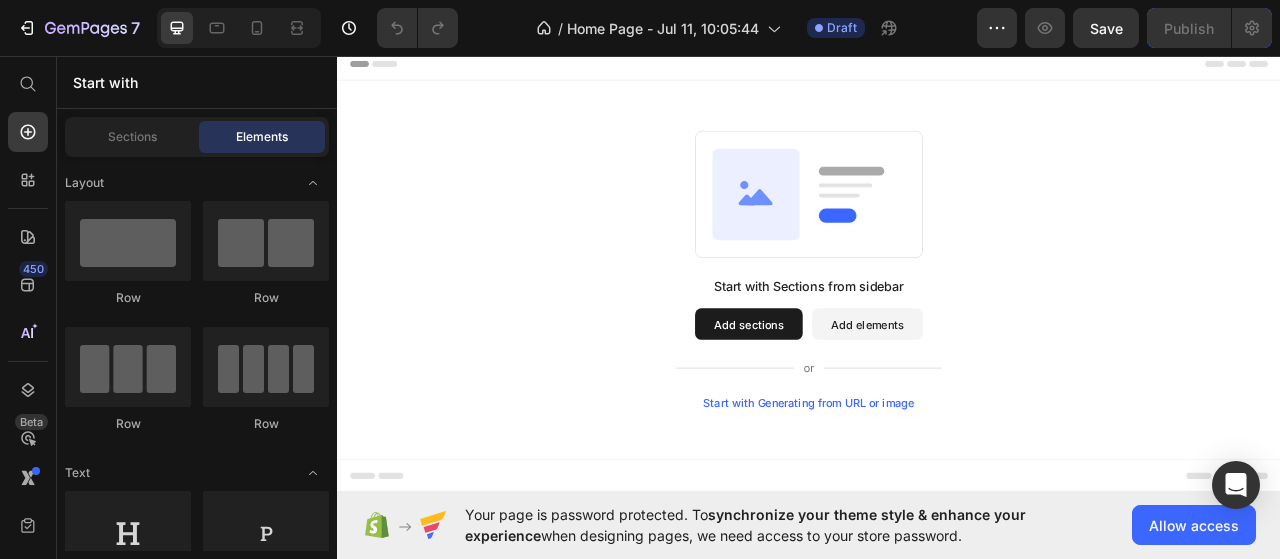 click on "Add elements" at bounding box center [1011, 399] 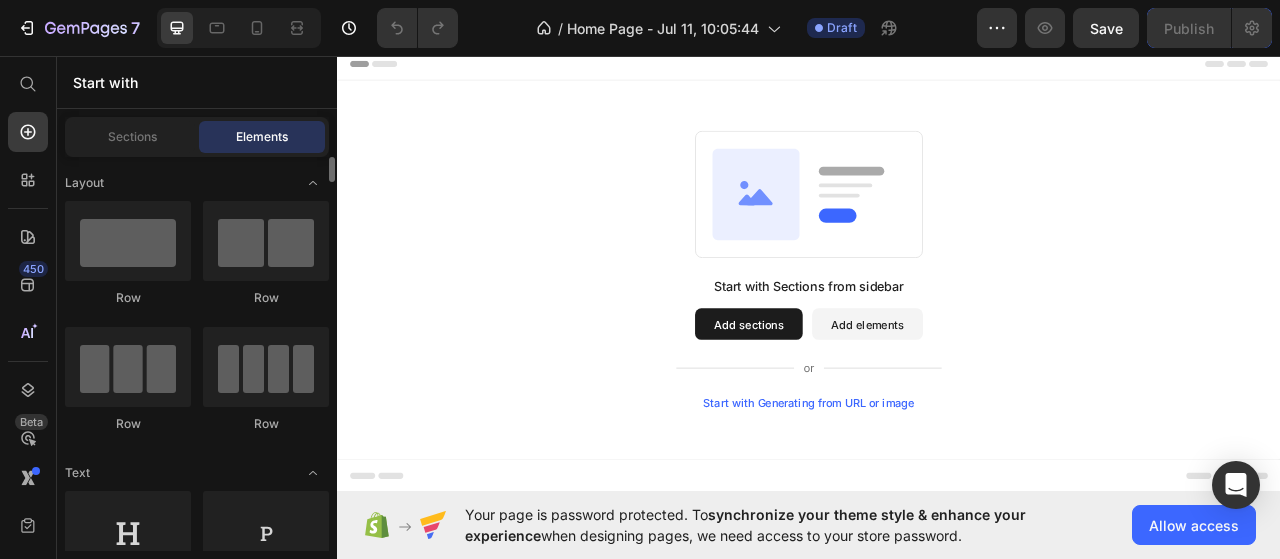 click on "Layout
Row
Row
Row
Row Text
Heading
Text Block Button
Button
Button
Sticky Back to top Media
Image
Image
Video
Video Banner" at bounding box center (197, 3246) 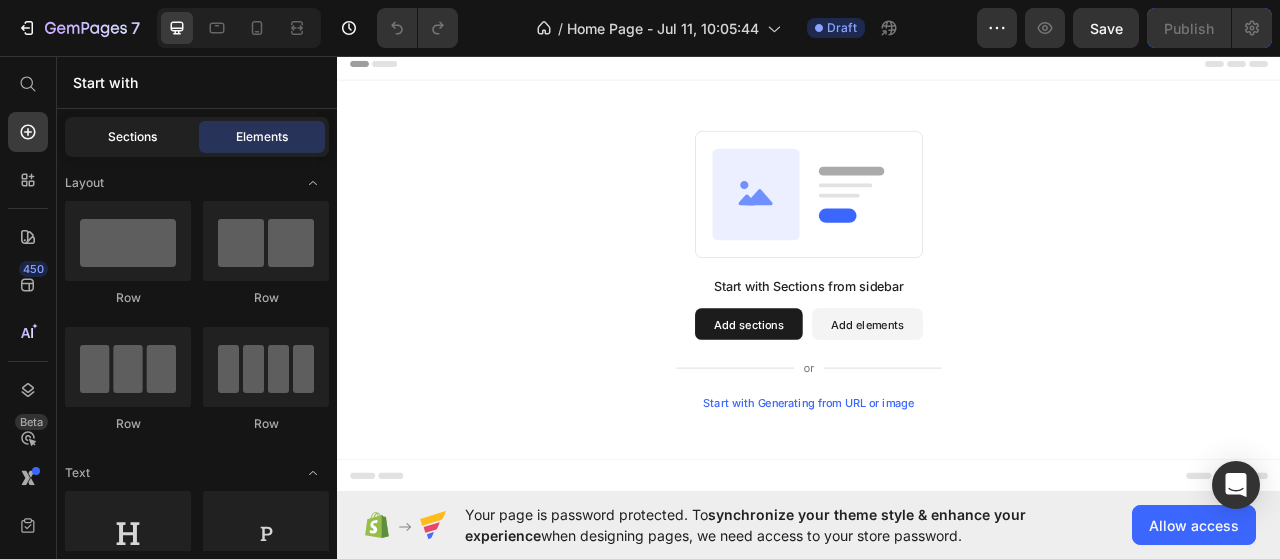 click on "Sections" at bounding box center [132, 137] 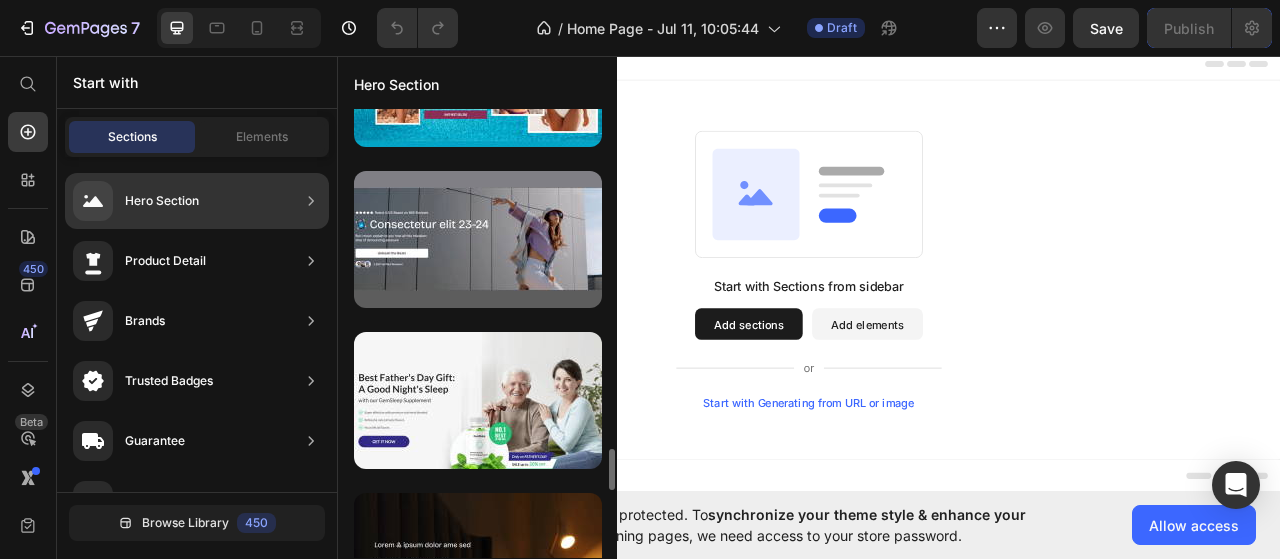scroll, scrollTop: 1148, scrollLeft: 0, axis: vertical 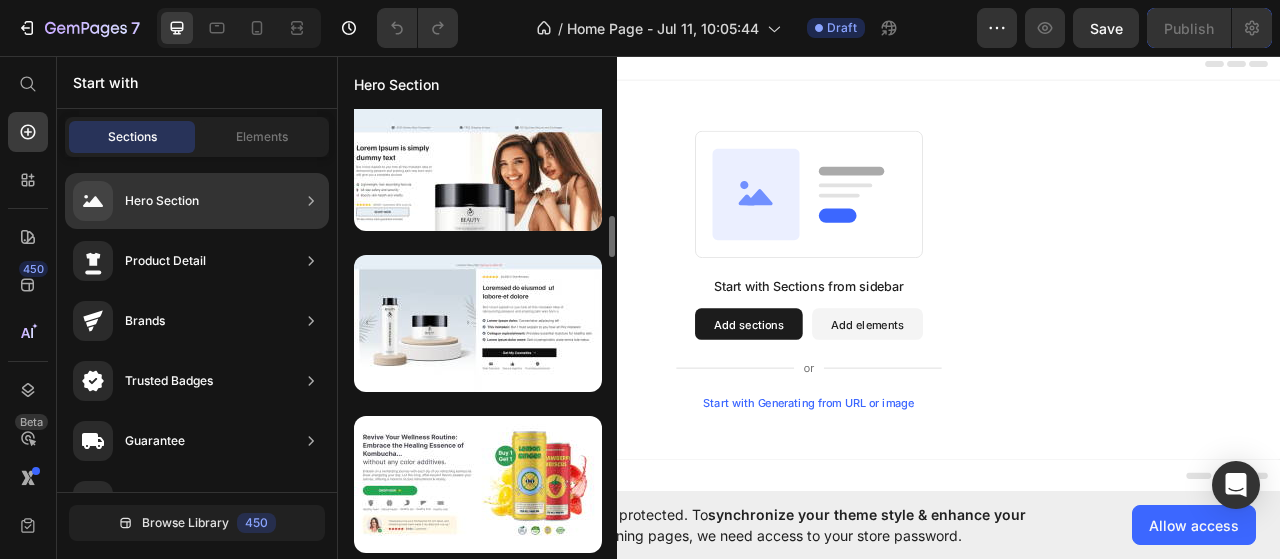 click on "Hero Section" 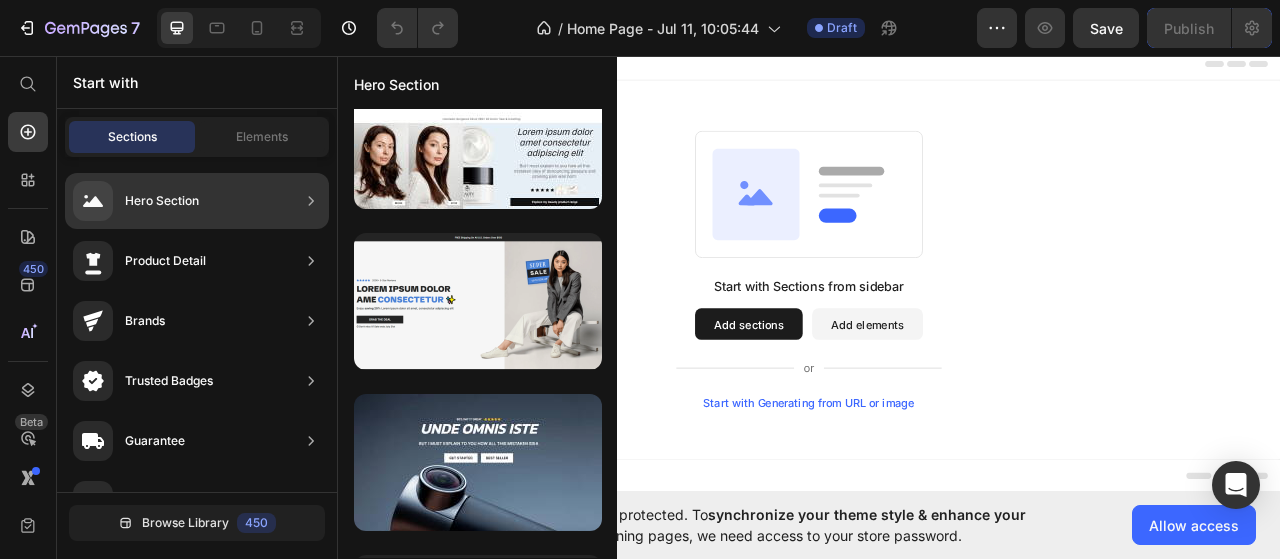 scroll, scrollTop: 344, scrollLeft: 0, axis: vertical 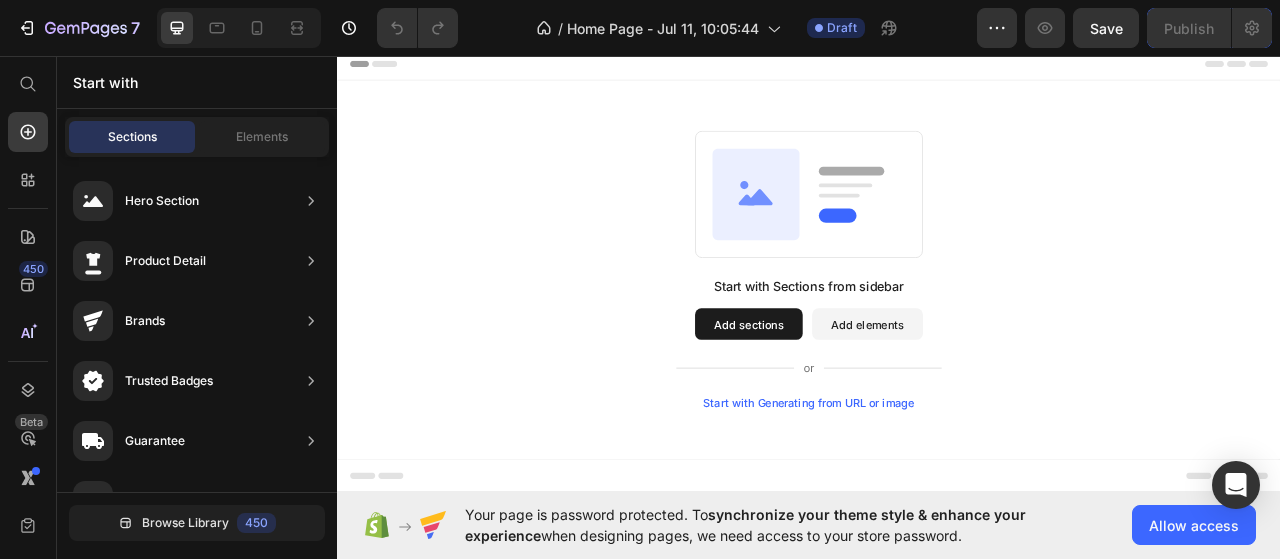 click on "Add sections" at bounding box center (860, 399) 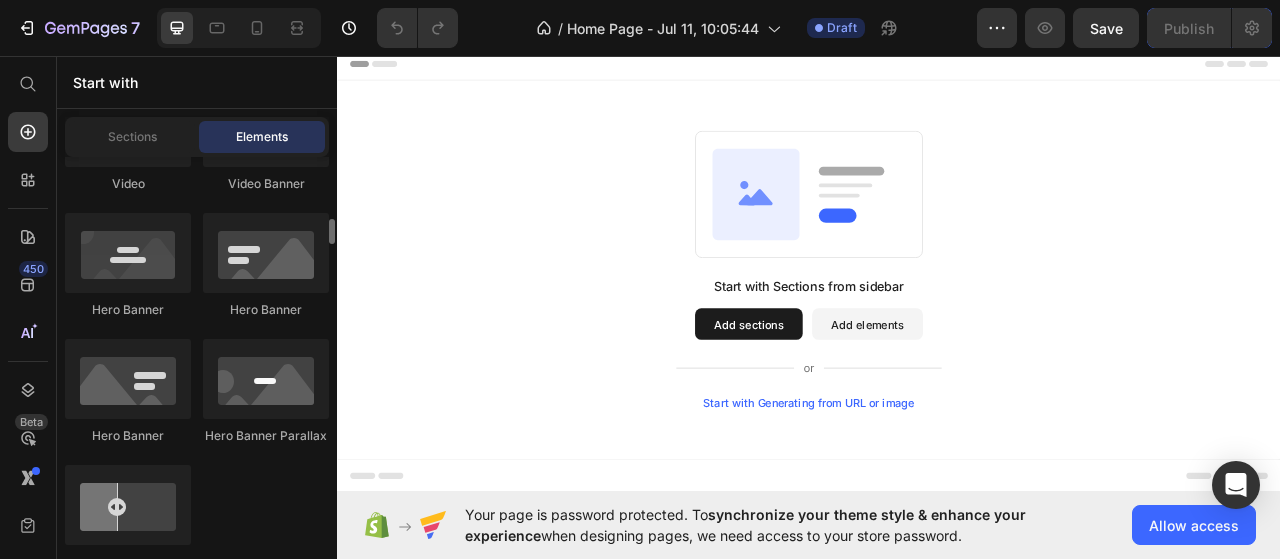 scroll, scrollTop: 976, scrollLeft: 0, axis: vertical 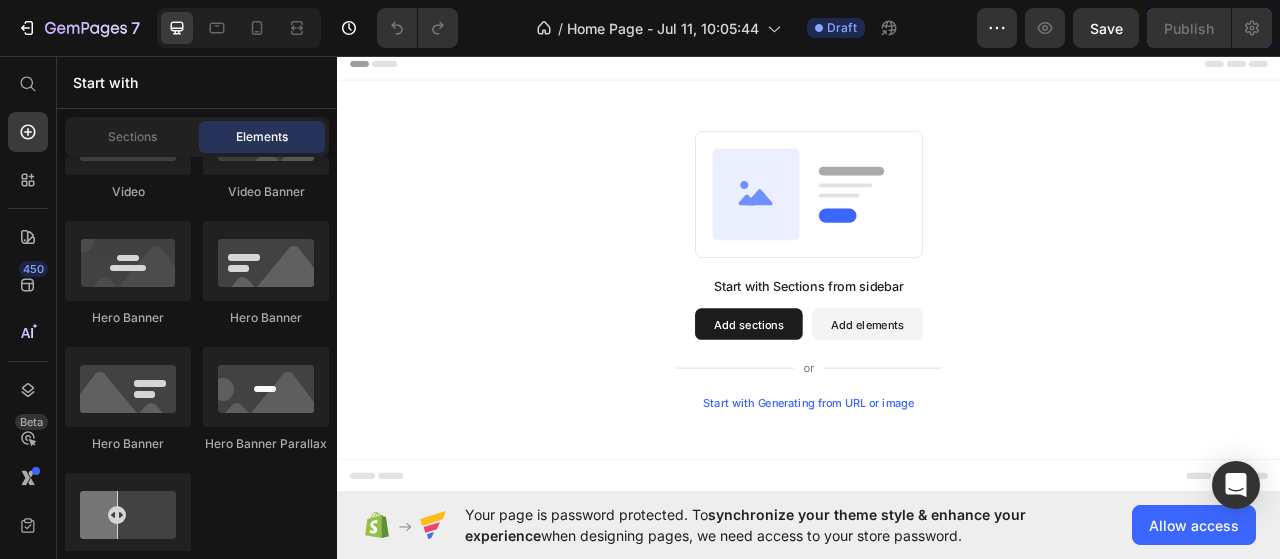 type 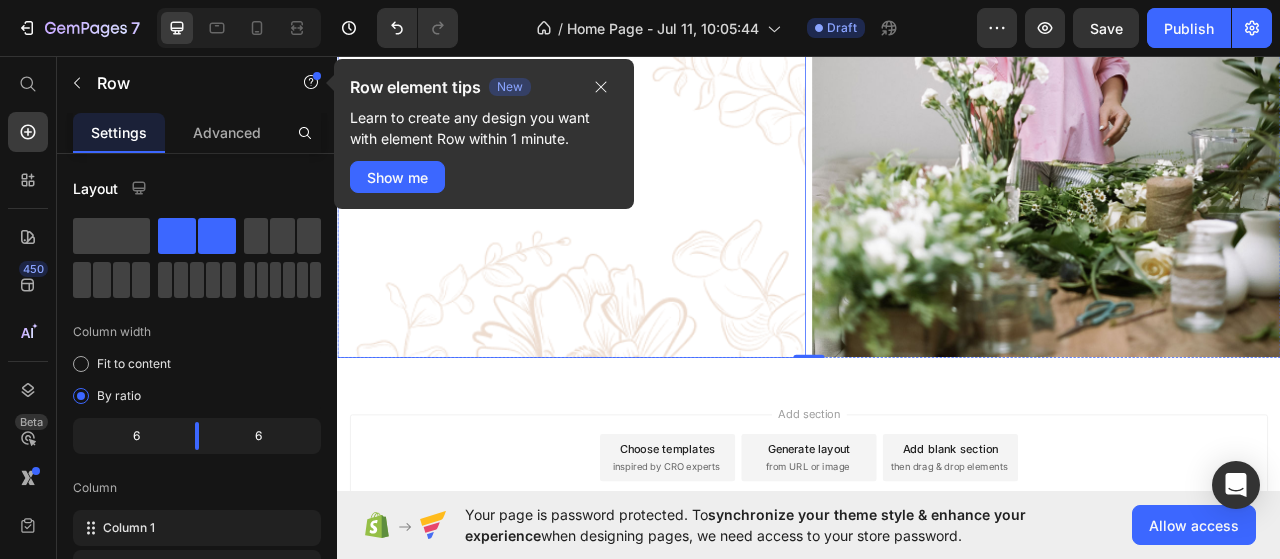scroll, scrollTop: 542, scrollLeft: 0, axis: vertical 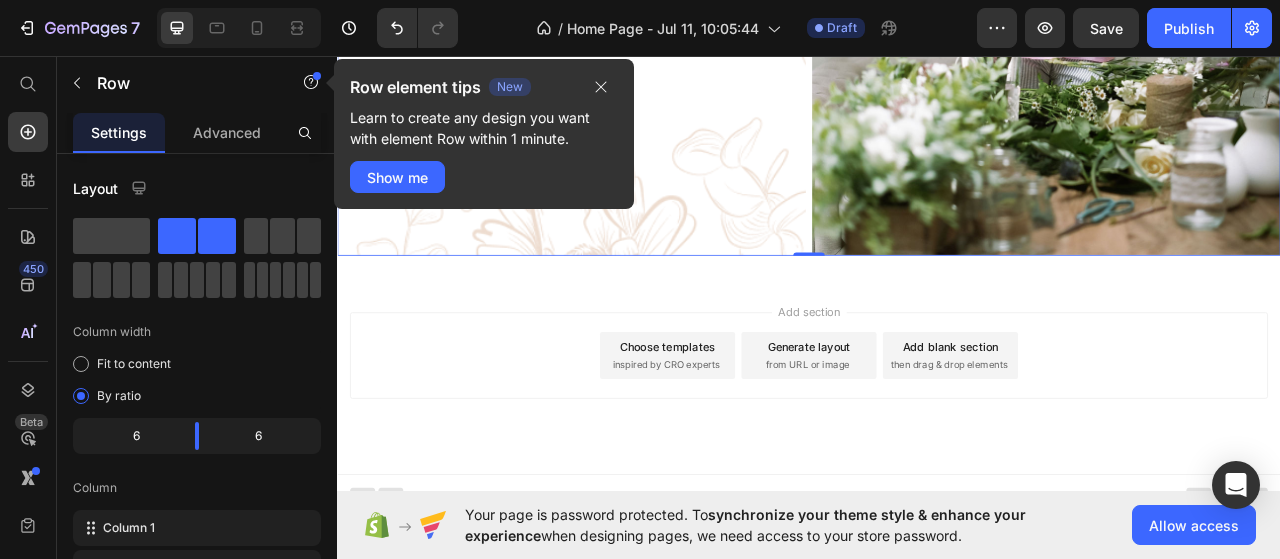 click on "Add section Choose templates inspired by CRO experts Generate layout from URL or image Add blank section then drag & drop elements" at bounding box center (937, 467) 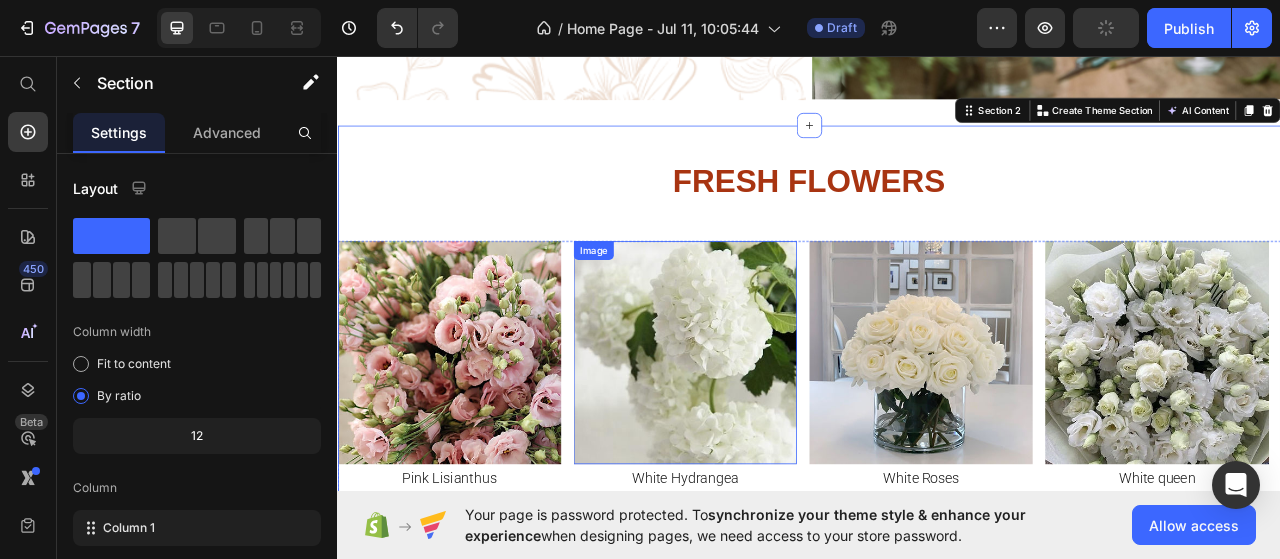 scroll, scrollTop: 1320, scrollLeft: 0, axis: vertical 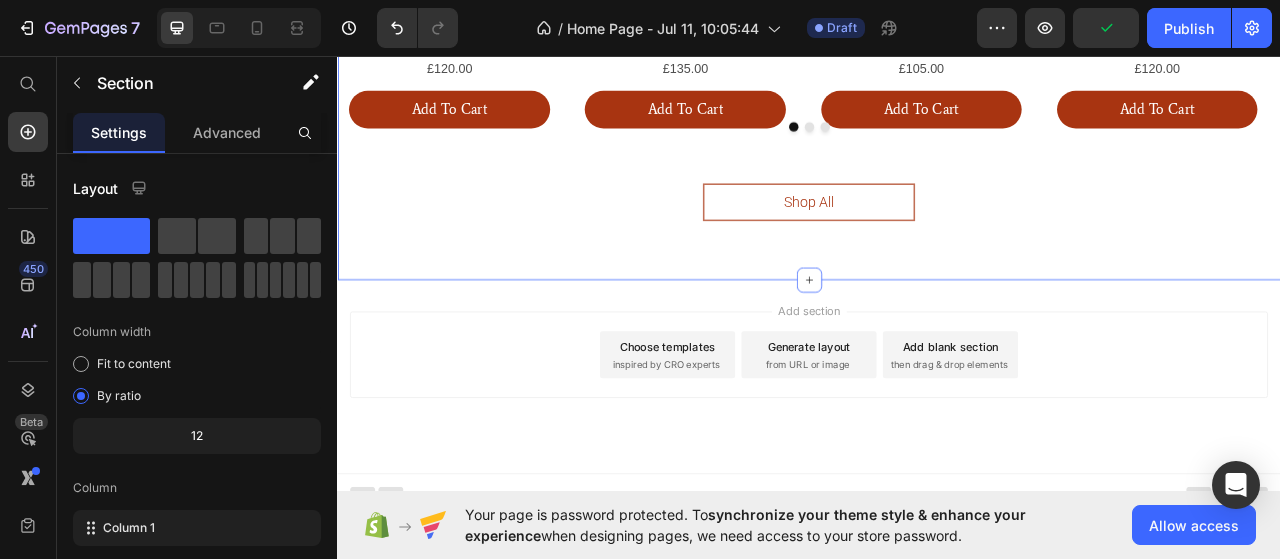 click on "Add section Choose templates inspired by CRO experts Generate layout from URL or image Add blank section then drag & drop elements" at bounding box center [937, 438] 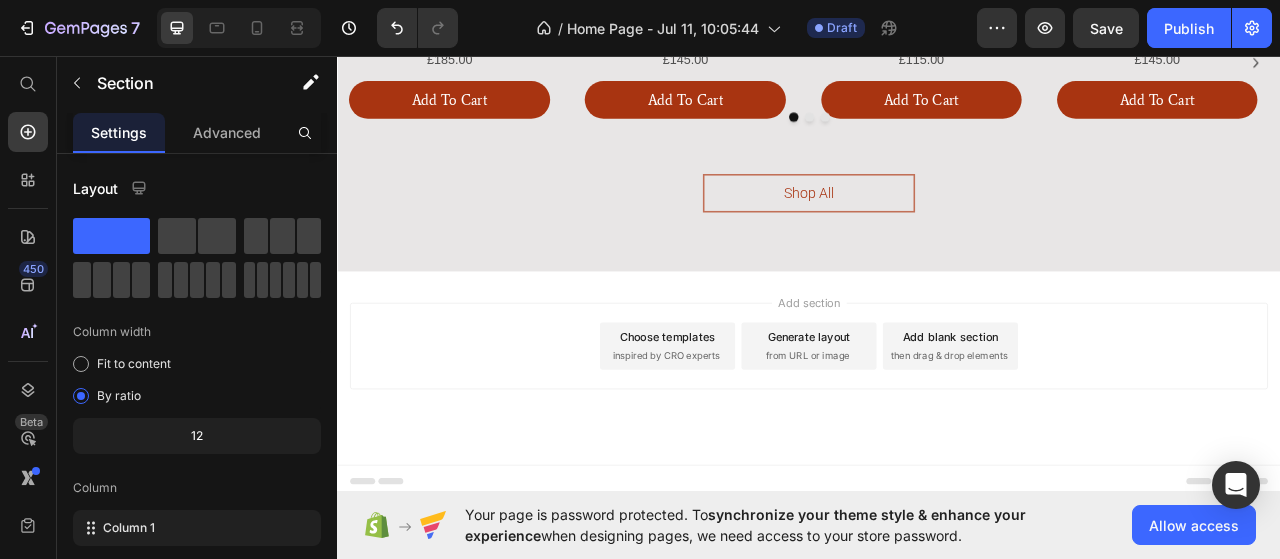 scroll, scrollTop: 2102, scrollLeft: 0, axis: vertical 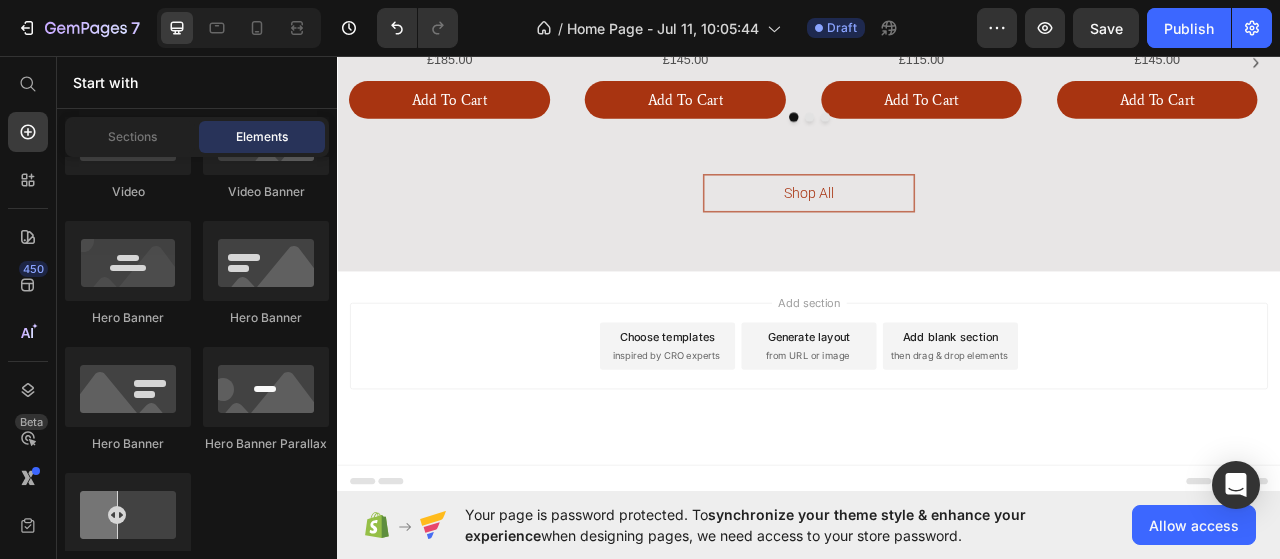 click on "Add blank section" at bounding box center (1117, 415) 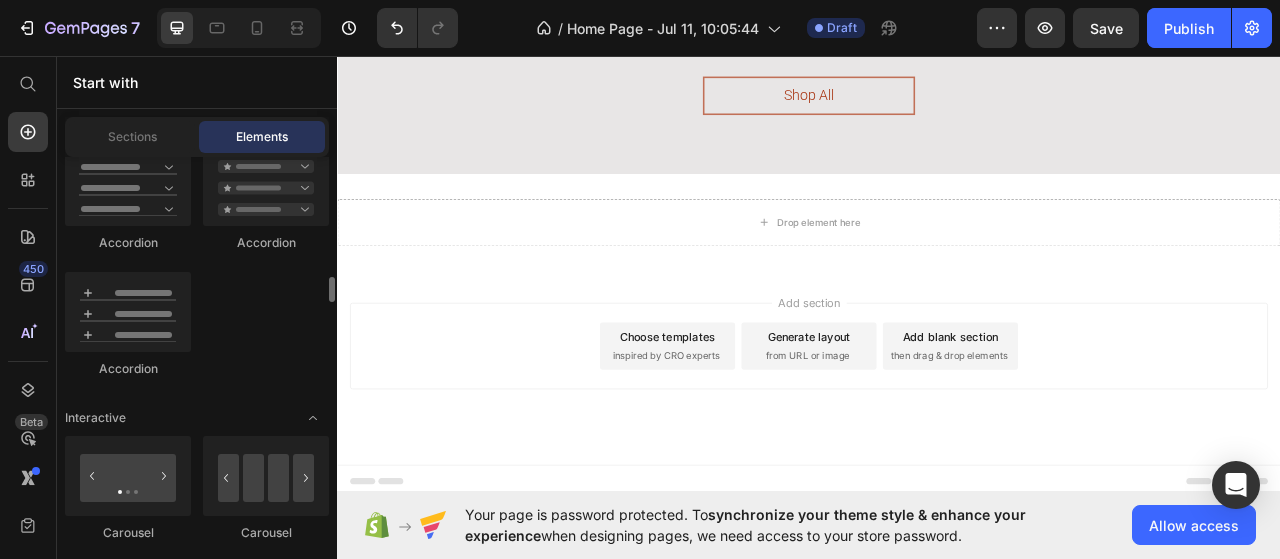 scroll, scrollTop: 2063, scrollLeft: 0, axis: vertical 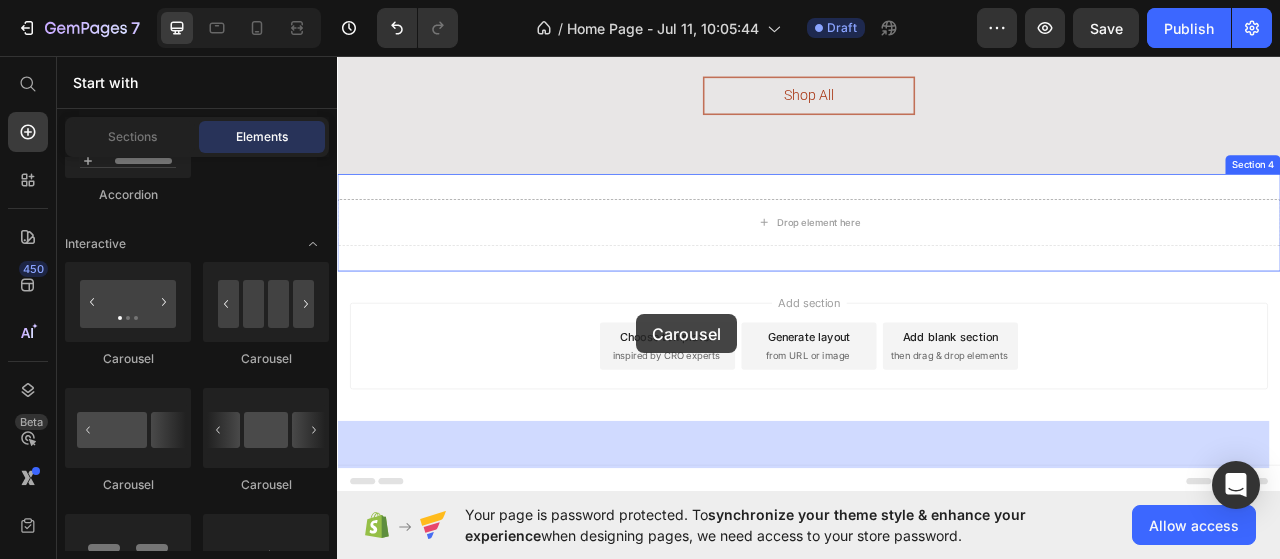 drag, startPoint x: 481, startPoint y: 343, endPoint x: 717, endPoint y: 386, distance: 239.88539 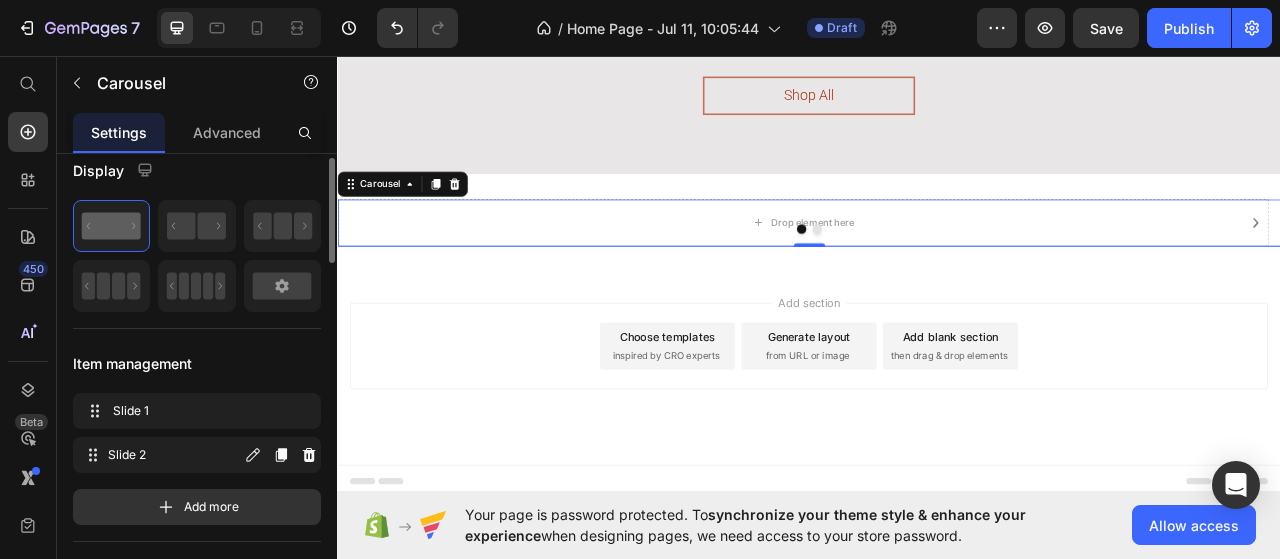 scroll, scrollTop: 0, scrollLeft: 0, axis: both 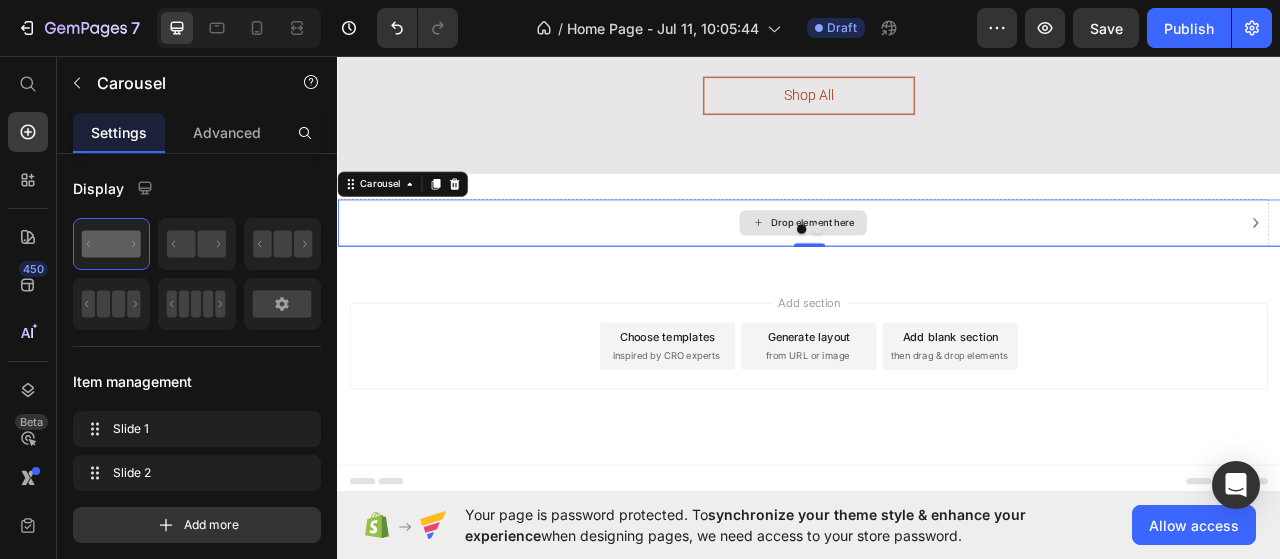 click on "Drop element here" at bounding box center (929, 270) 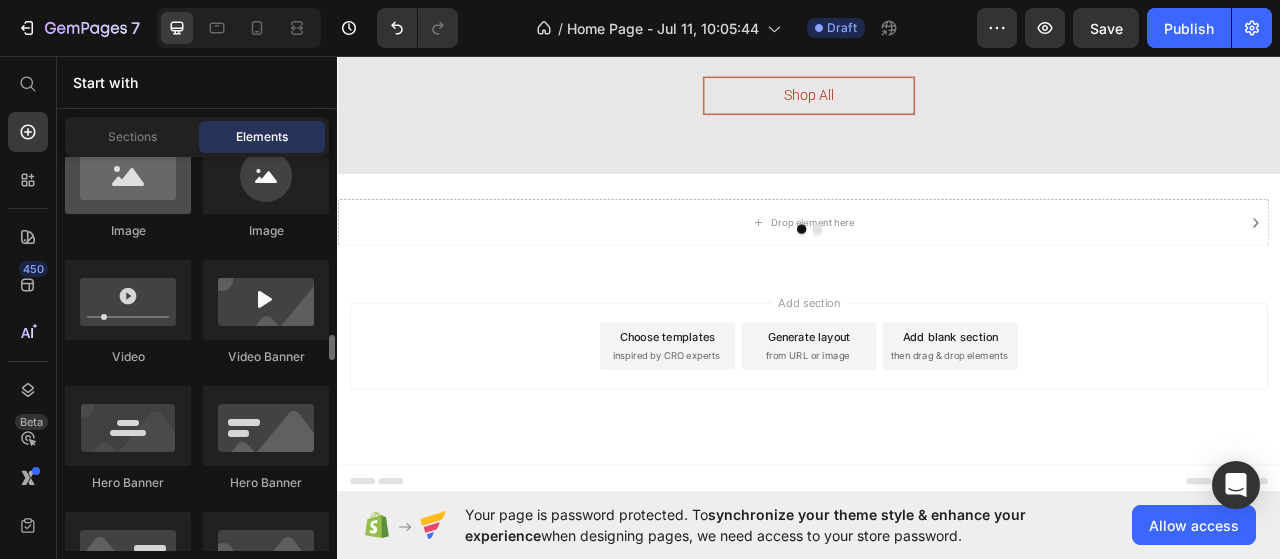 scroll, scrollTop: 932, scrollLeft: 0, axis: vertical 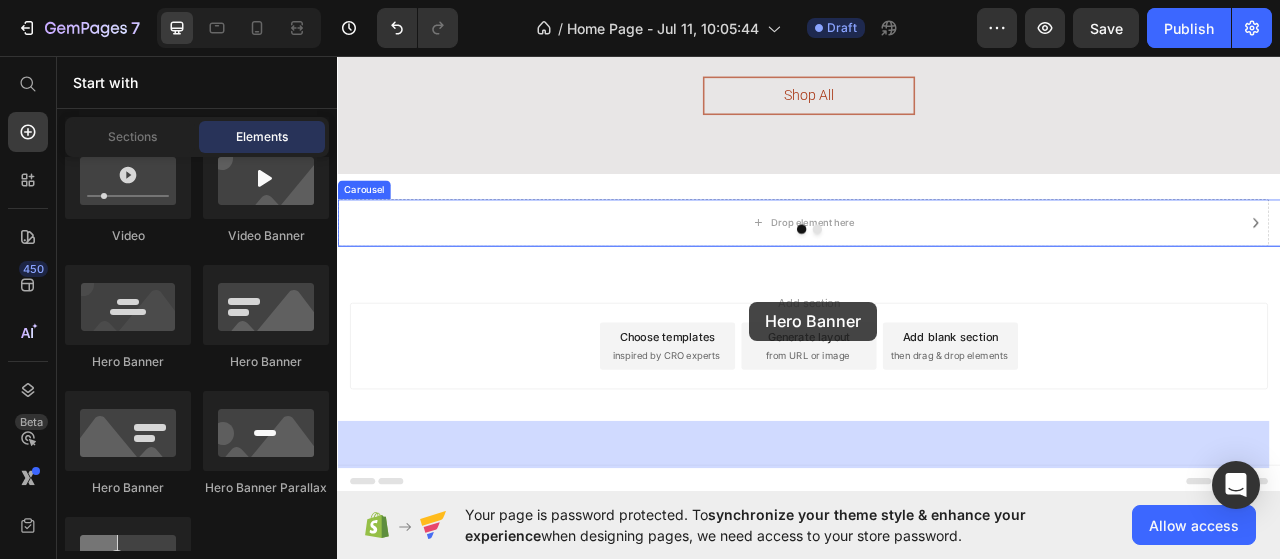 drag, startPoint x: 485, startPoint y: 373, endPoint x: 861, endPoint y: 370, distance: 376.01196 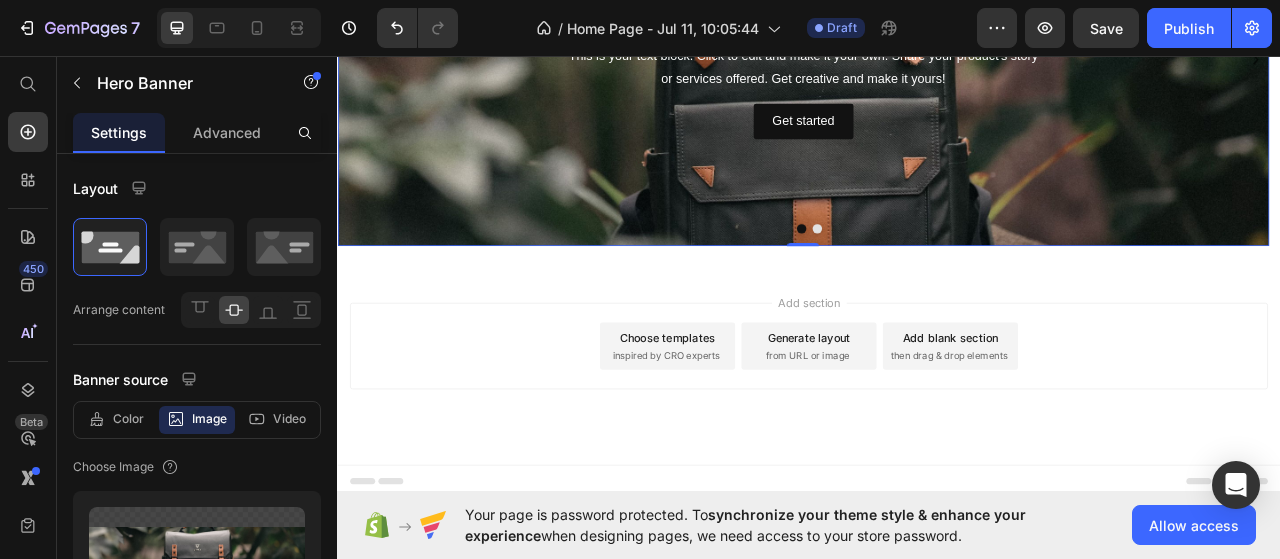 scroll, scrollTop: 2417, scrollLeft: 0, axis: vertical 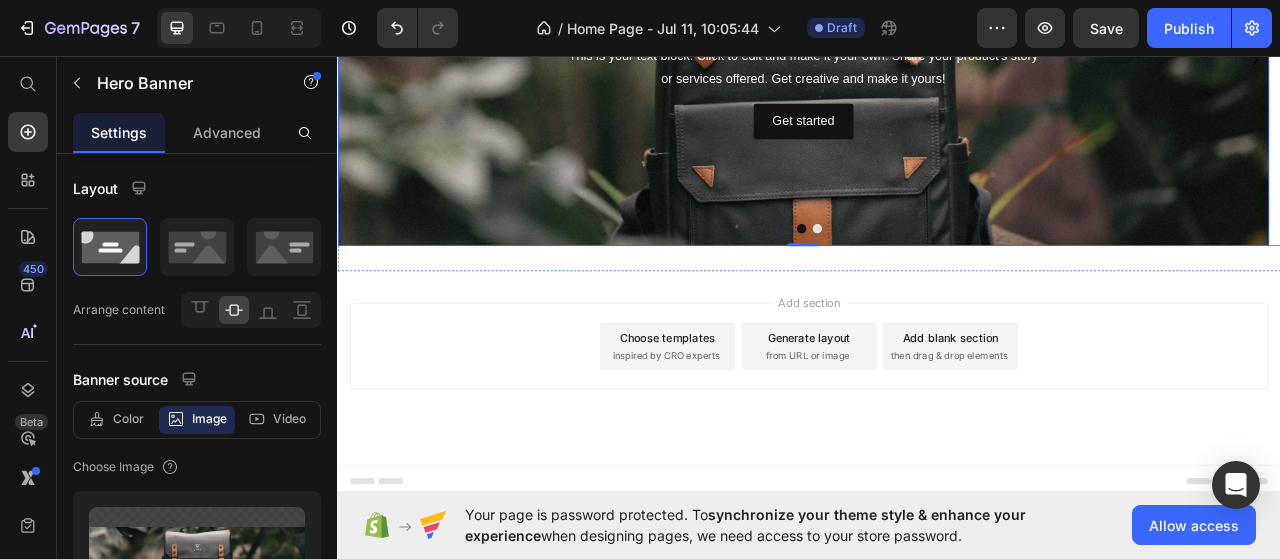 click 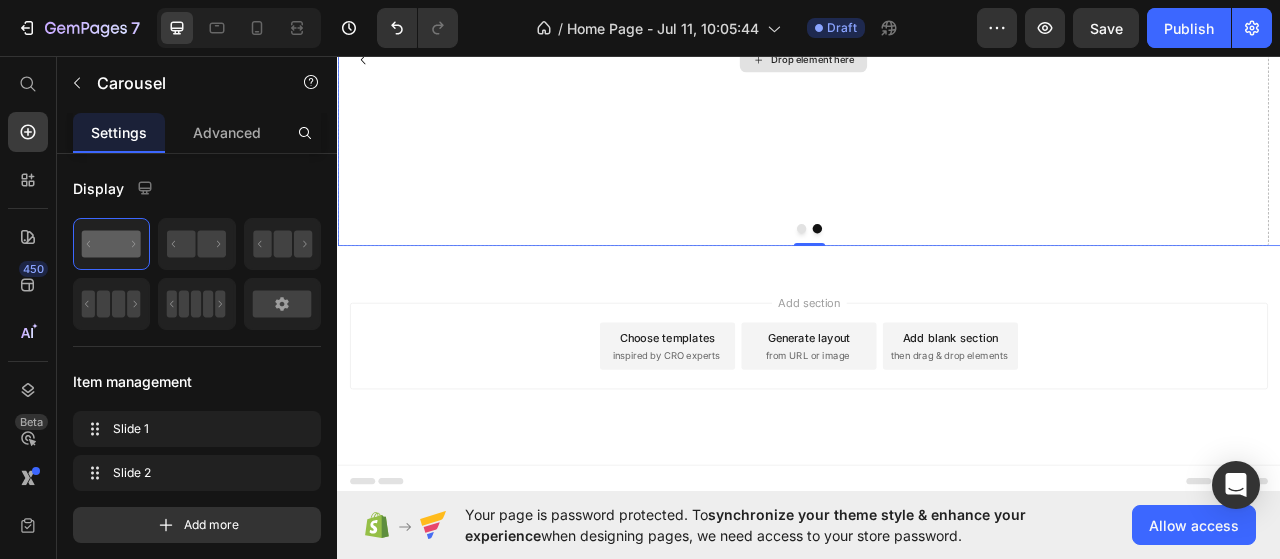 click on "Drop element here" at bounding box center [941, 63] 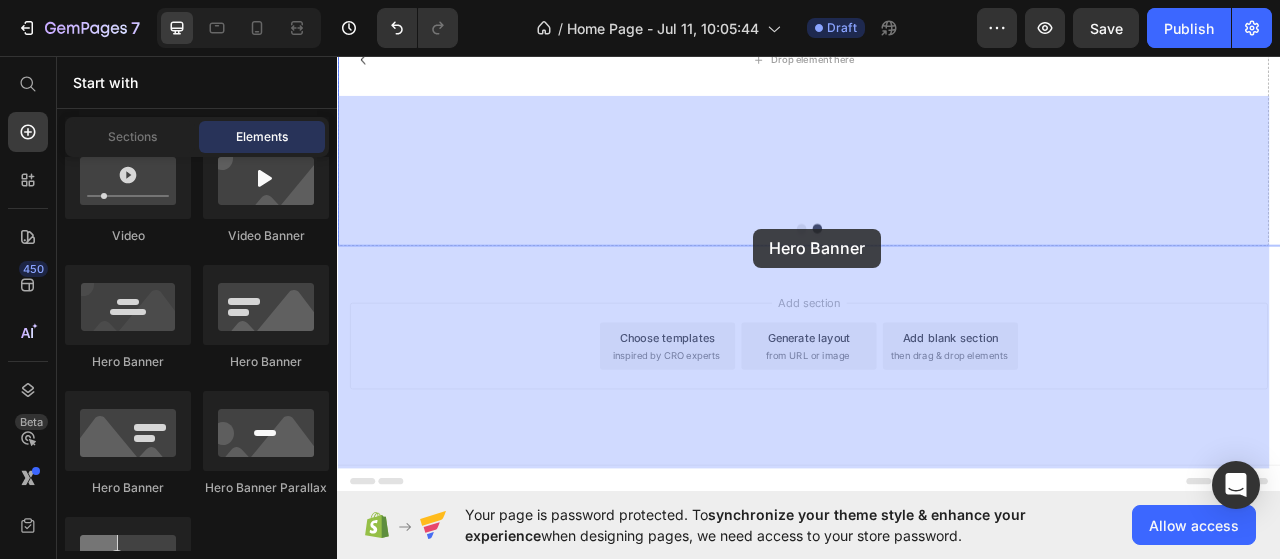 drag, startPoint x: 624, startPoint y: 346, endPoint x: 867, endPoint y: 277, distance: 252.60641 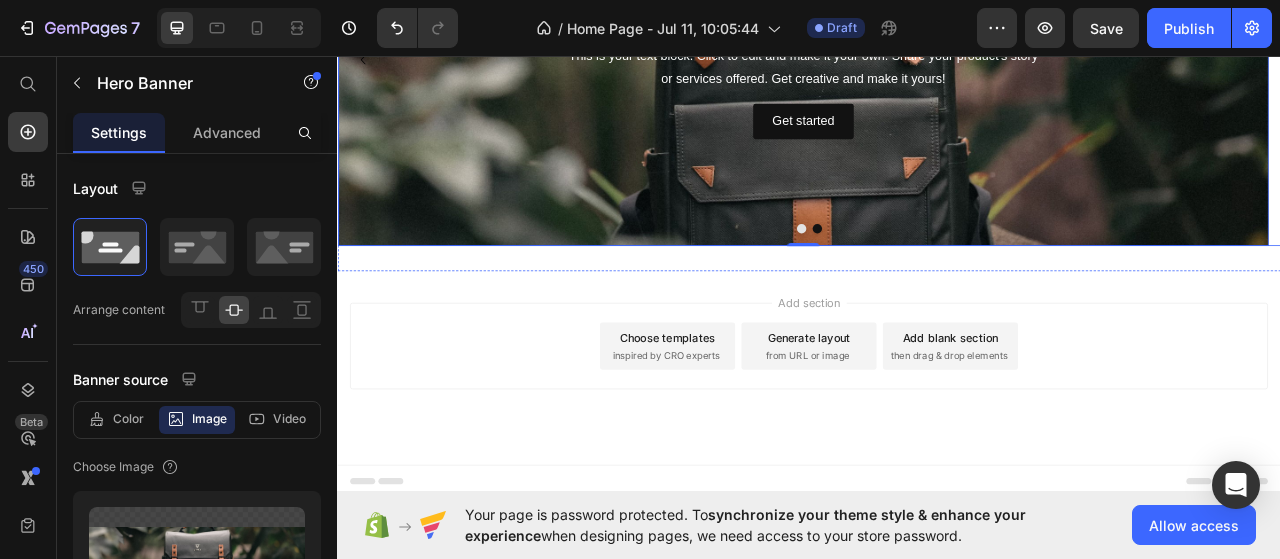 click 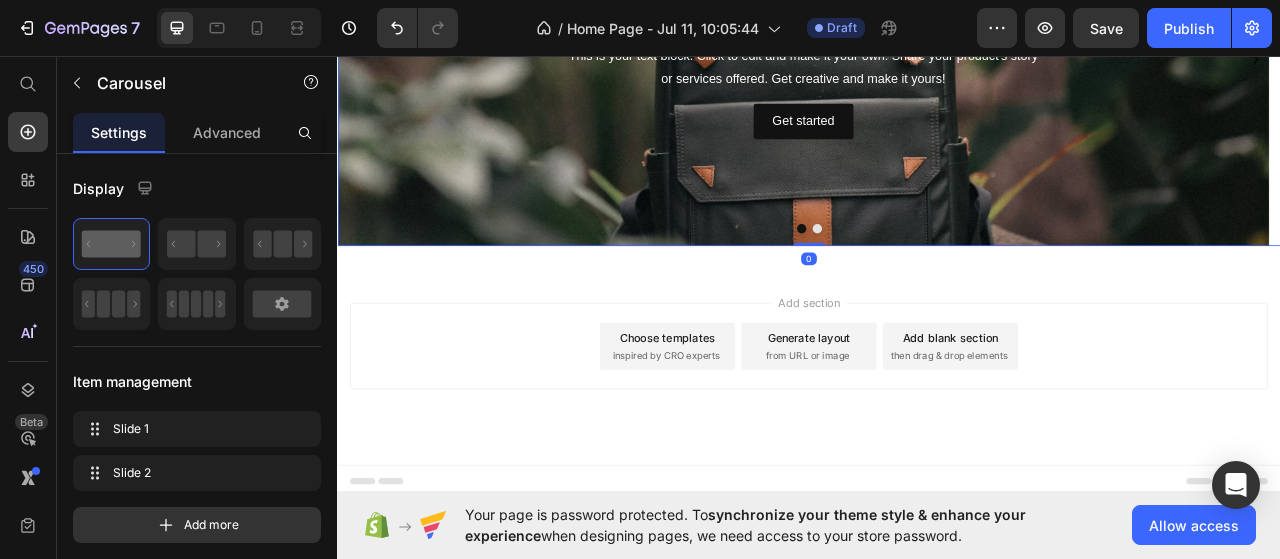 click 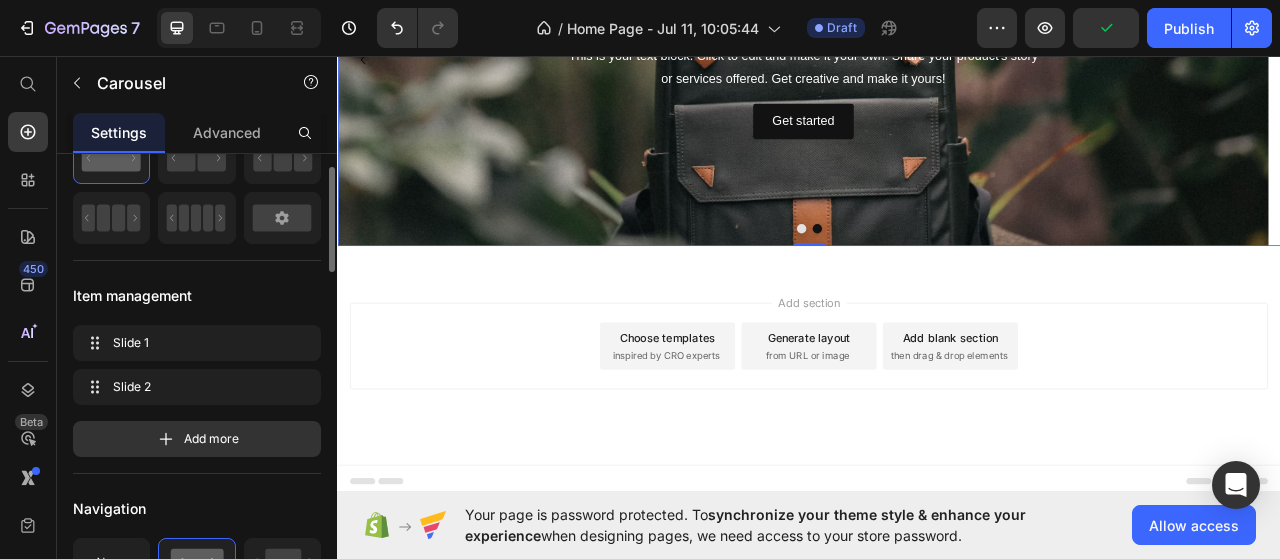 scroll, scrollTop: 87, scrollLeft: 0, axis: vertical 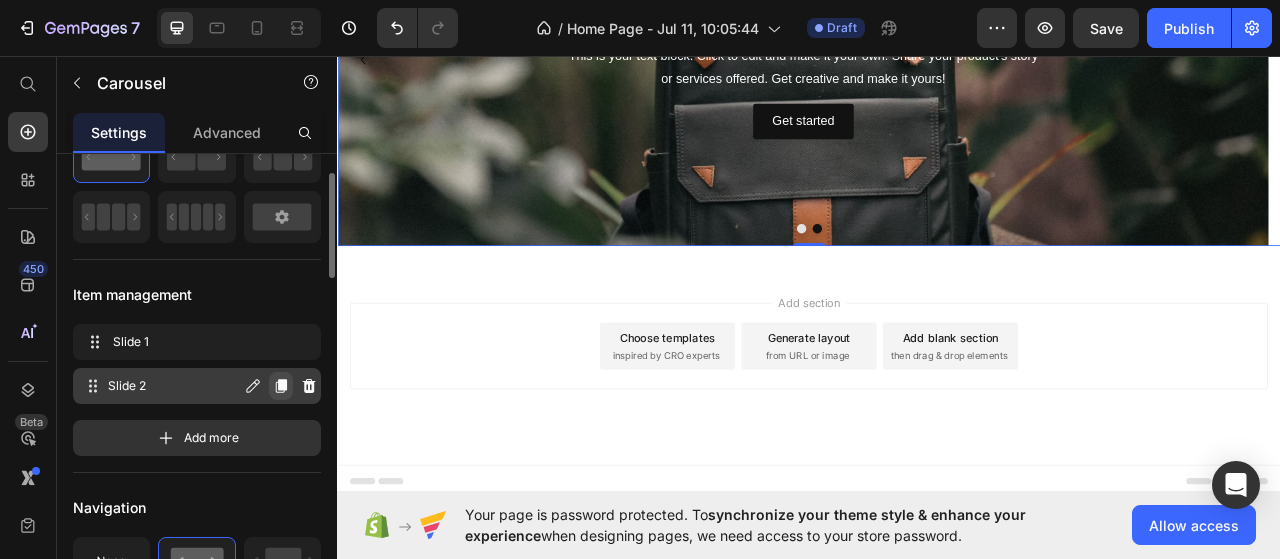 click 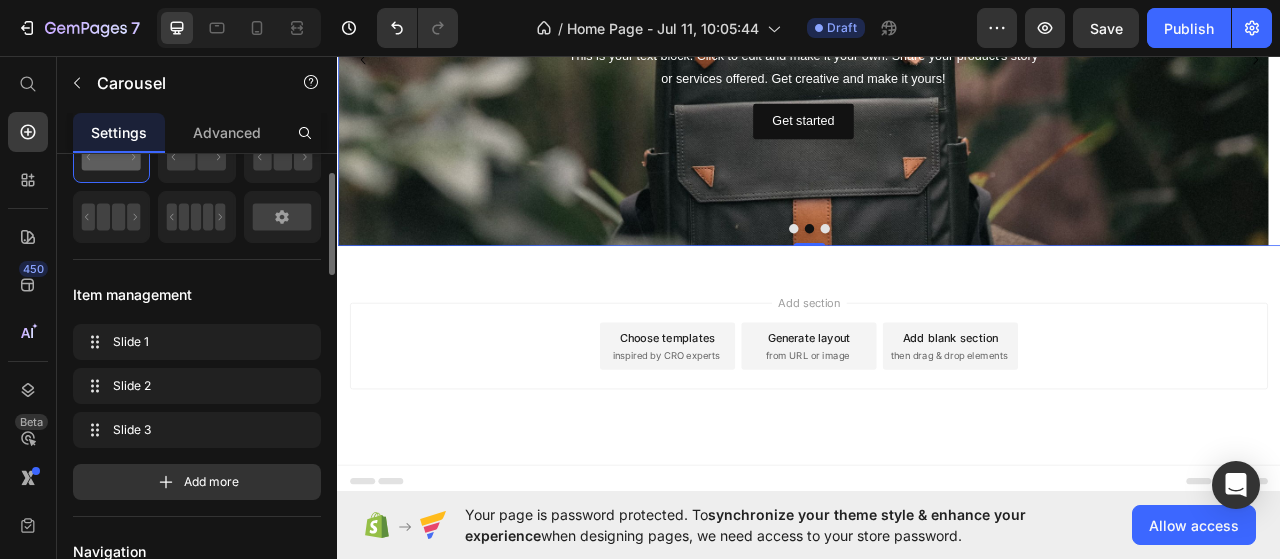 click 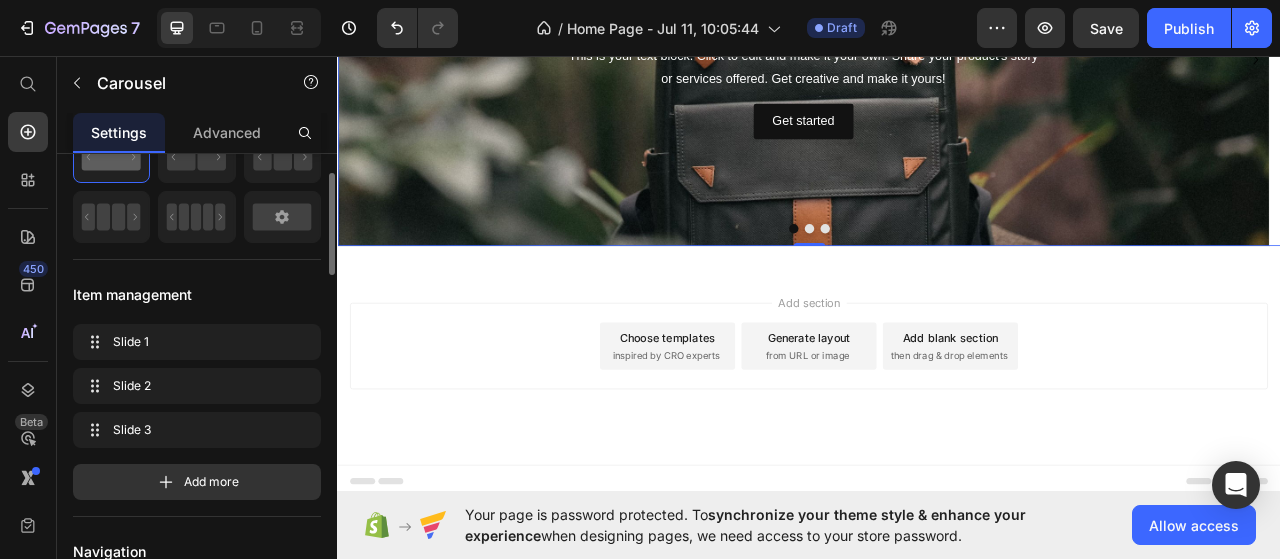 click 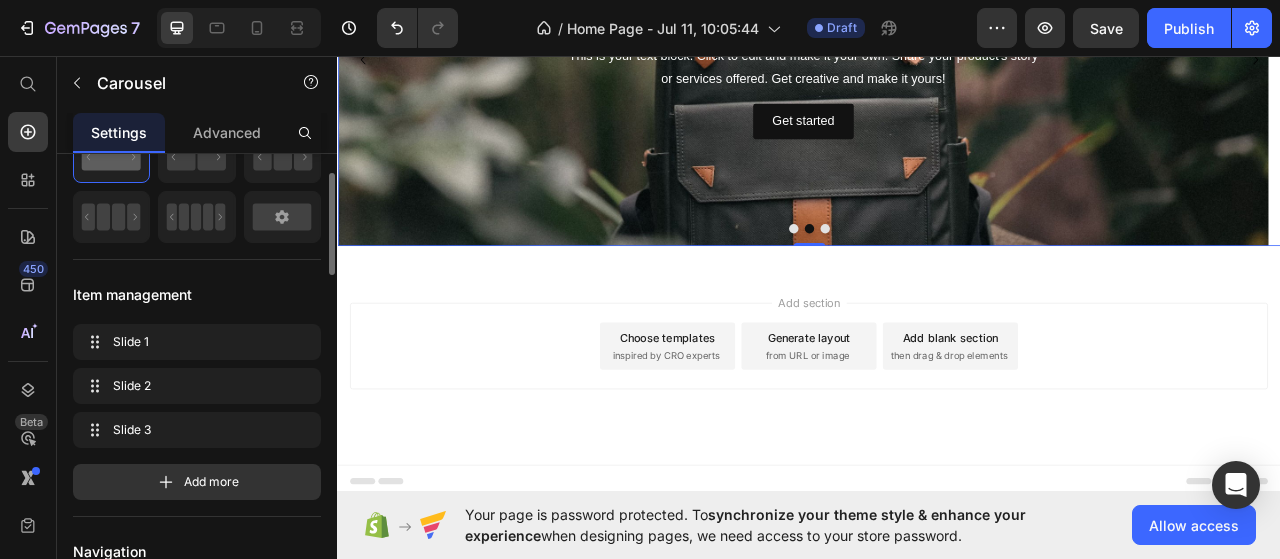 click 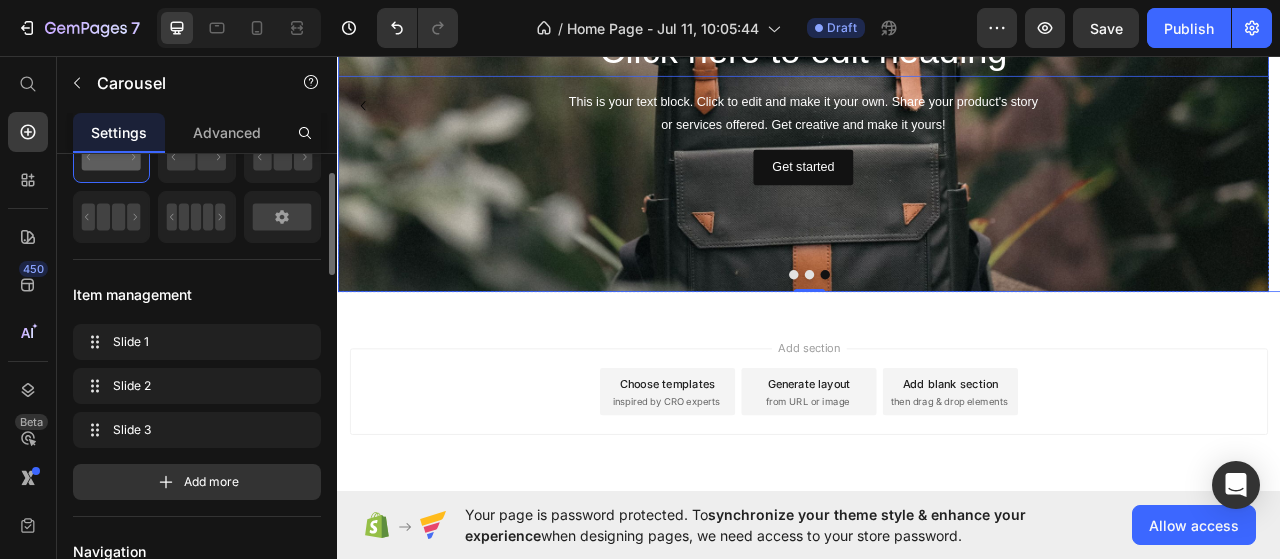 scroll, scrollTop: 2268, scrollLeft: 0, axis: vertical 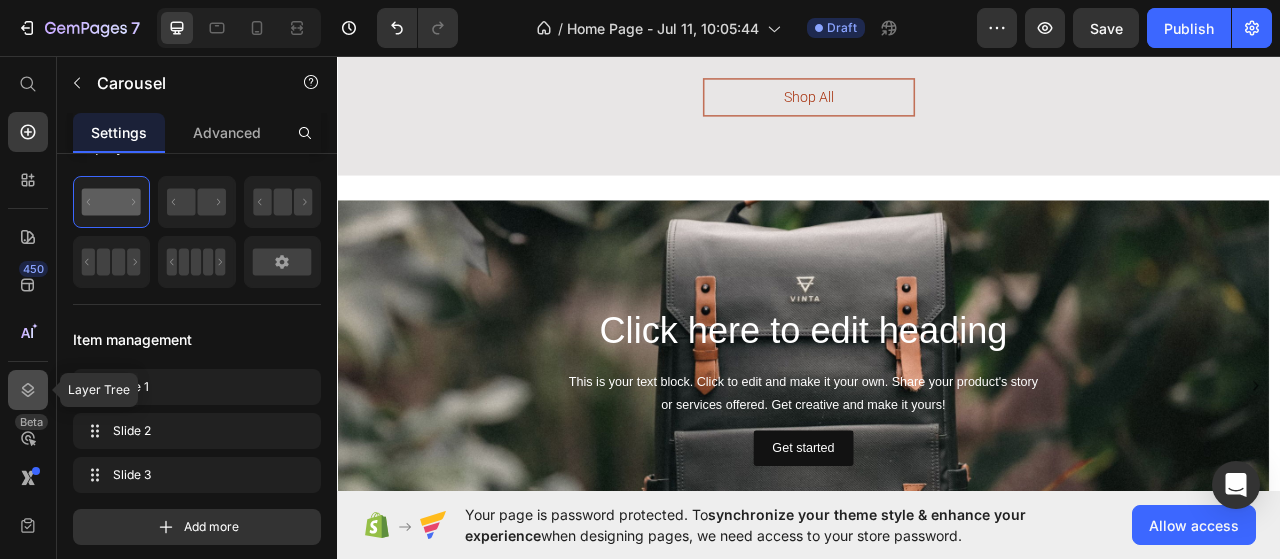 click 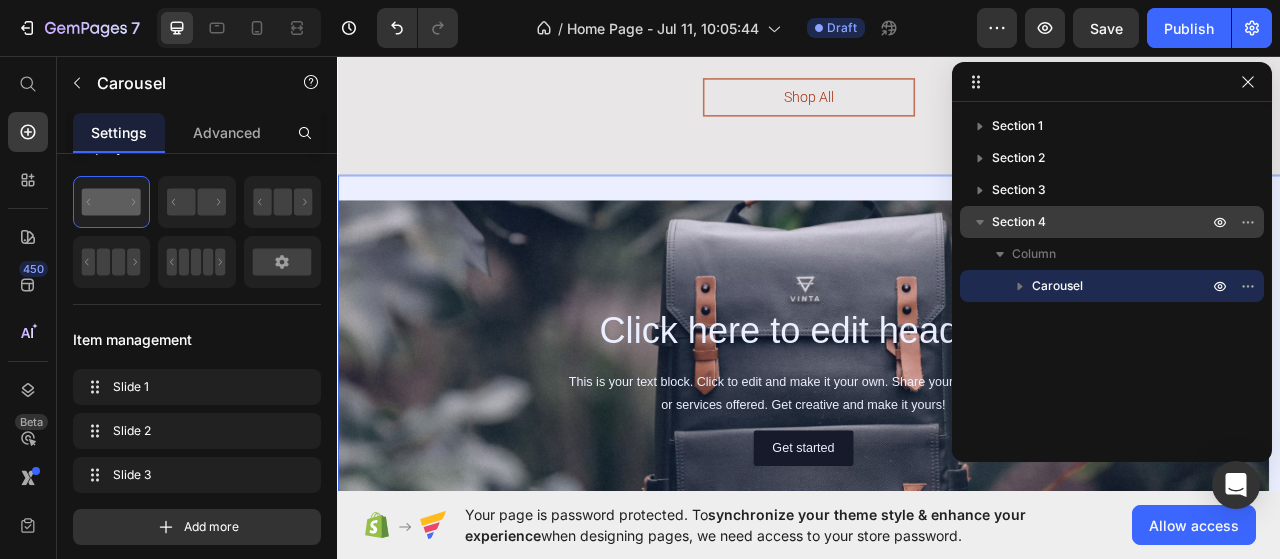 drag, startPoint x: 1026, startPoint y: 230, endPoint x: 1012, endPoint y: 215, distance: 20.518284 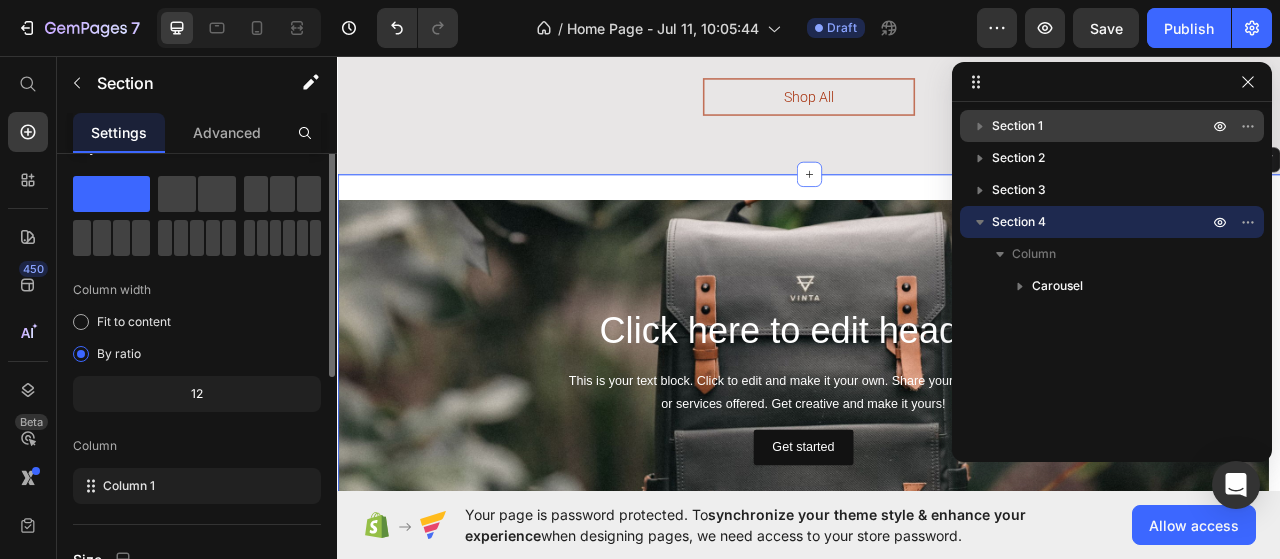 scroll, scrollTop: 2317, scrollLeft: 0, axis: vertical 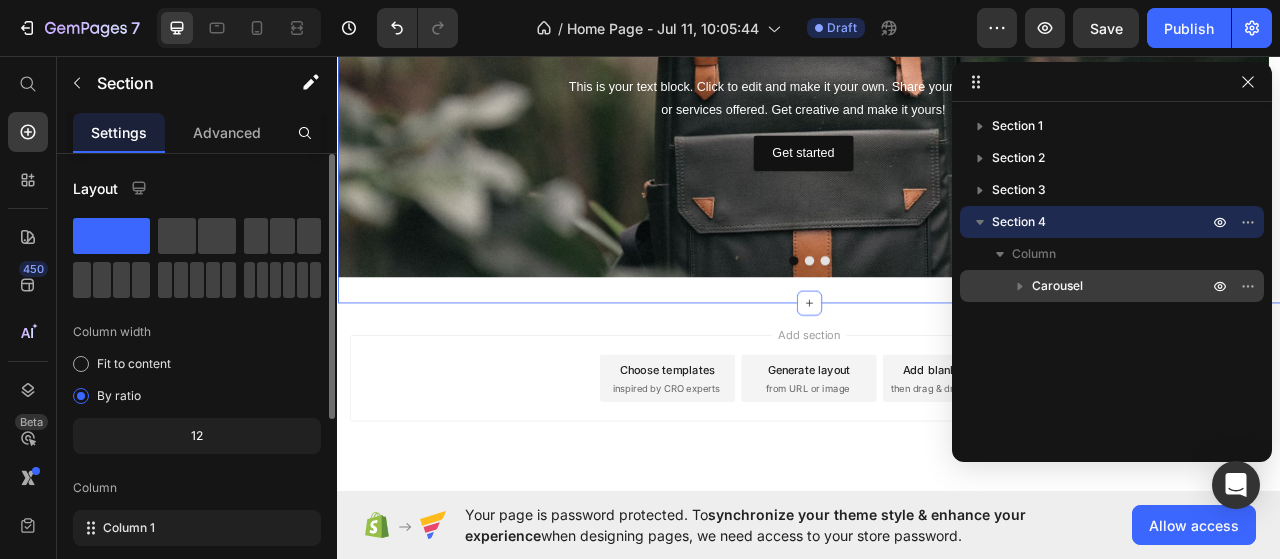 drag, startPoint x: 1012, startPoint y: 215, endPoint x: 983, endPoint y: 301, distance: 90.75792 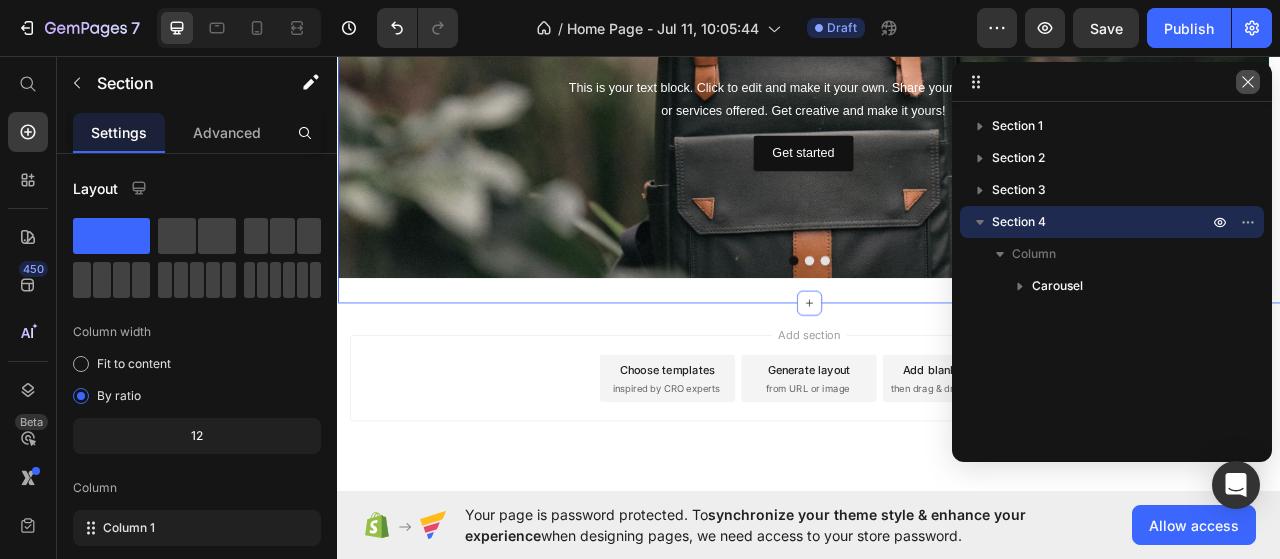 click 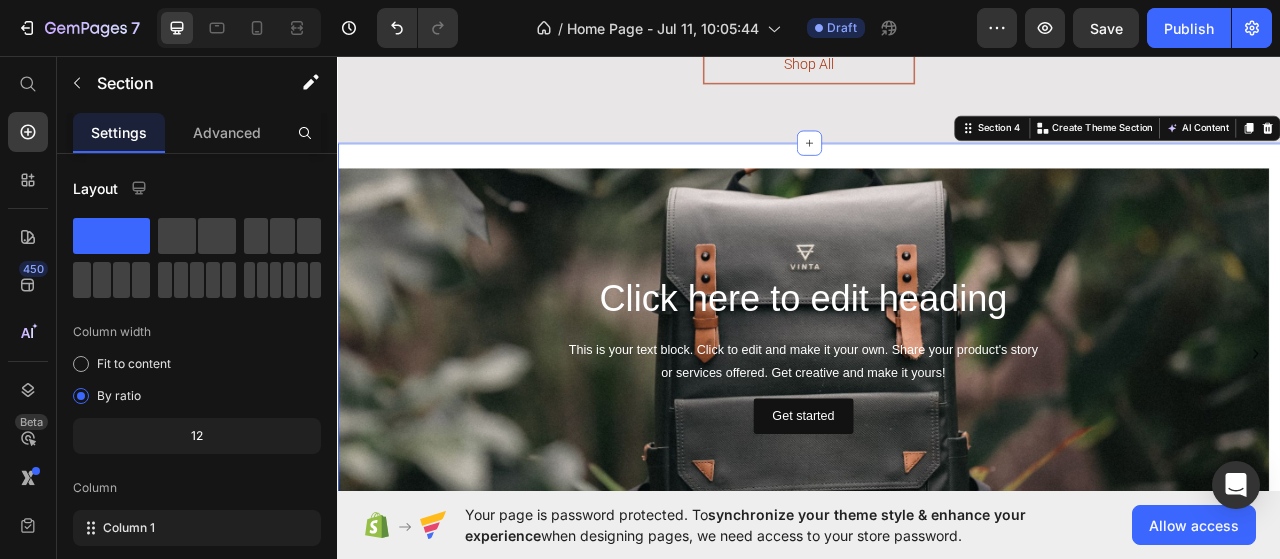 scroll, scrollTop: 1582, scrollLeft: 0, axis: vertical 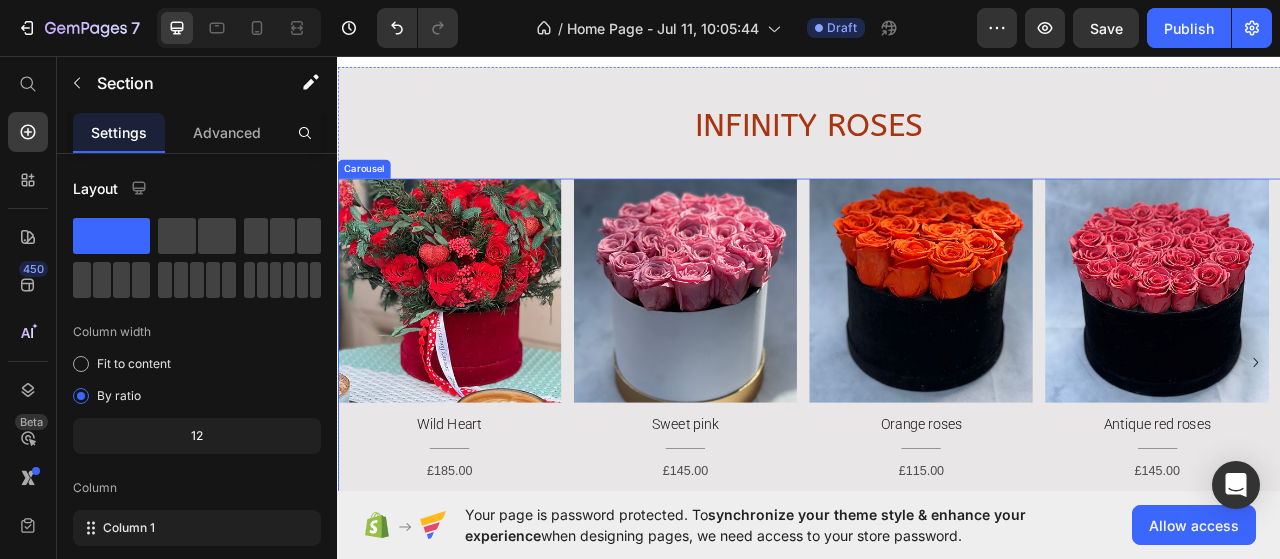 click 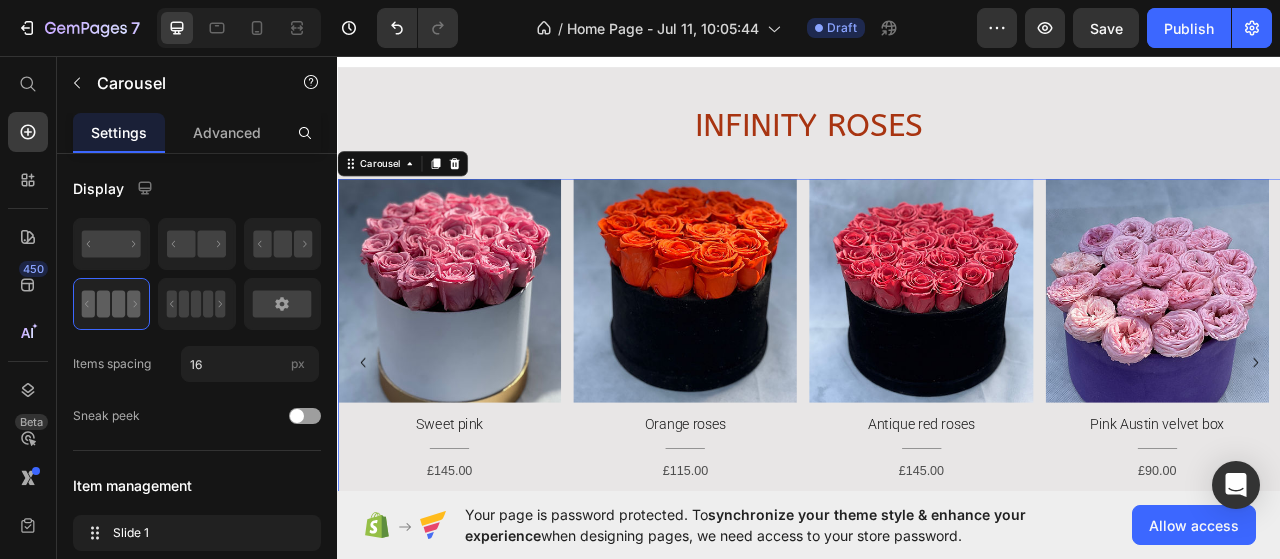 click 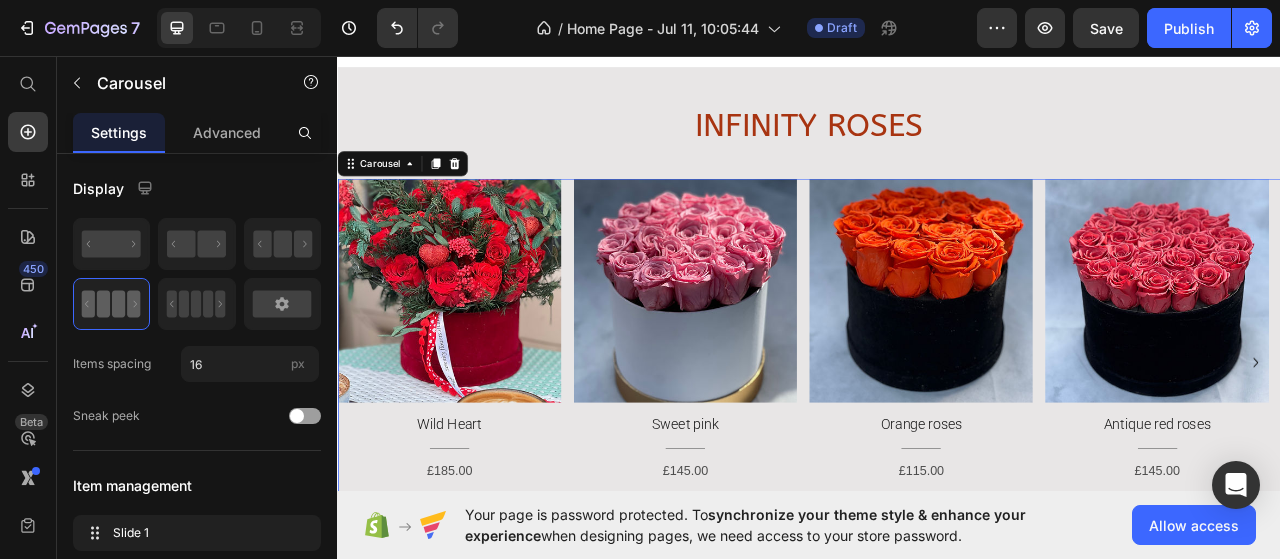 click at bounding box center (479, 356) 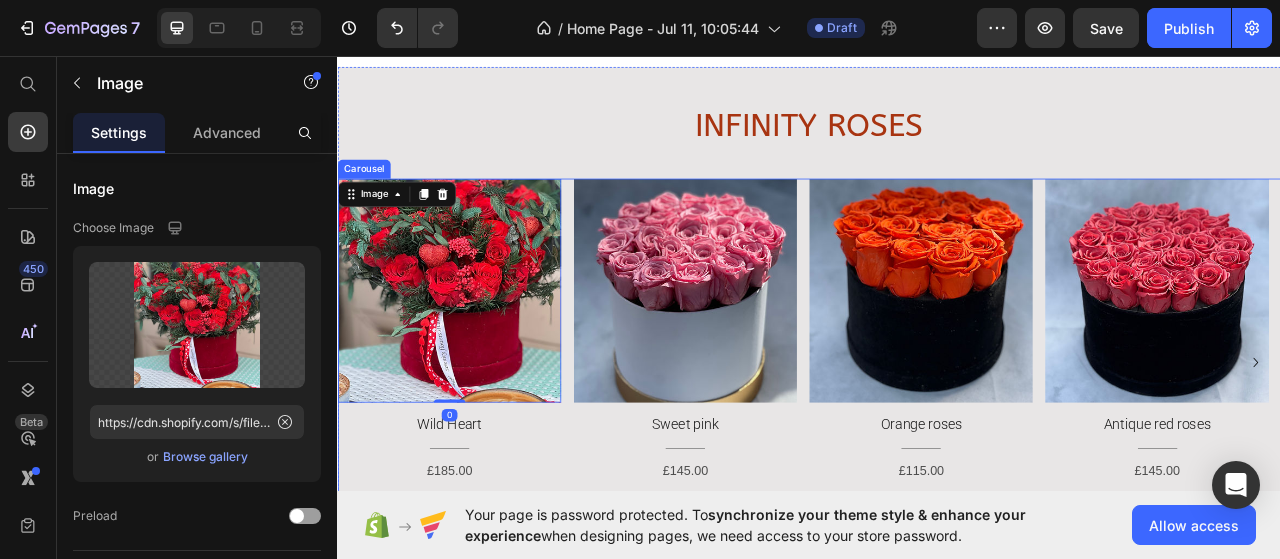 click 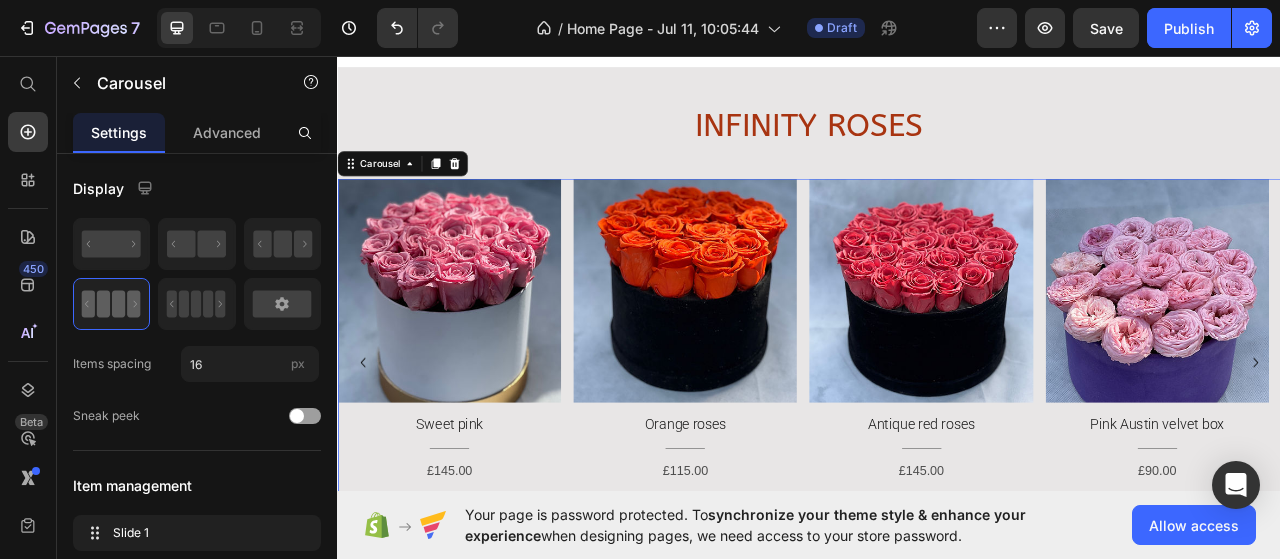 click 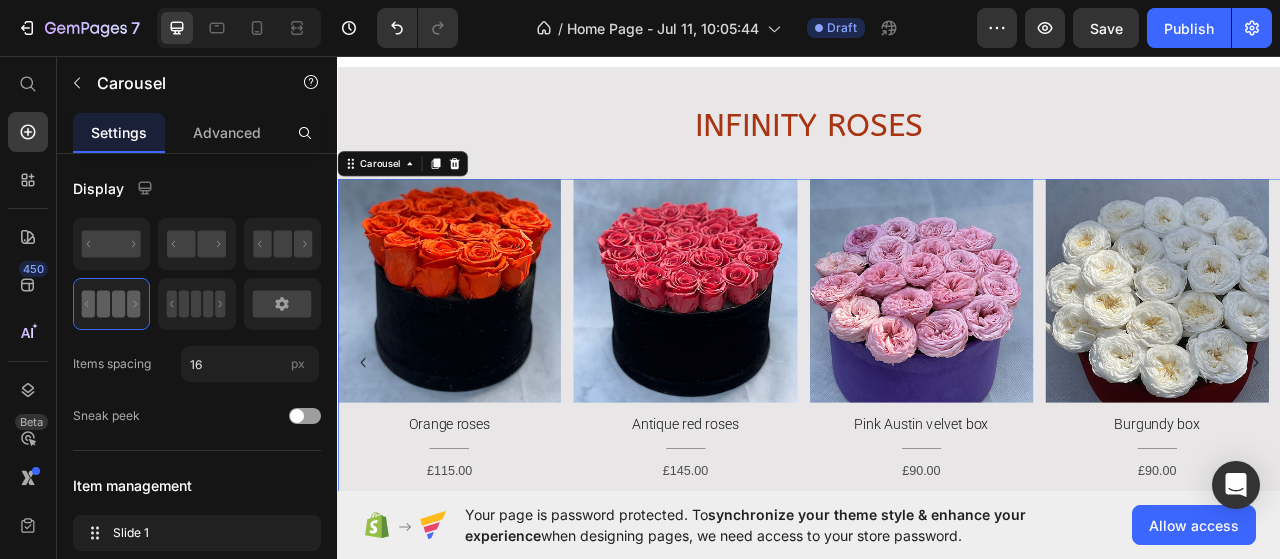 click 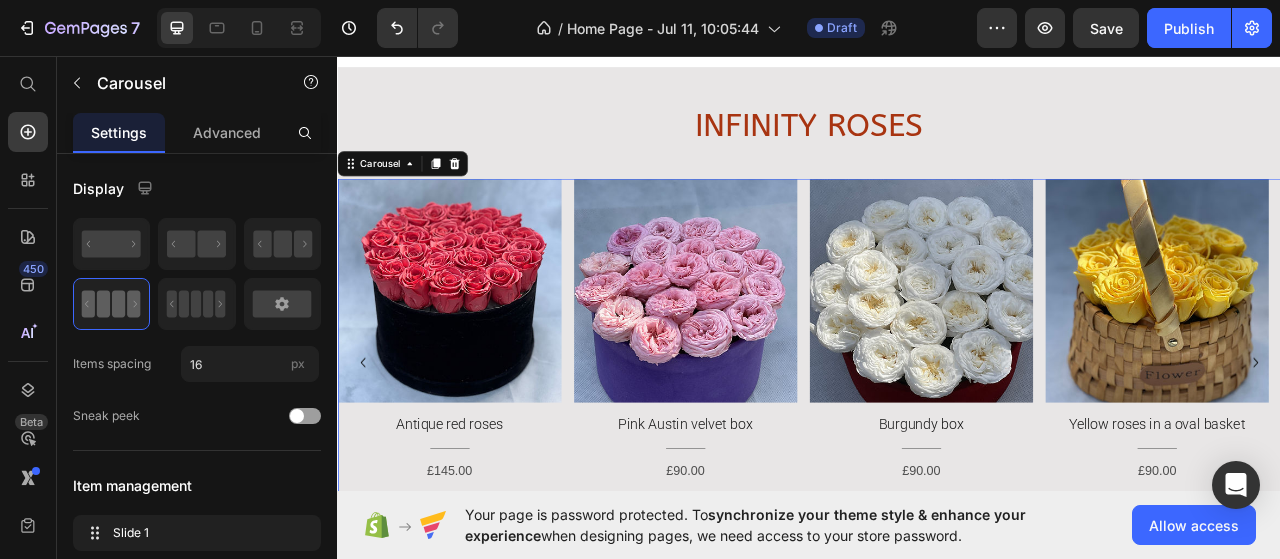 click 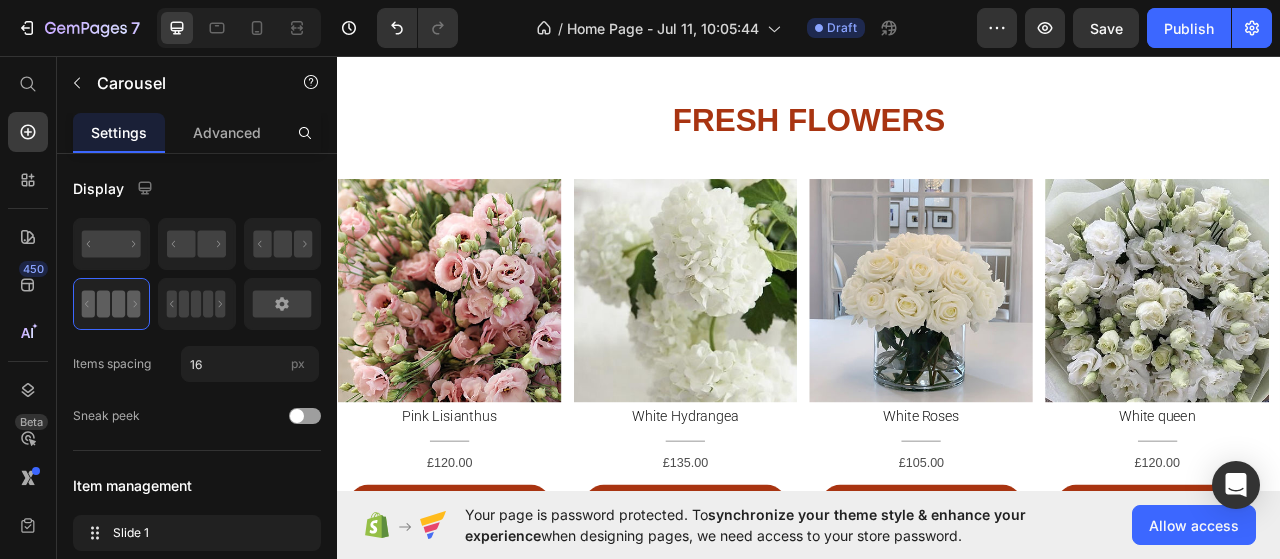 scroll, scrollTop: 1049, scrollLeft: 0, axis: vertical 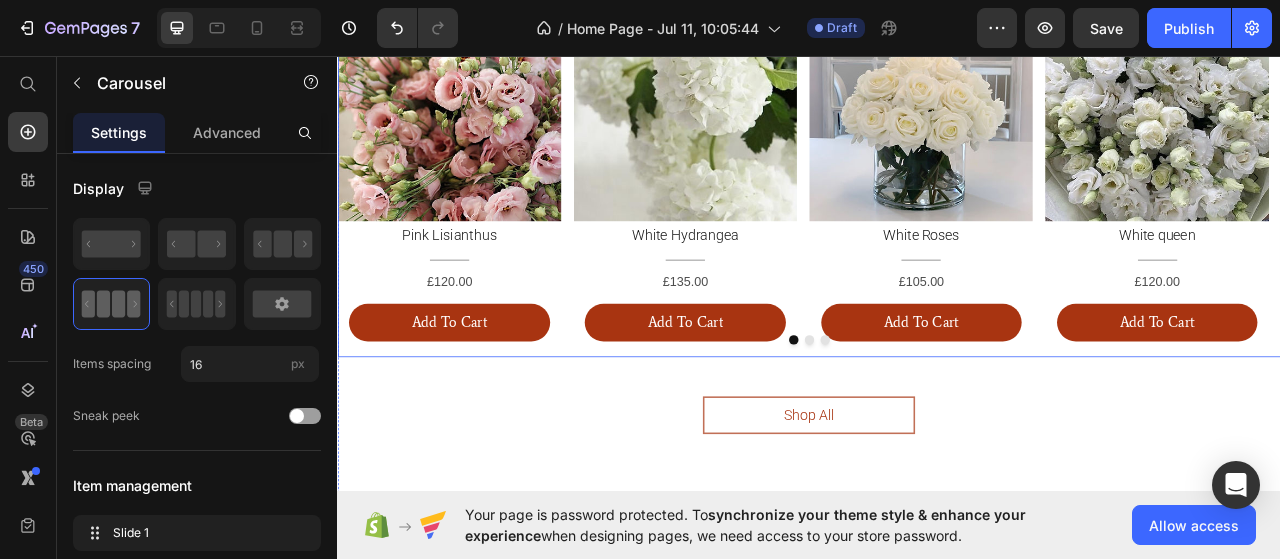 click at bounding box center (937, 419) 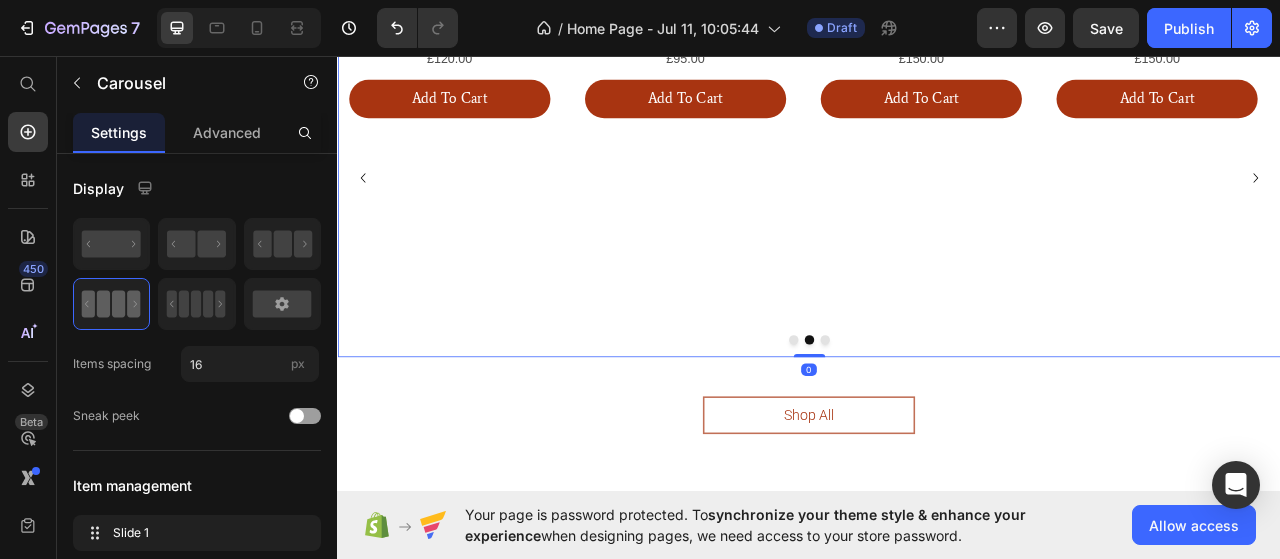 click at bounding box center [917, 419] 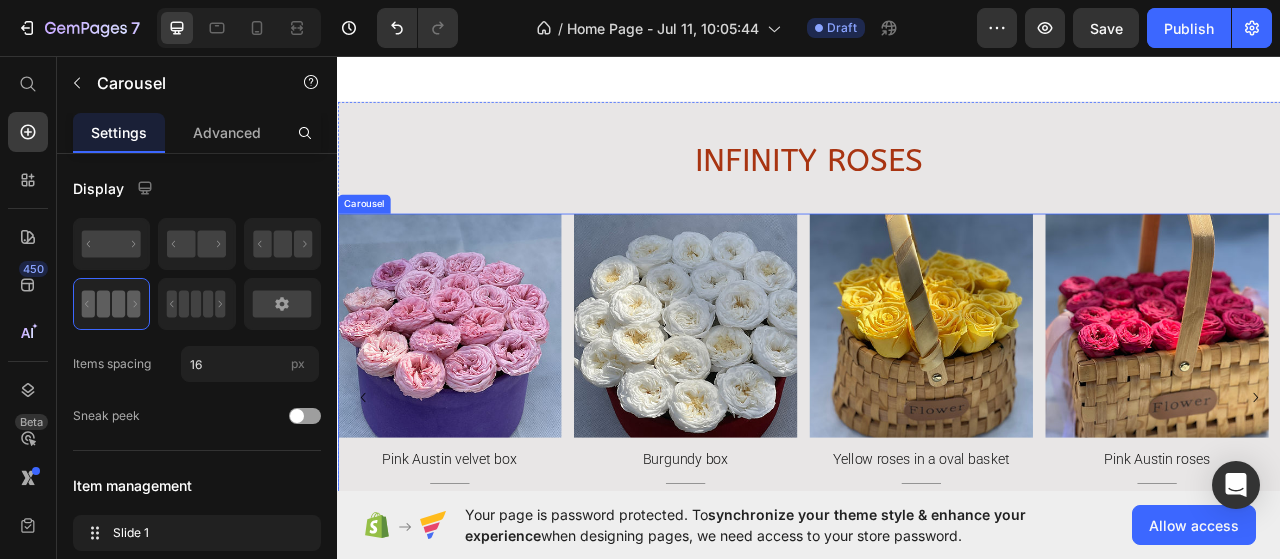 scroll, scrollTop: 1540, scrollLeft: 0, axis: vertical 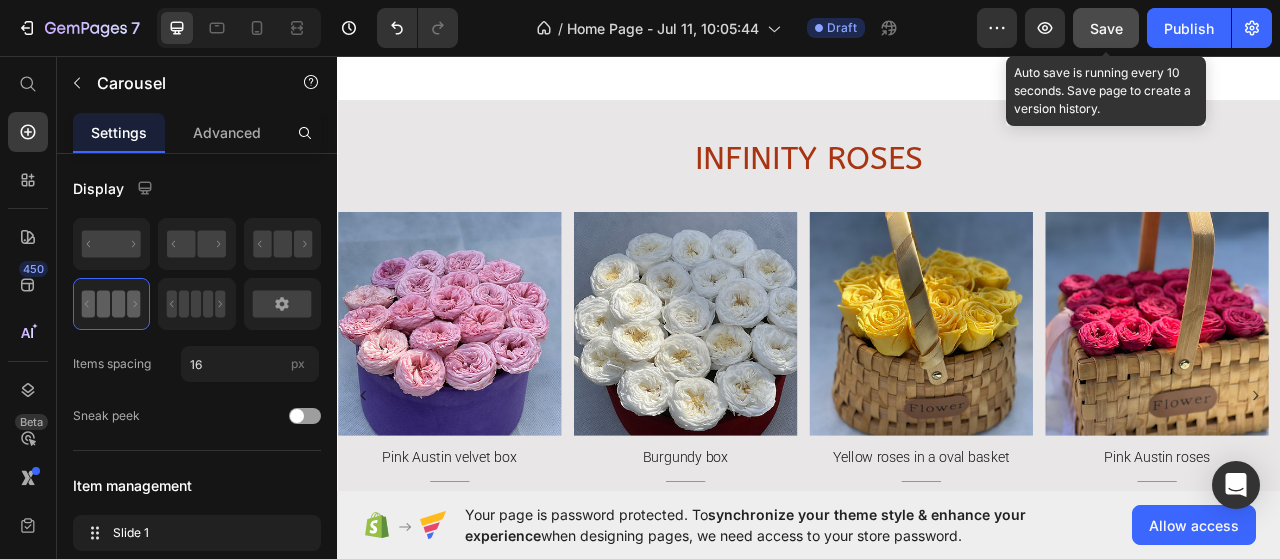 click on "Save" at bounding box center [1106, 28] 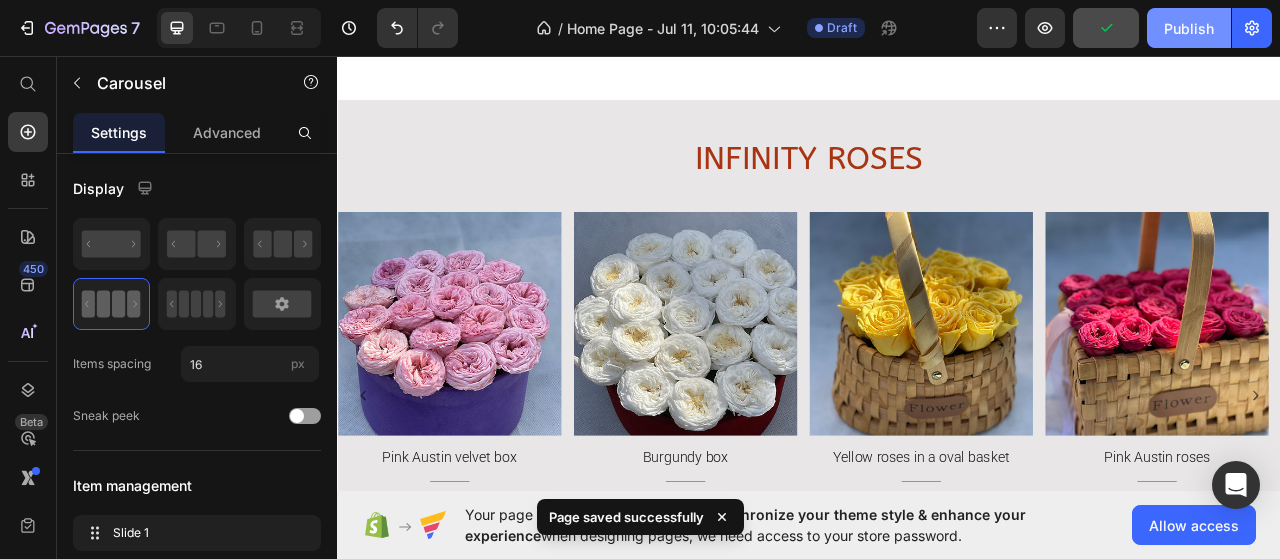 click on "Publish" at bounding box center (1189, 28) 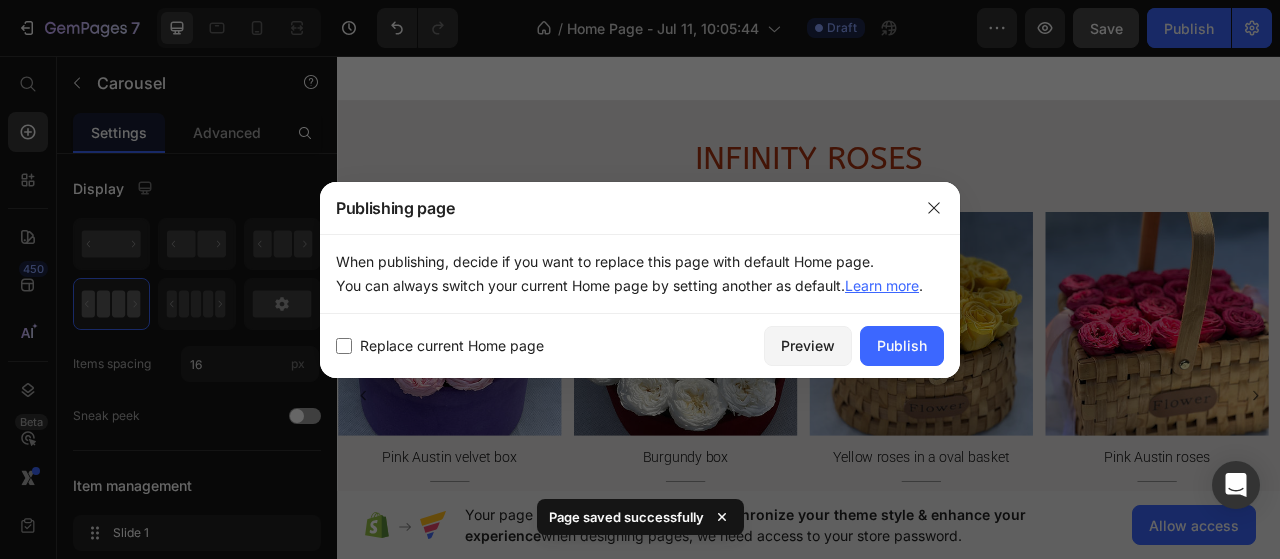 click at bounding box center (344, 346) 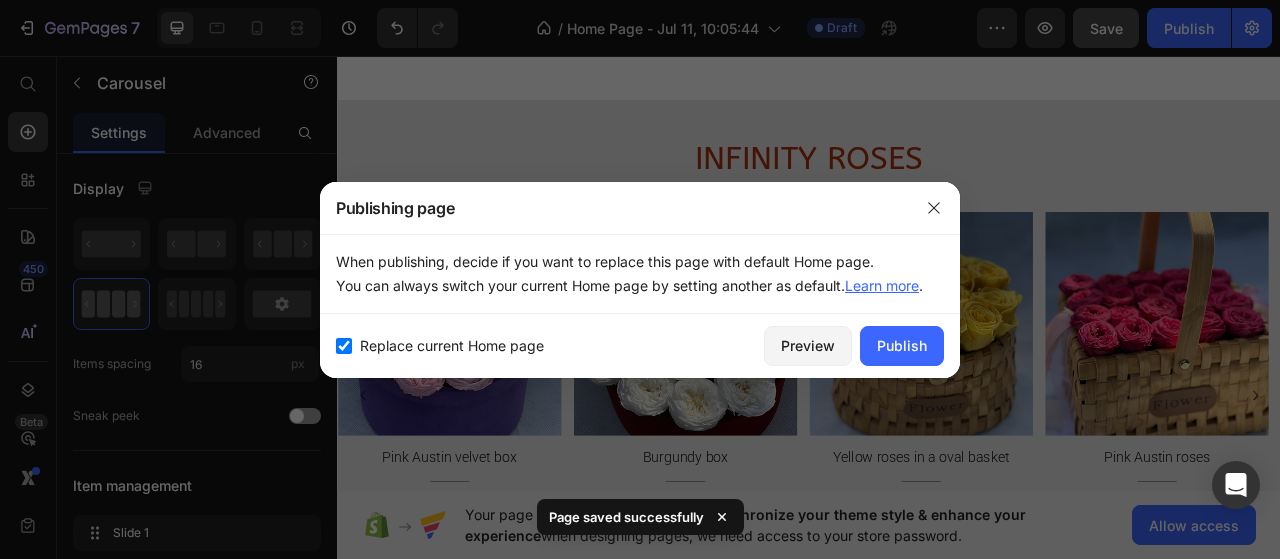 checkbox on "true" 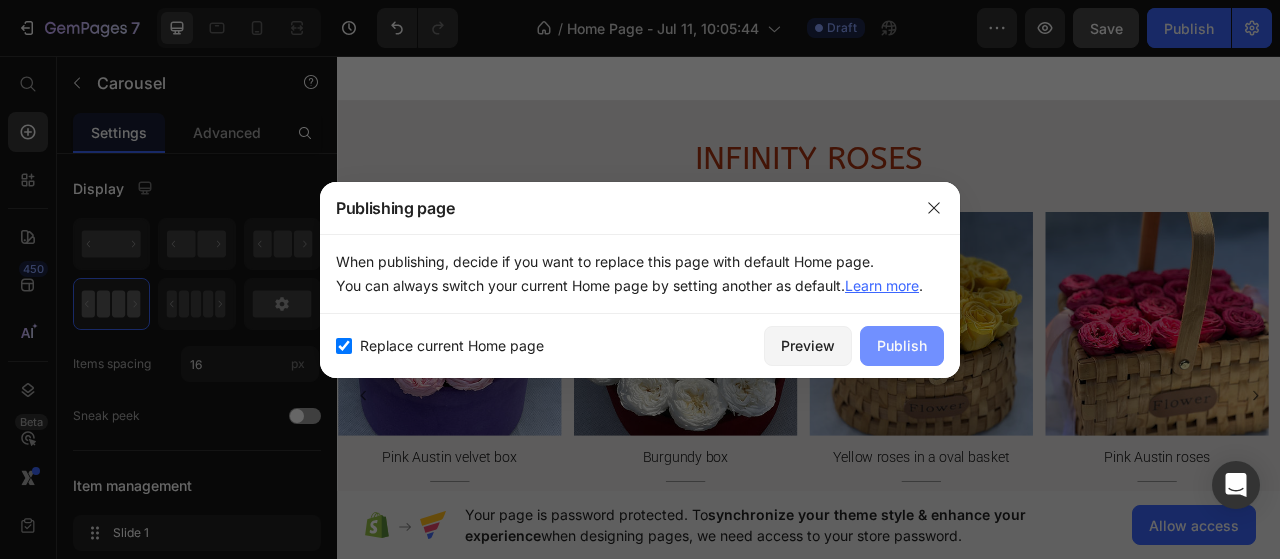 click on "Publish" at bounding box center [902, 345] 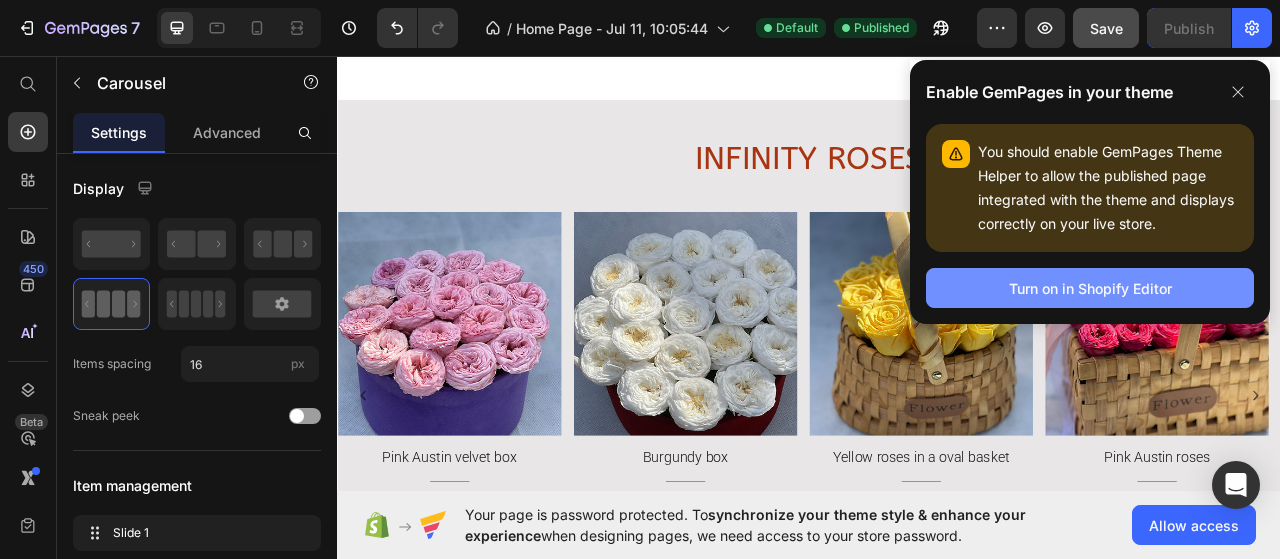 click on "Turn on in Shopify Editor" at bounding box center (1090, 288) 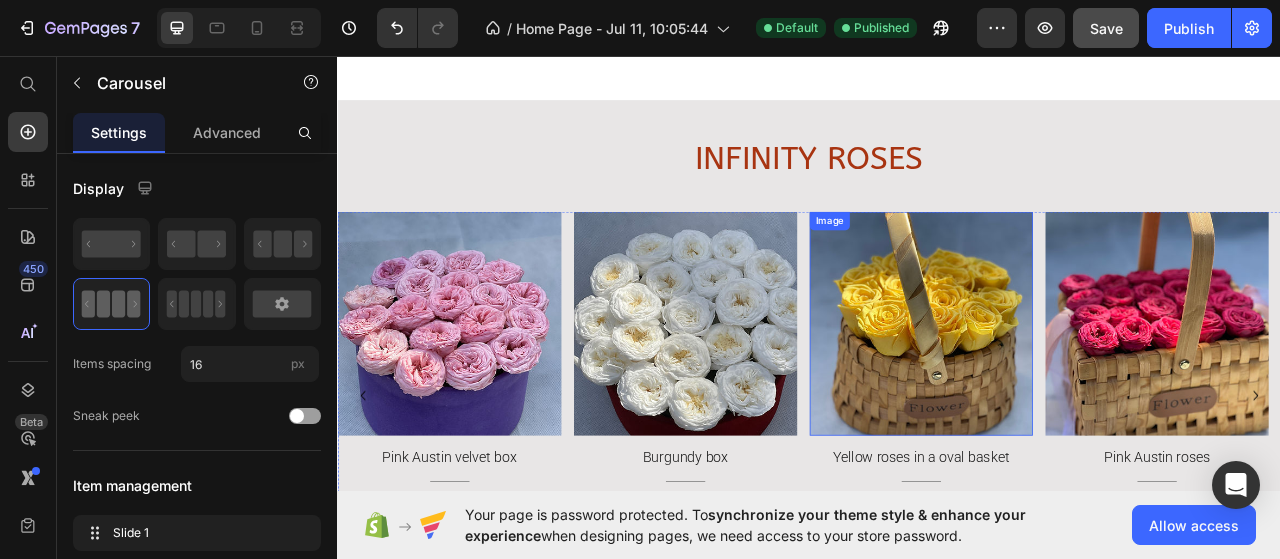 scroll, scrollTop: 1840, scrollLeft: 0, axis: vertical 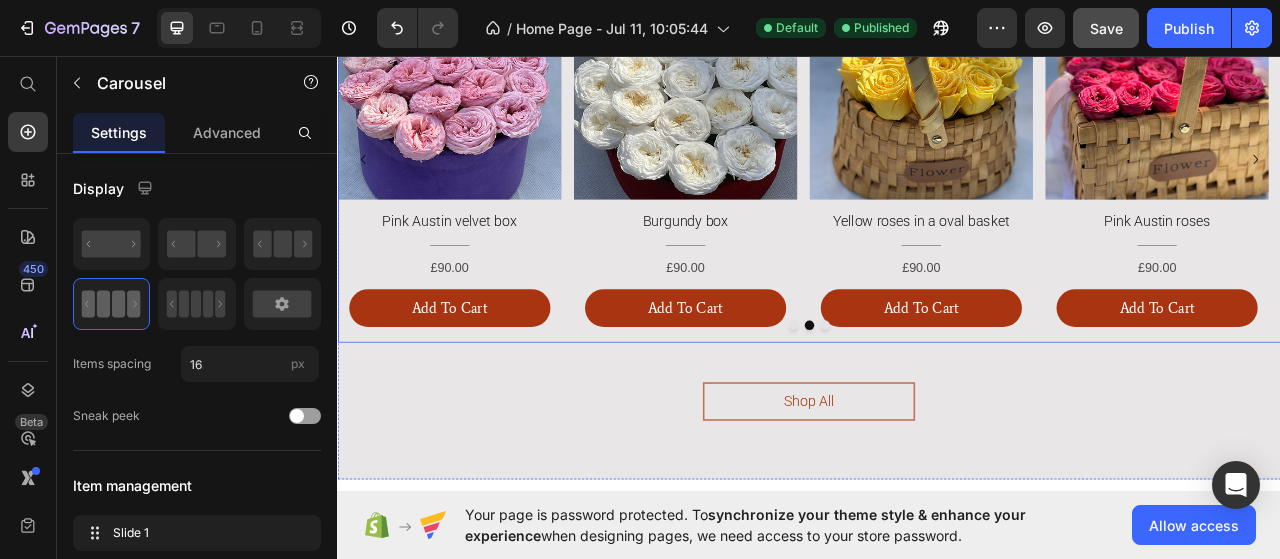 click at bounding box center (937, 401) 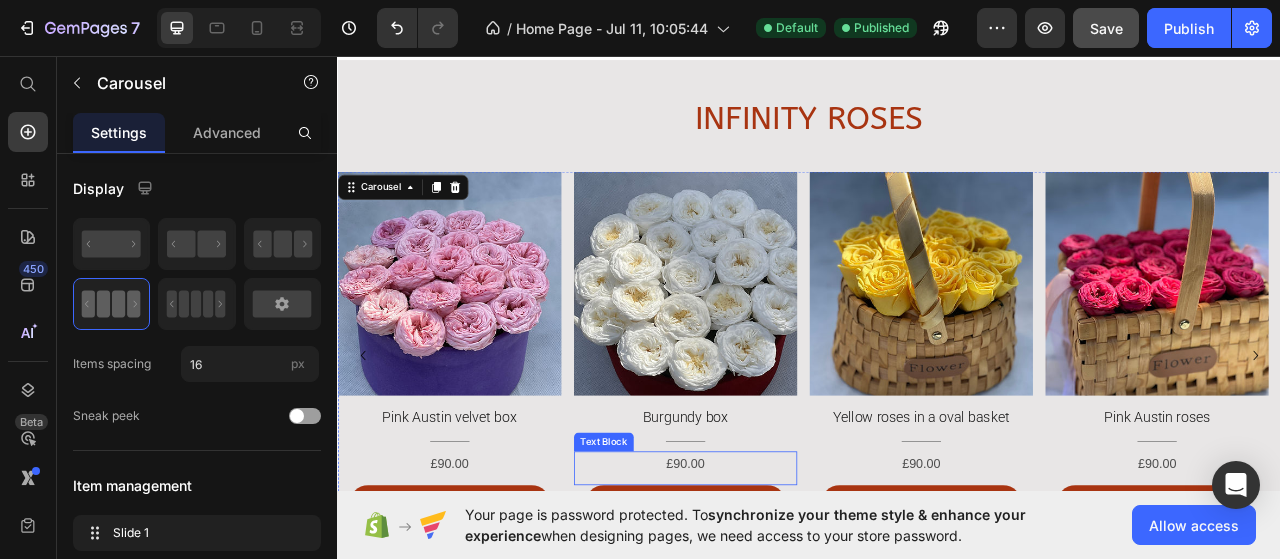 scroll, scrollTop: 1592, scrollLeft: 0, axis: vertical 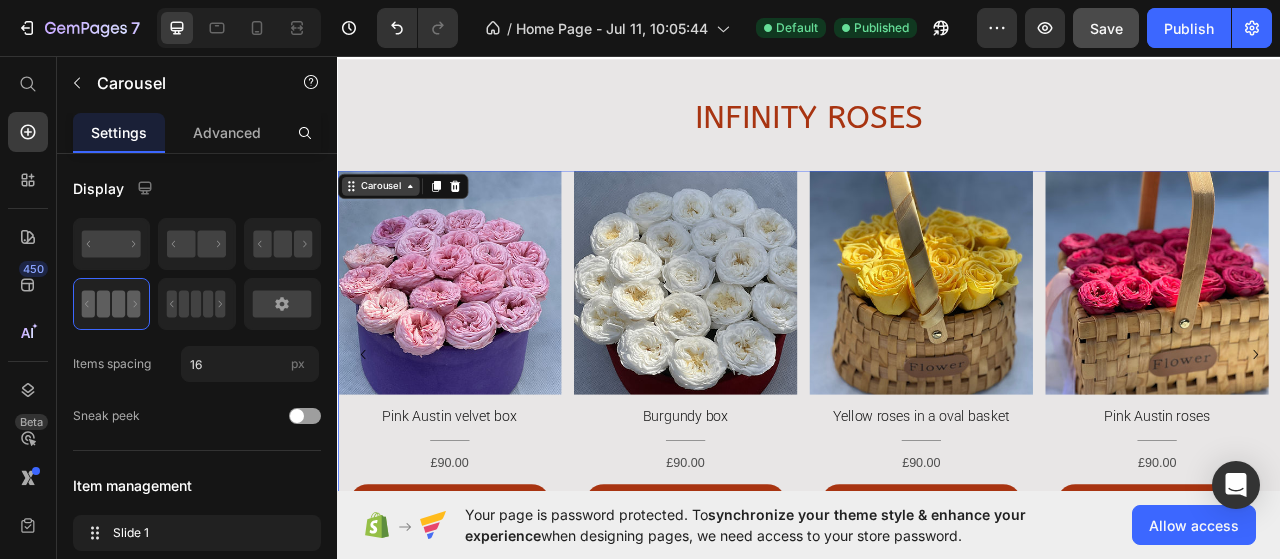 click on "Carousel" at bounding box center [391, 224] 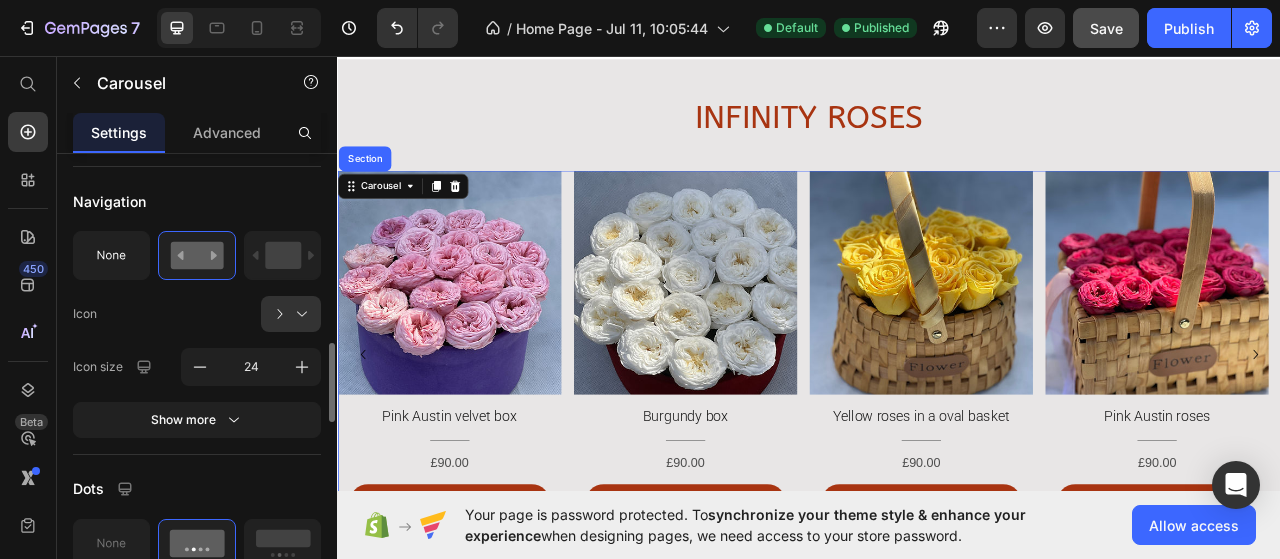 scroll, scrollTop: 924, scrollLeft: 0, axis: vertical 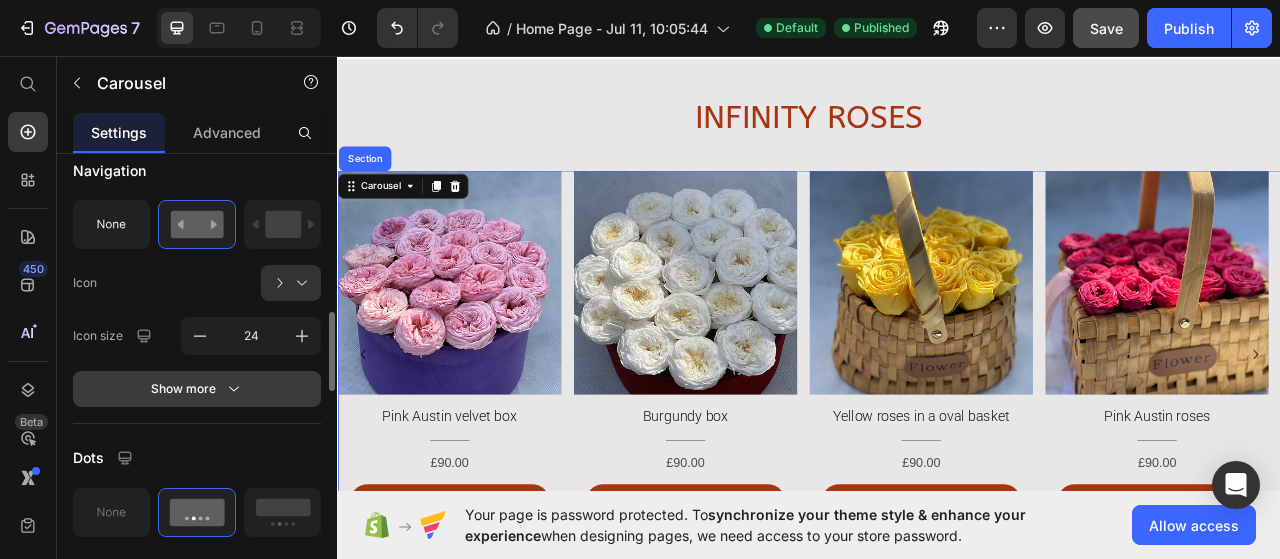 click on "Show more" at bounding box center (197, 389) 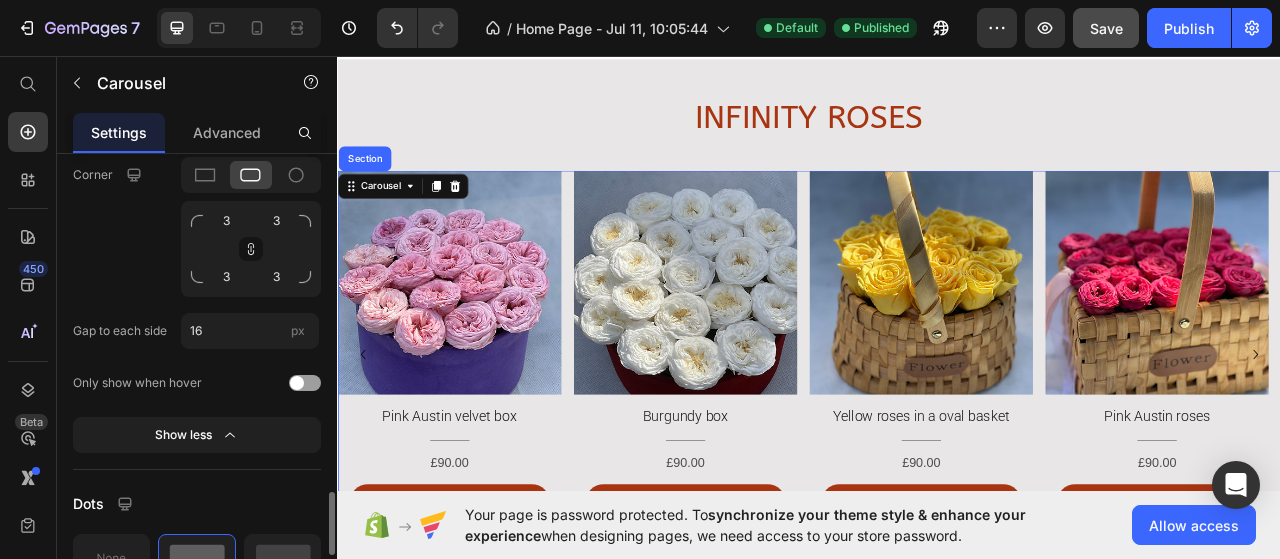 scroll, scrollTop: 1666, scrollLeft: 0, axis: vertical 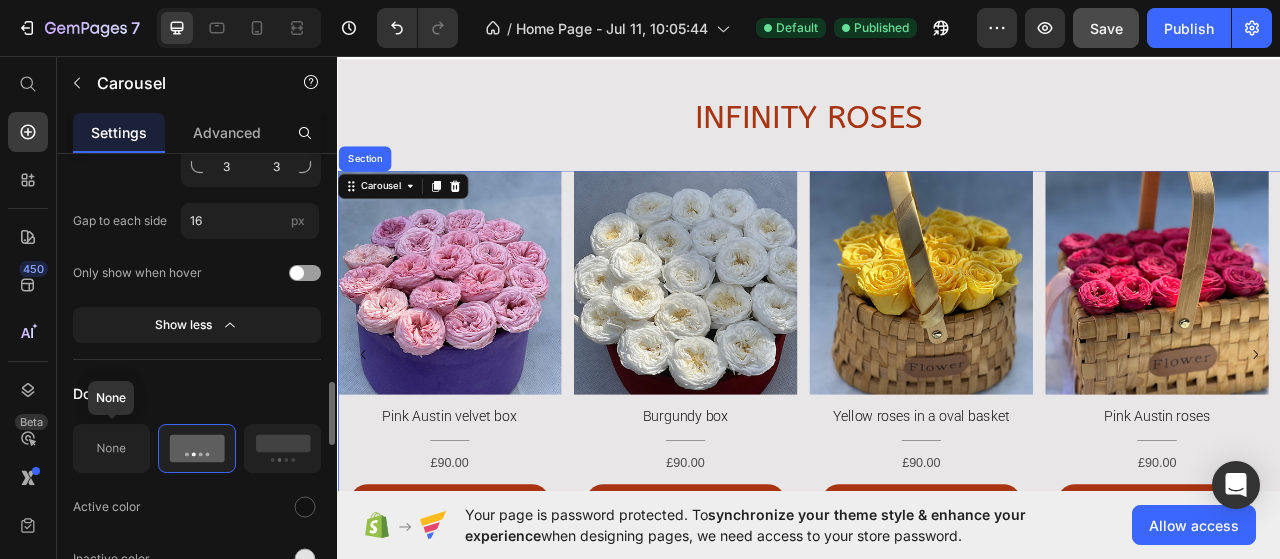 click 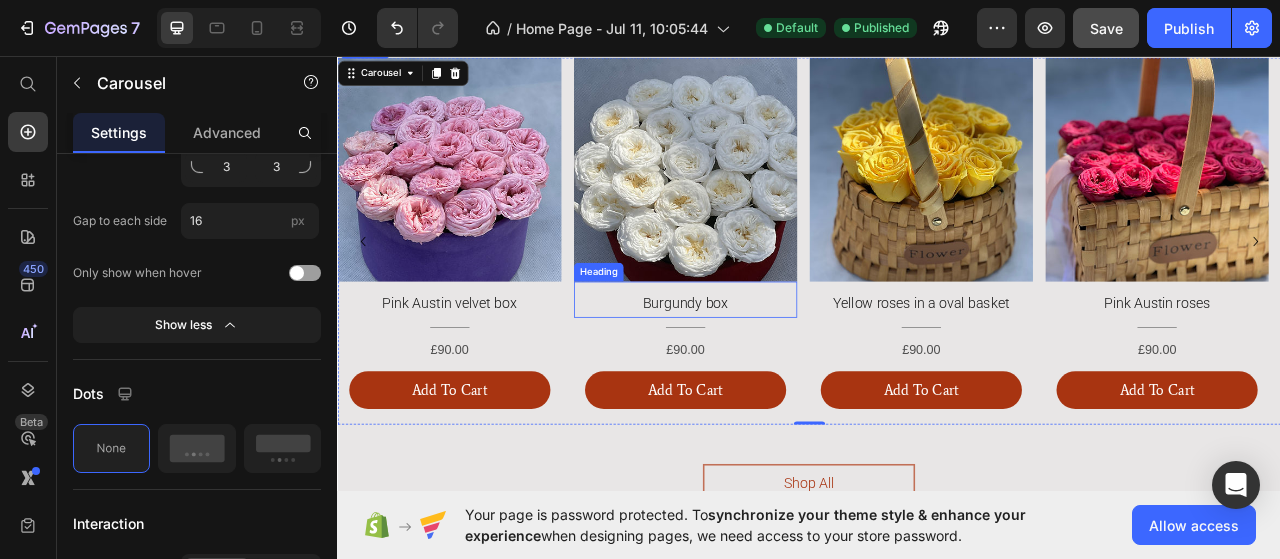 scroll, scrollTop: 1866, scrollLeft: 0, axis: vertical 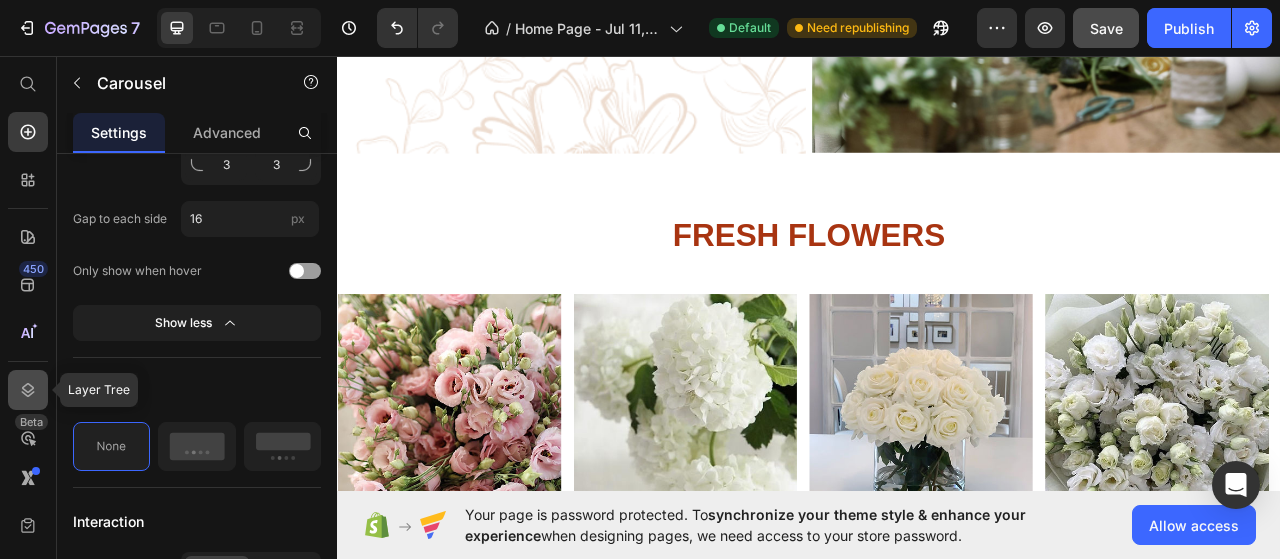 click 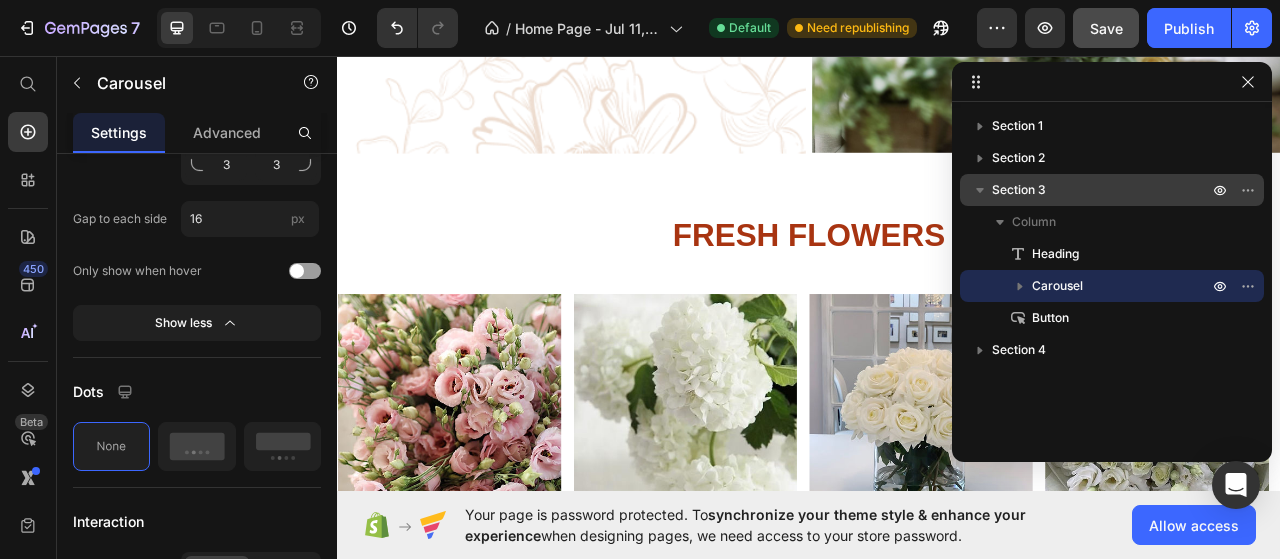 click on "Section 3" at bounding box center [1102, 190] 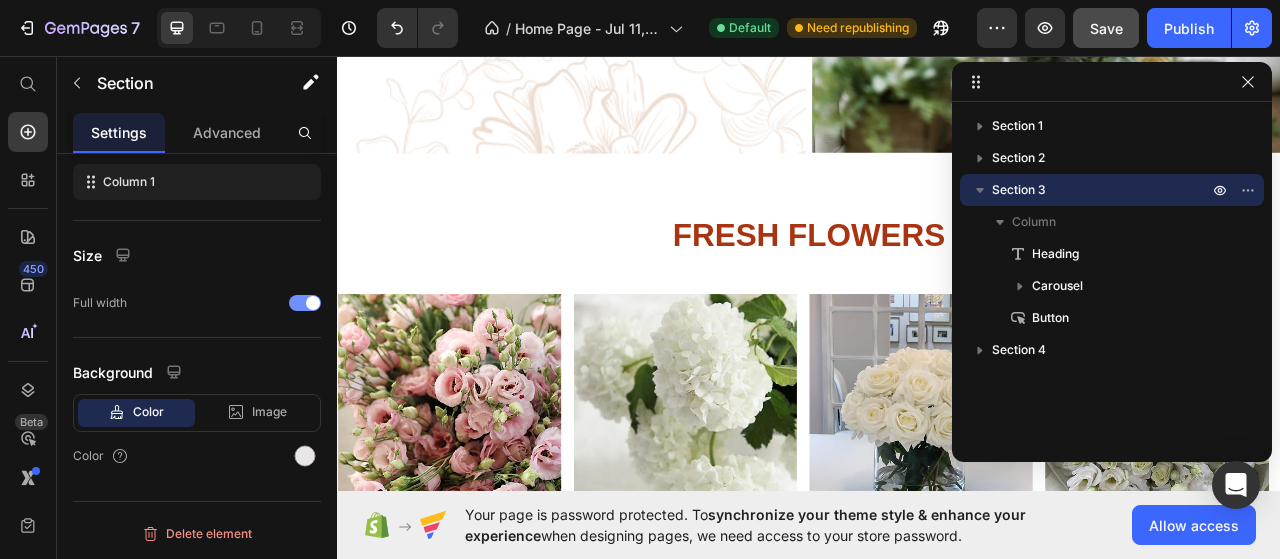 scroll, scrollTop: 0, scrollLeft: 0, axis: both 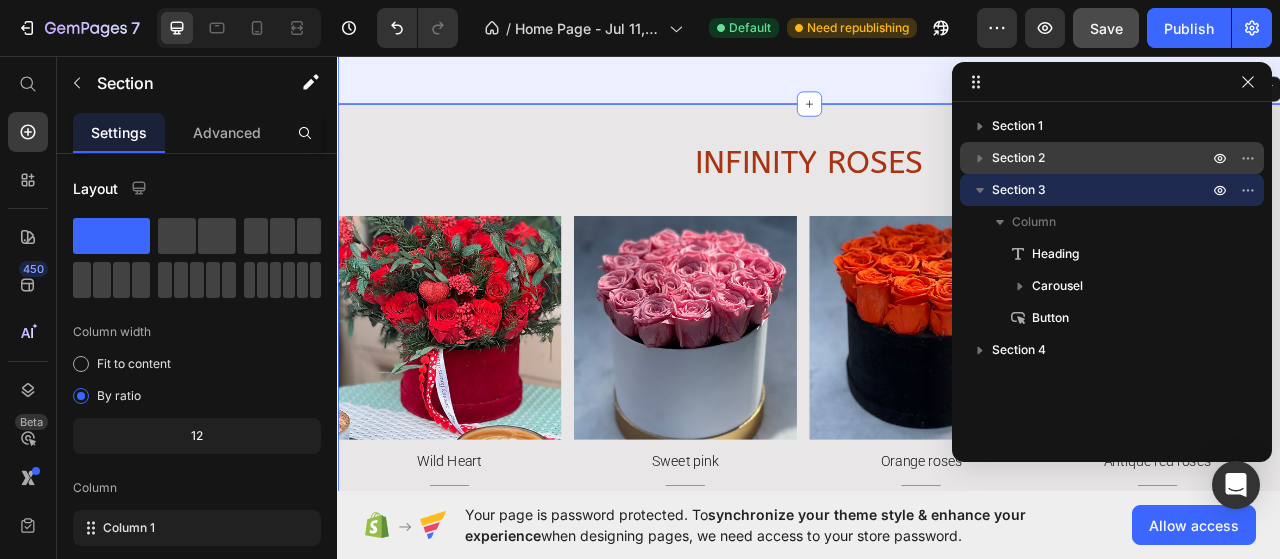 click on "Section 2" at bounding box center [1018, 158] 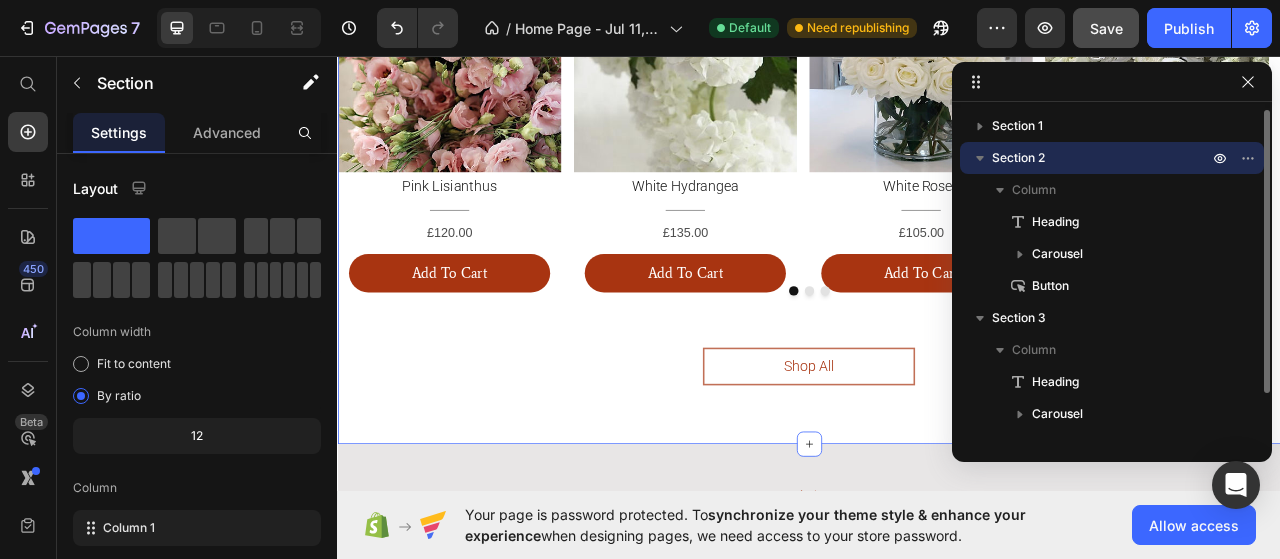 scroll, scrollTop: 758, scrollLeft: 0, axis: vertical 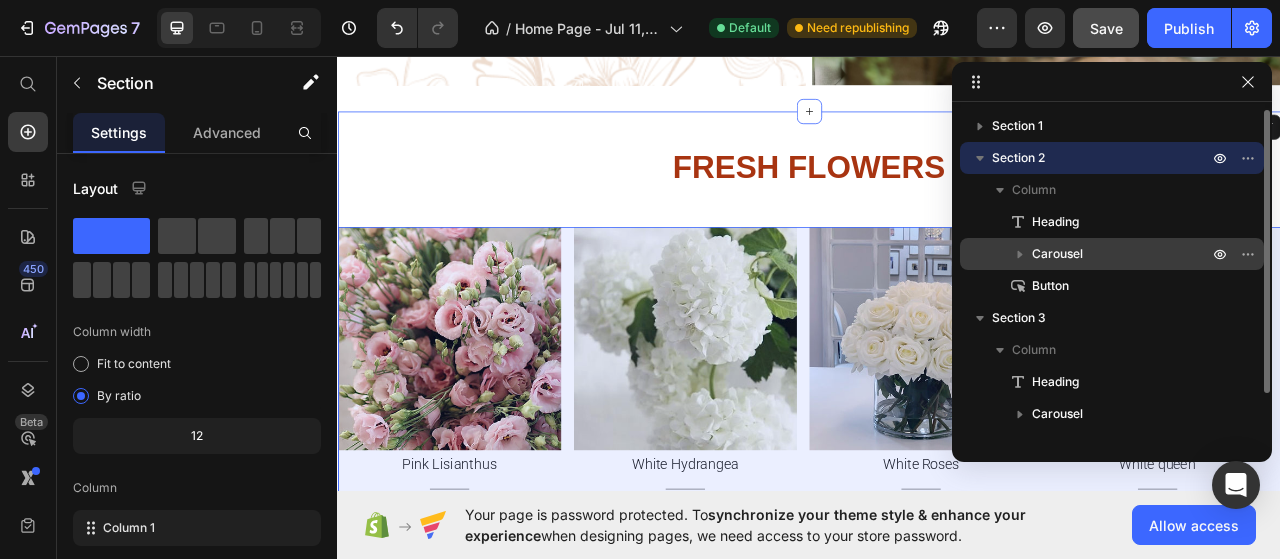 click 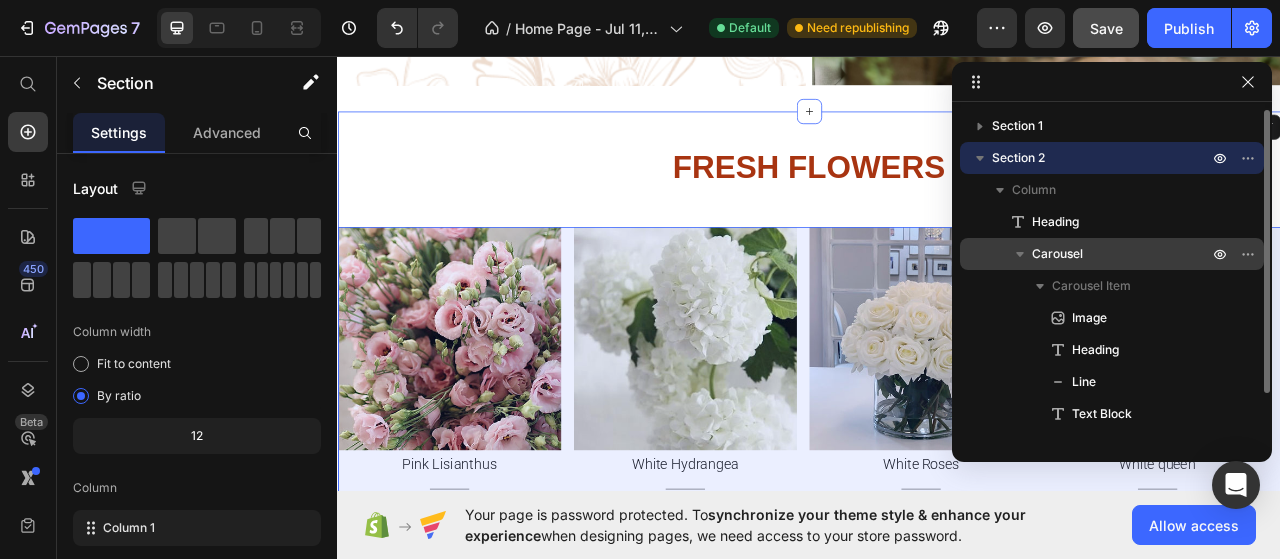 click on "Carousel" at bounding box center [1122, 254] 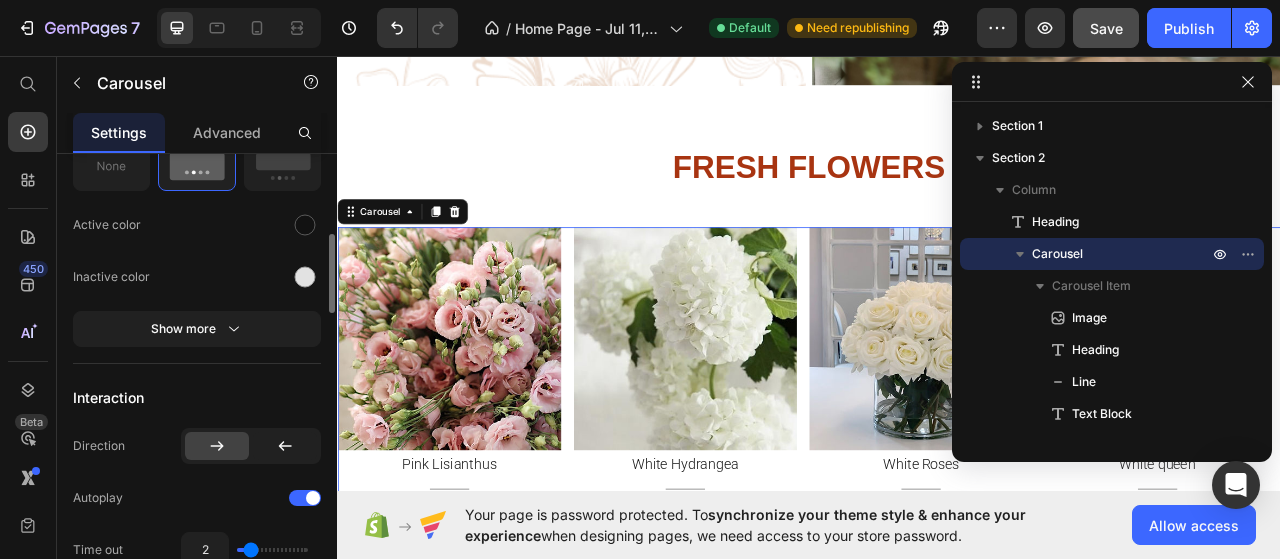 scroll, scrollTop: 1152, scrollLeft: 0, axis: vertical 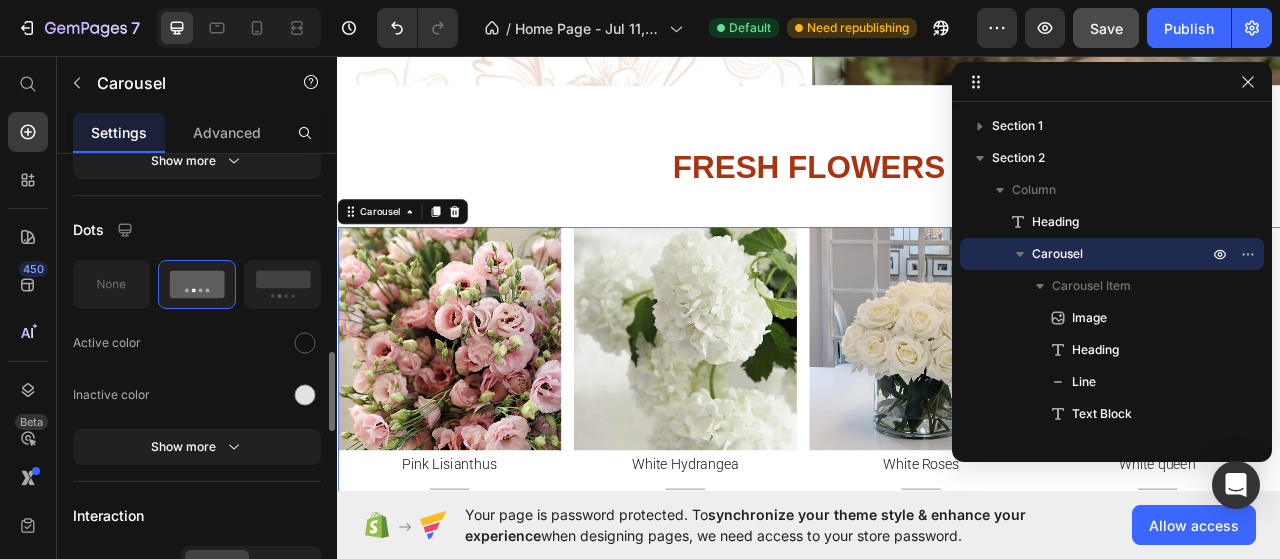 click on "Dots Active color Inactive color Show more" 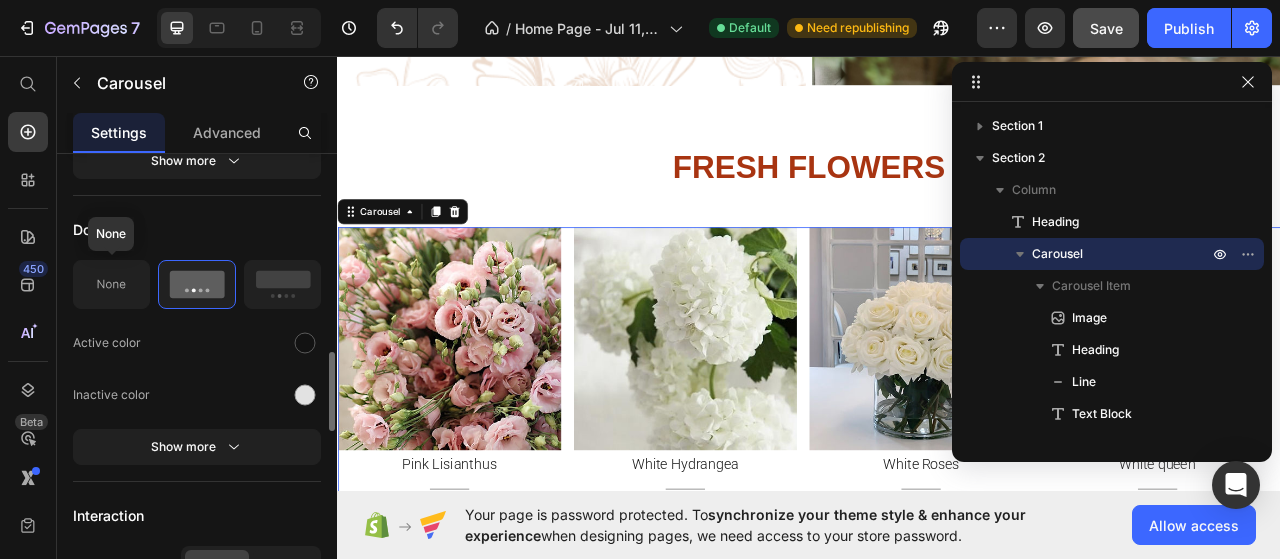 click 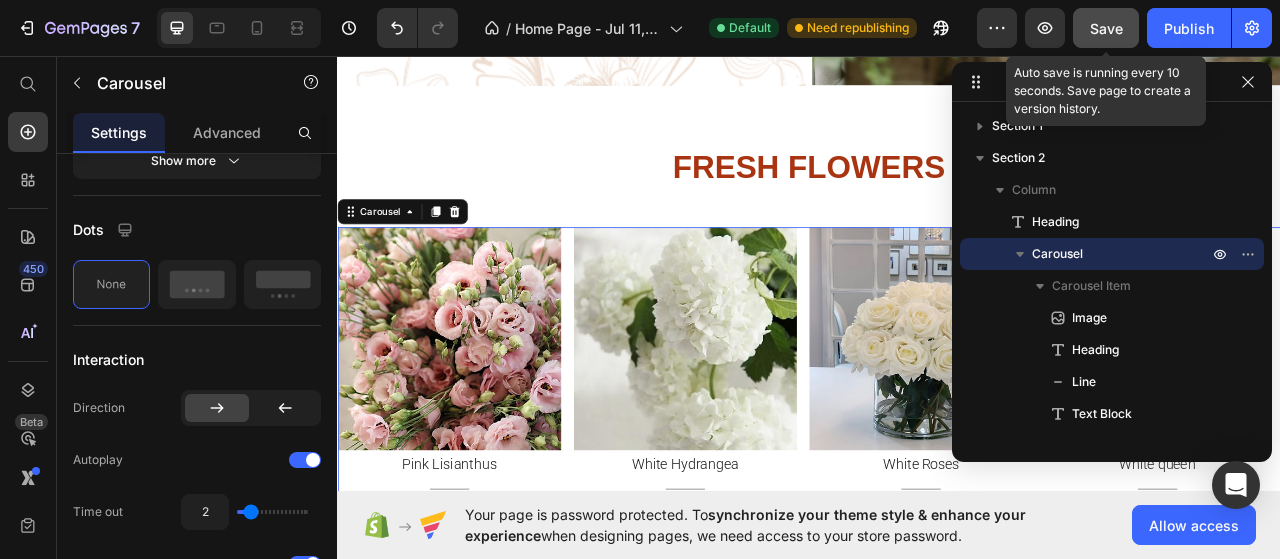 click on "Save" at bounding box center [1106, 28] 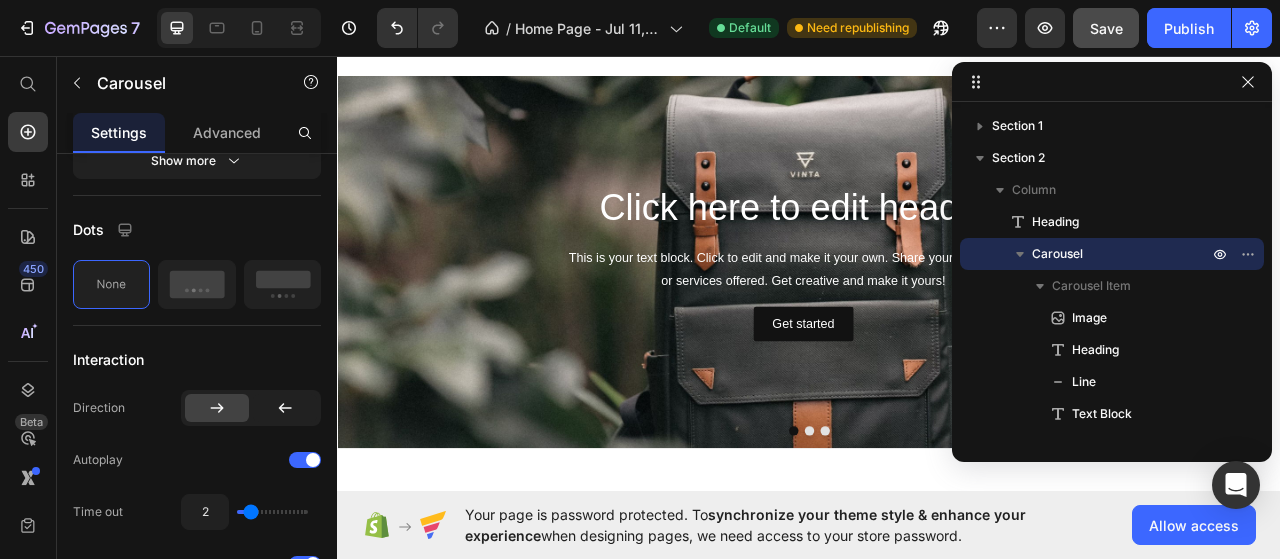 scroll, scrollTop: 2640, scrollLeft: 0, axis: vertical 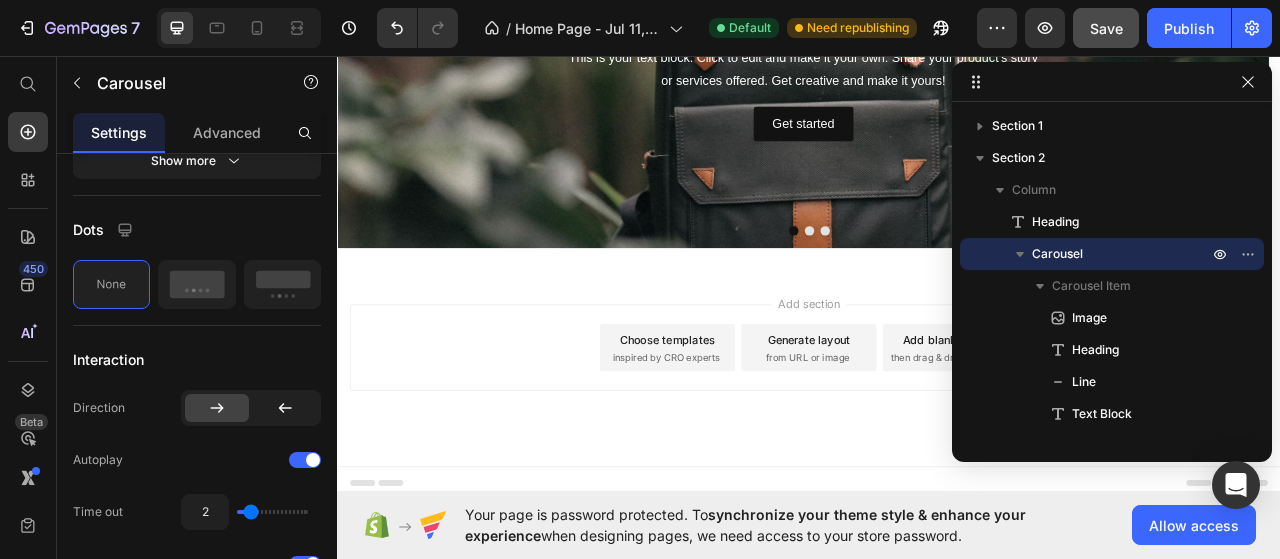 click on "then drag & drop elements" at bounding box center [1115, 442] 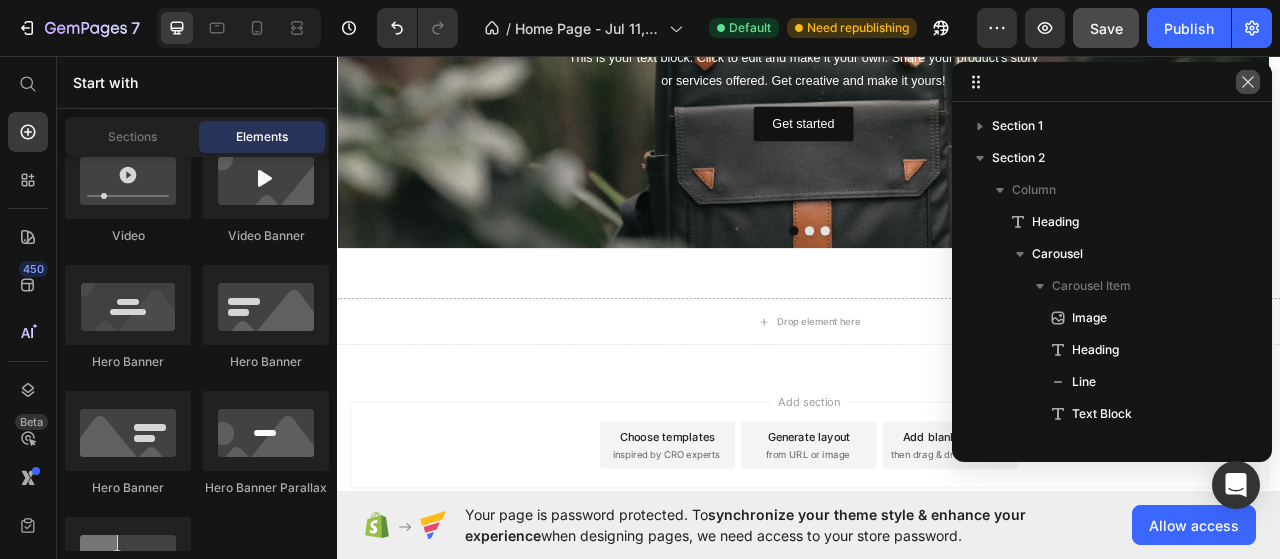 click 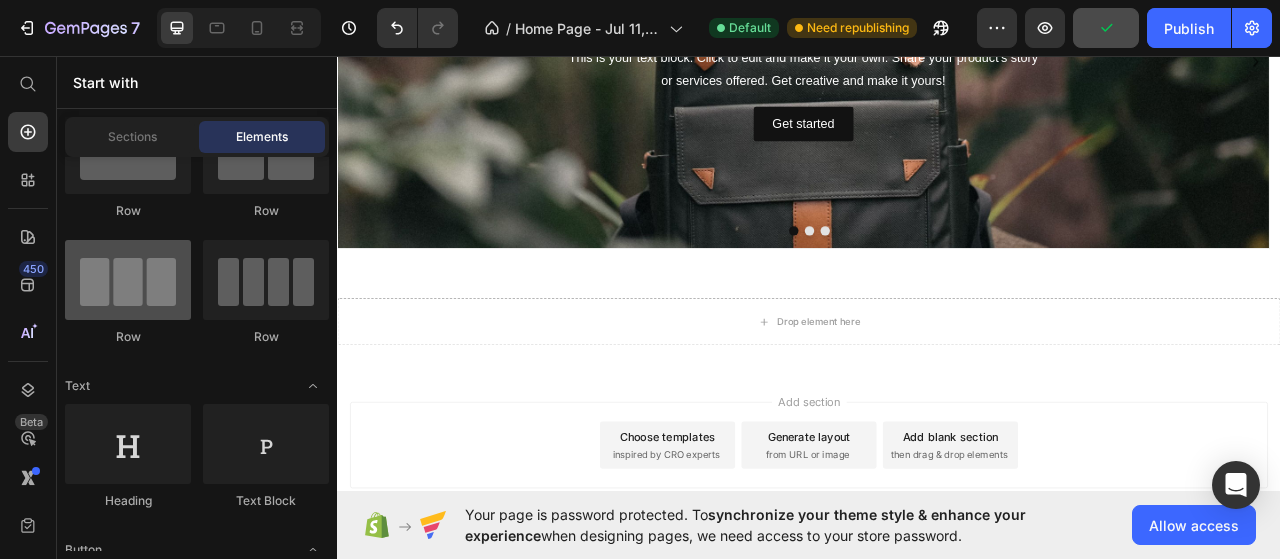 scroll, scrollTop: 33, scrollLeft: 0, axis: vertical 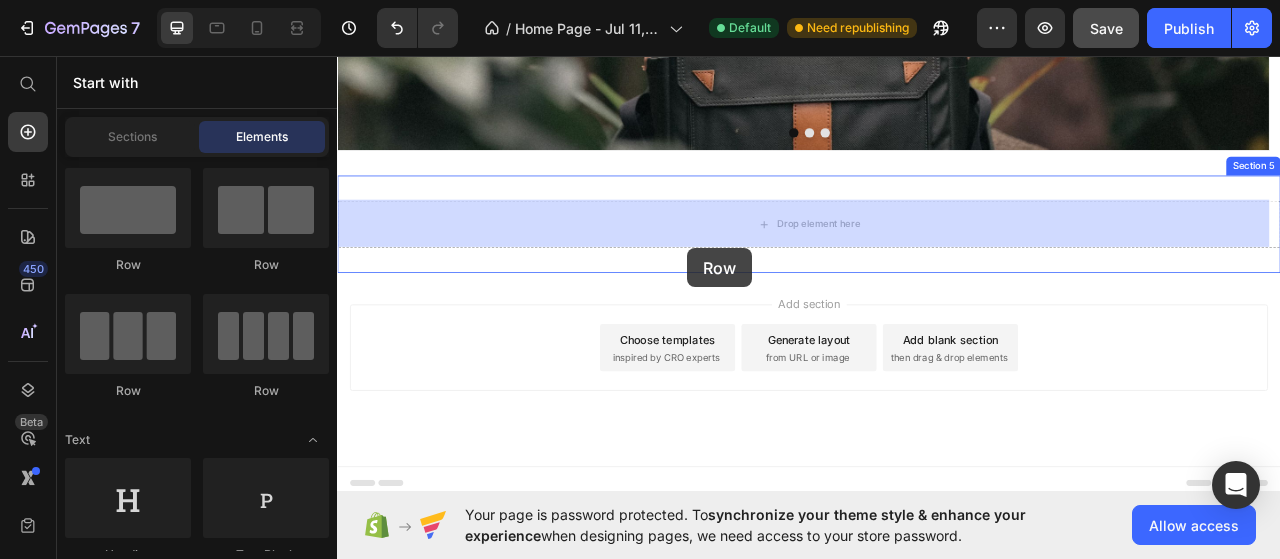 drag, startPoint x: 755, startPoint y: 479, endPoint x: 783, endPoint y: 302, distance: 179.201 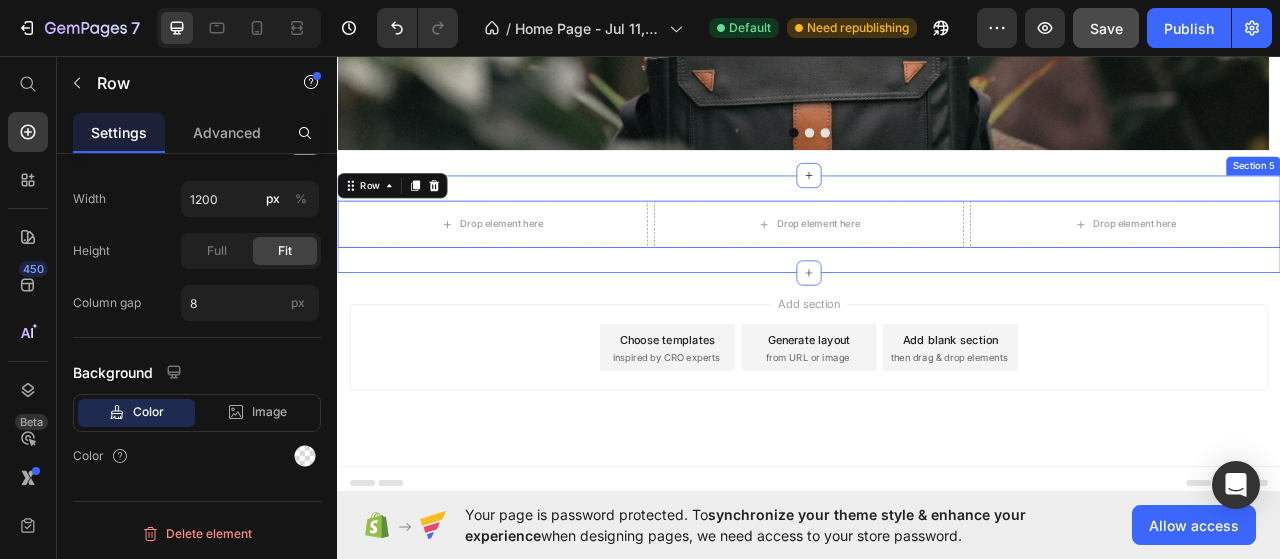 scroll, scrollTop: 0, scrollLeft: 0, axis: both 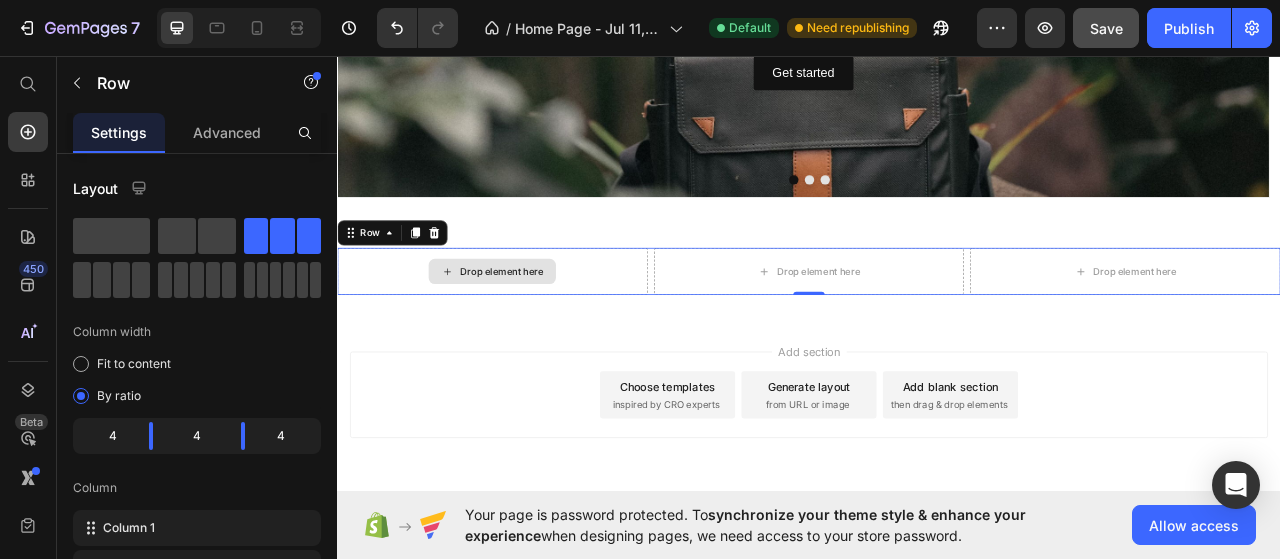 click on "Drop element here" at bounding box center (534, 332) 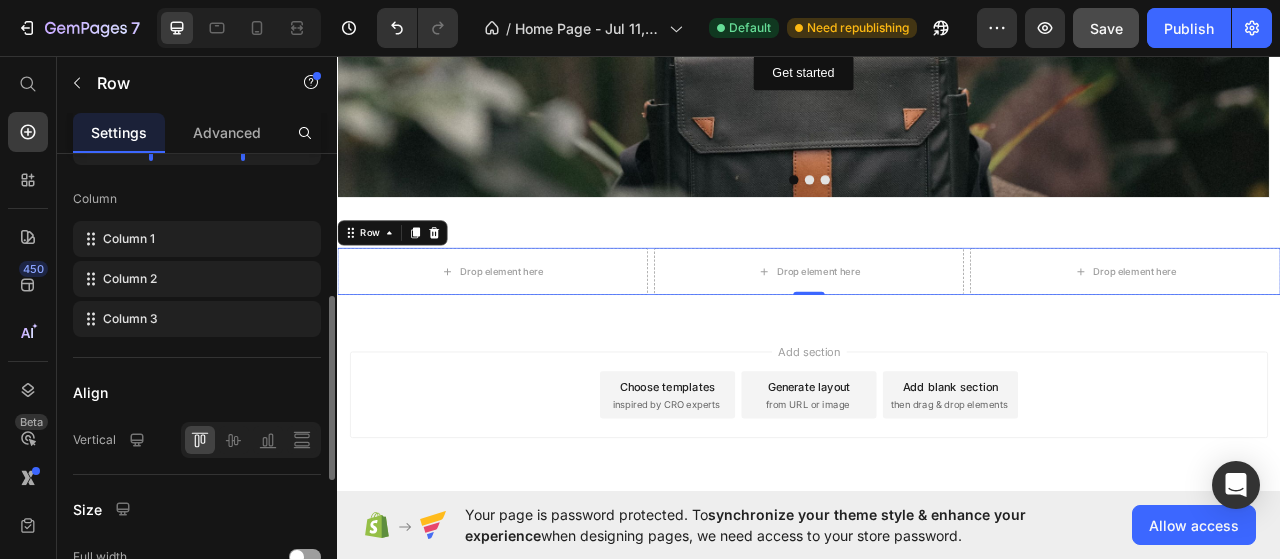 scroll, scrollTop: 309, scrollLeft: 0, axis: vertical 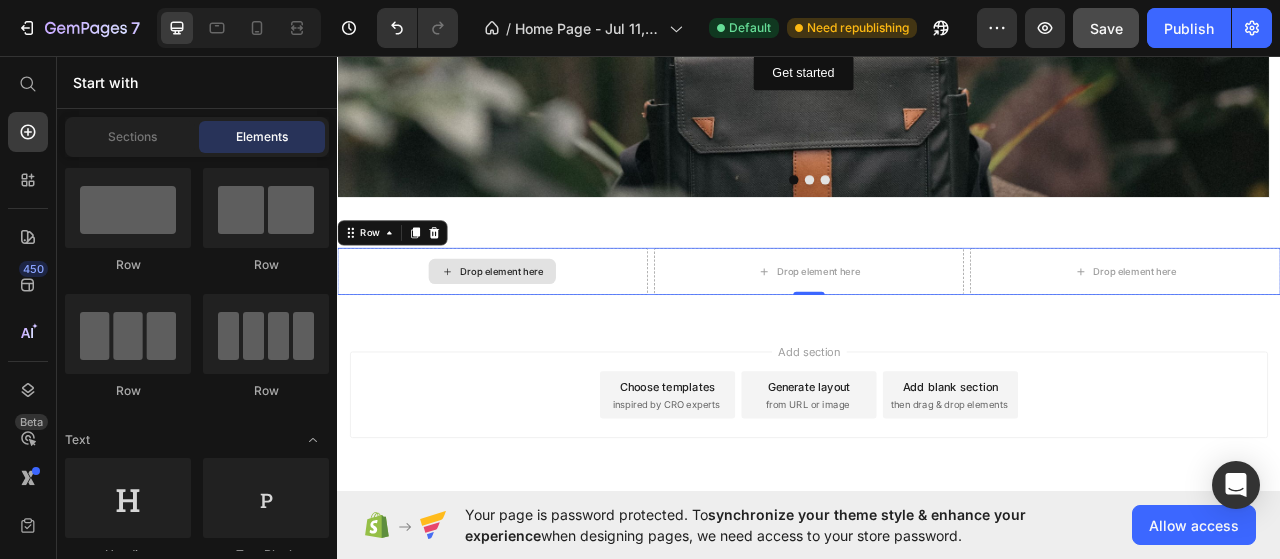 click on "Drop element here" at bounding box center (534, 332) 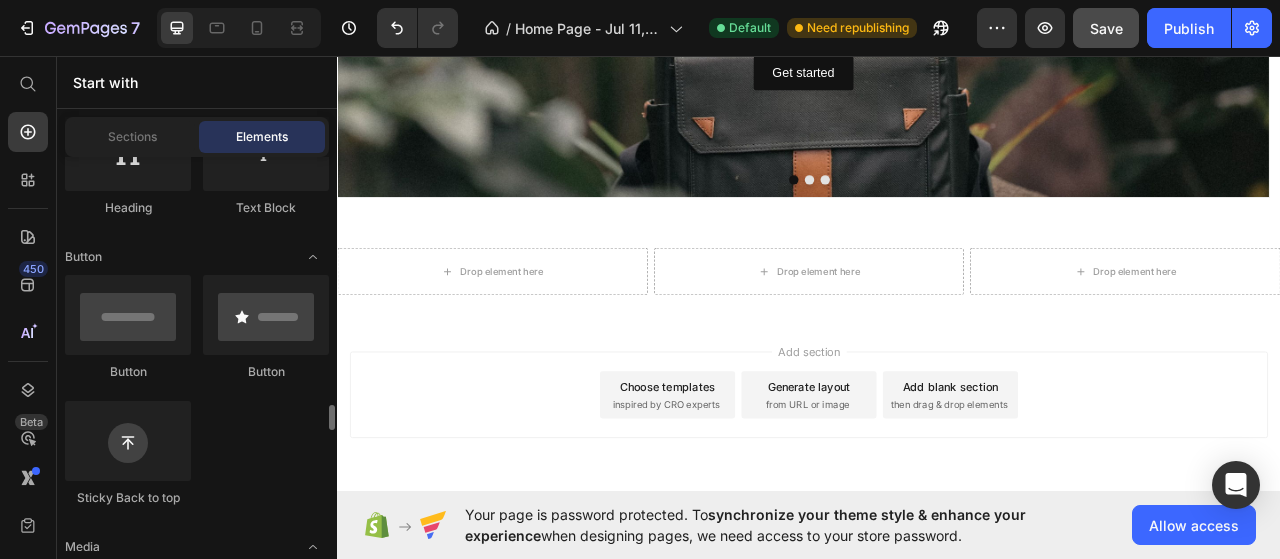 scroll, scrollTop: 595, scrollLeft: 0, axis: vertical 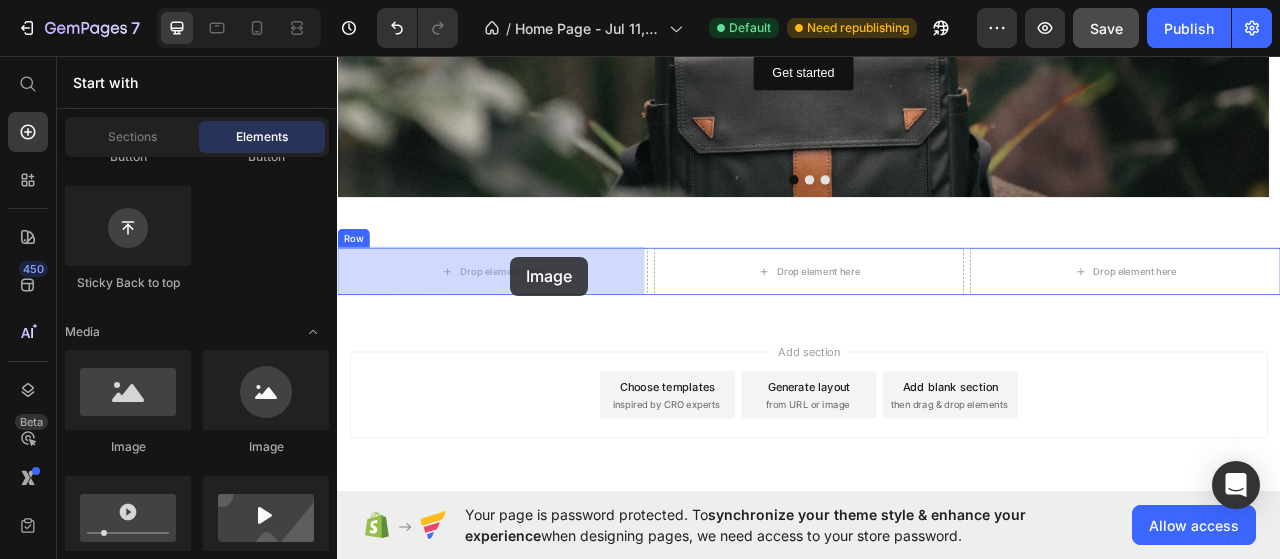 drag, startPoint x: 661, startPoint y: 353, endPoint x: 554, endPoint y: 313, distance: 114.232216 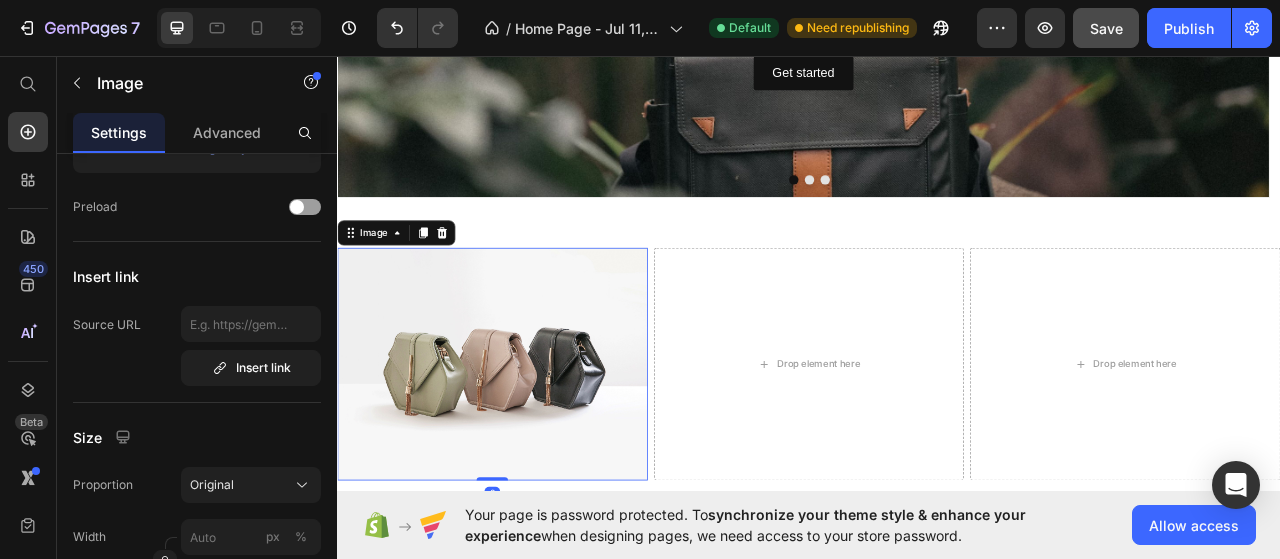 scroll, scrollTop: 0, scrollLeft: 0, axis: both 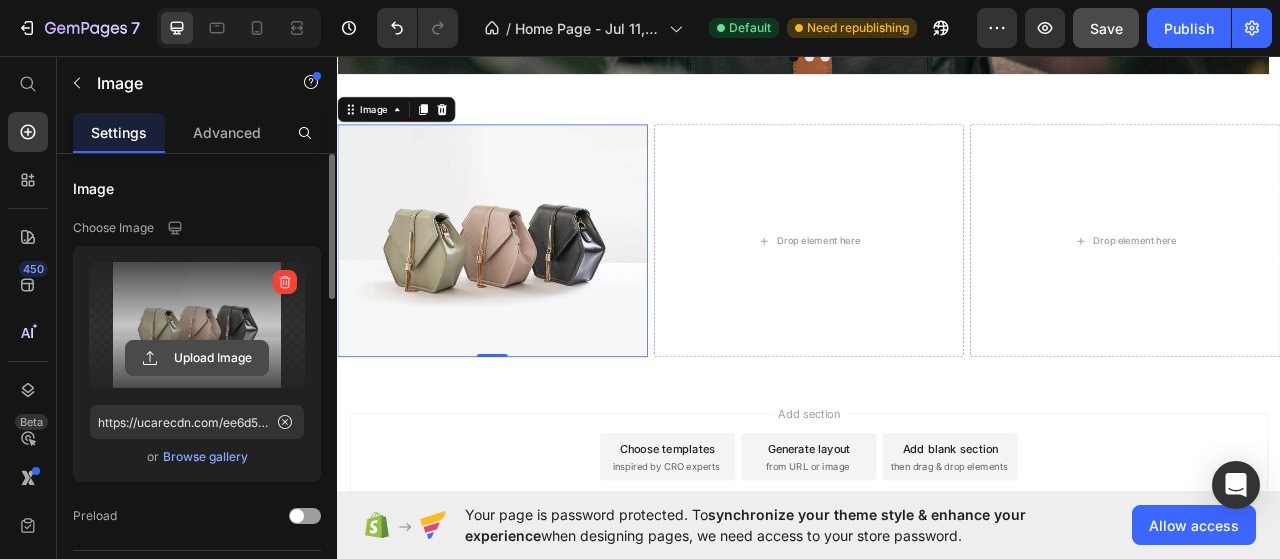 click 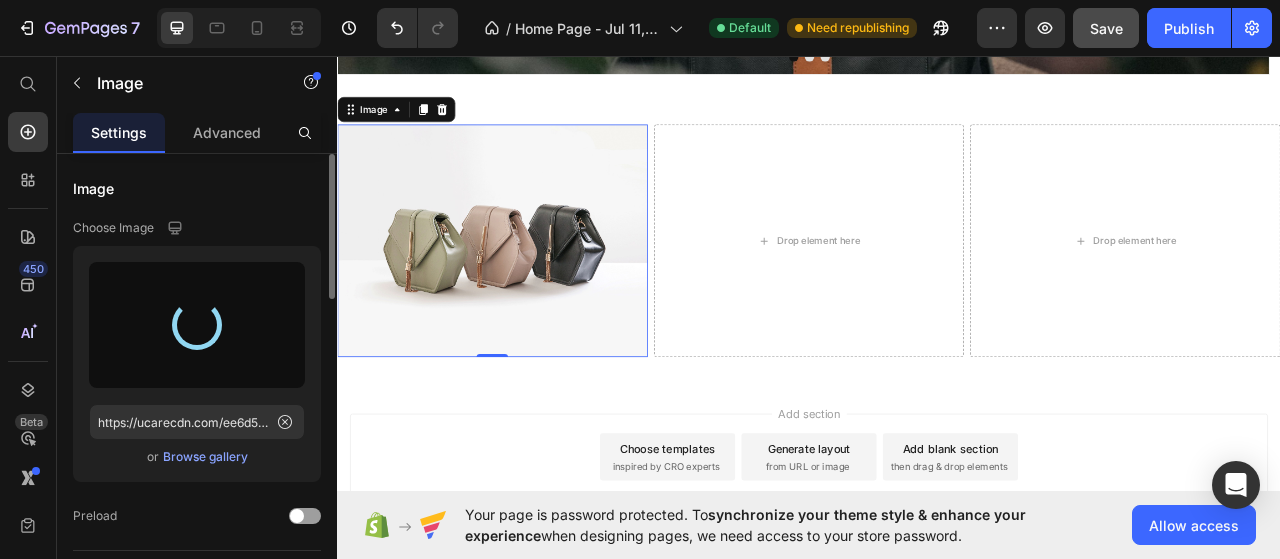 type on "https://cdn.shopify.com/s/files/1/0945/0763/0909/files/gempages_574916696461017956-66498668-adb2-41d5-9919-833e5addc6c3.png" 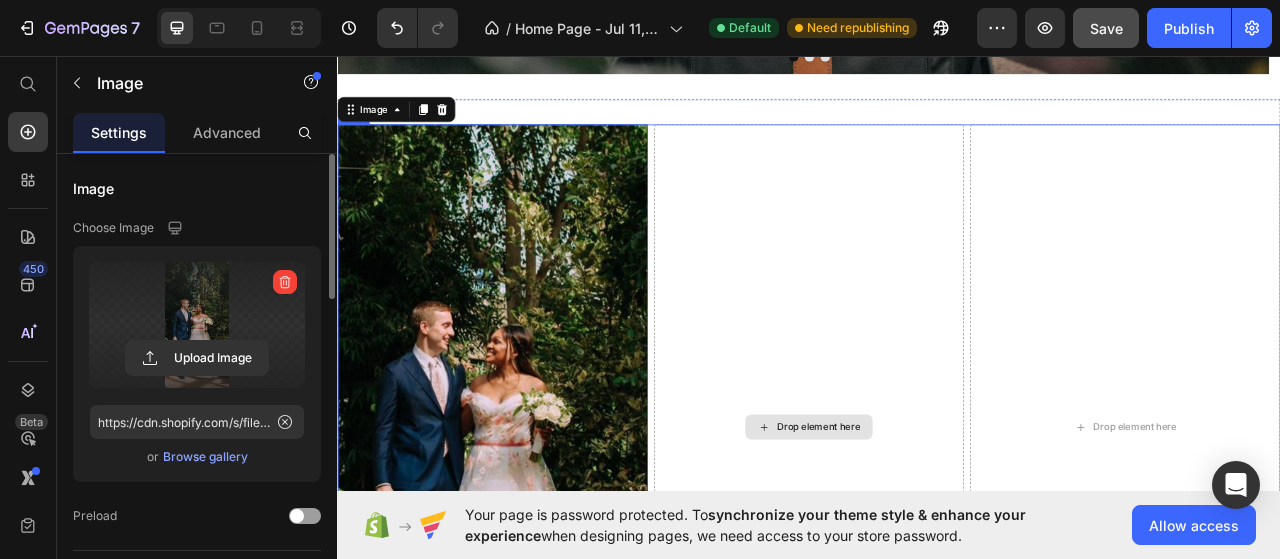 click on "Drop element here" at bounding box center [937, 530] 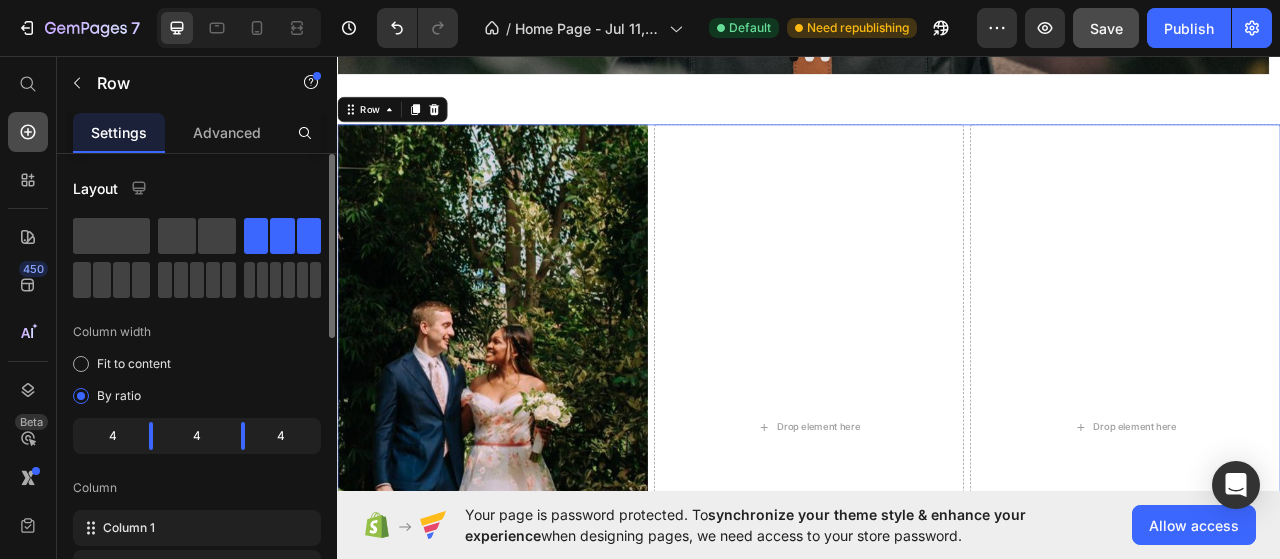 click 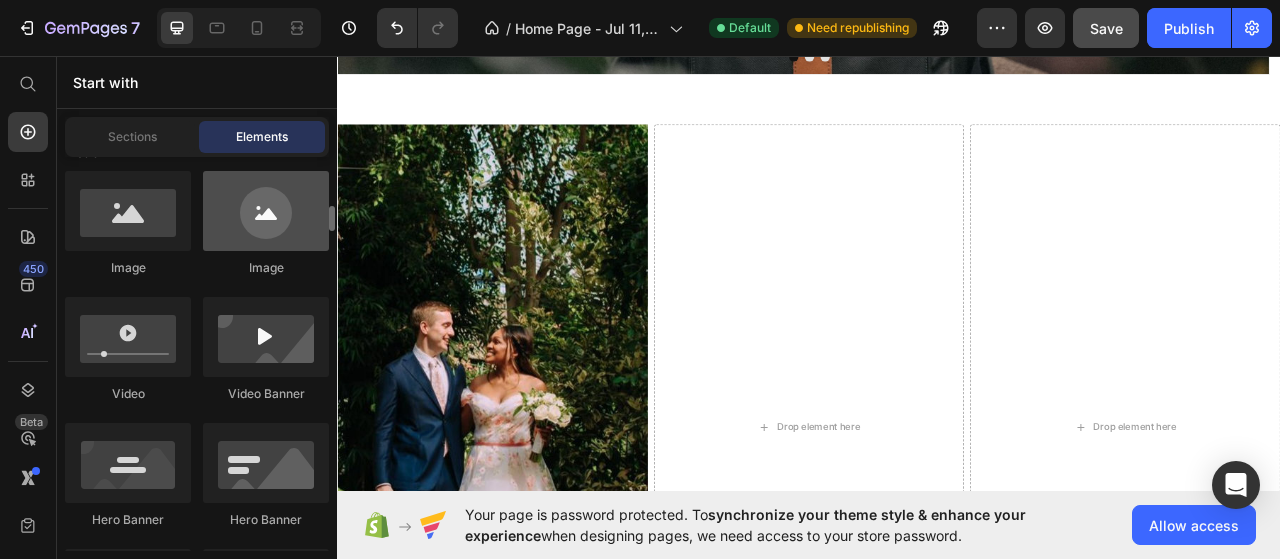 scroll, scrollTop: 774, scrollLeft: 0, axis: vertical 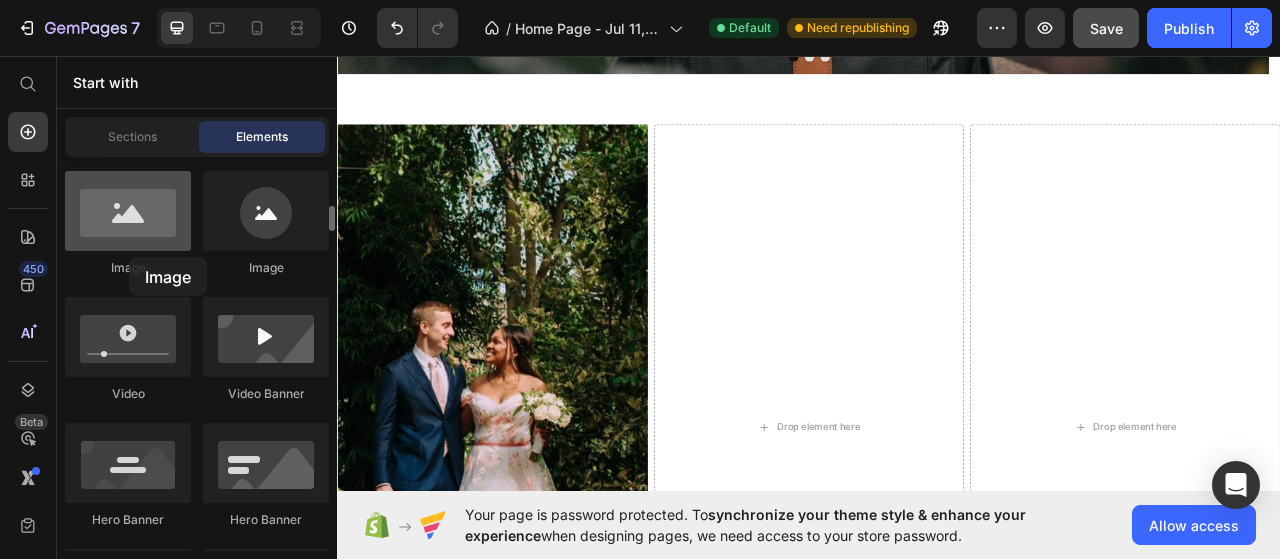 drag, startPoint x: 102, startPoint y: 263, endPoint x: 129, endPoint y: 249, distance: 30.413813 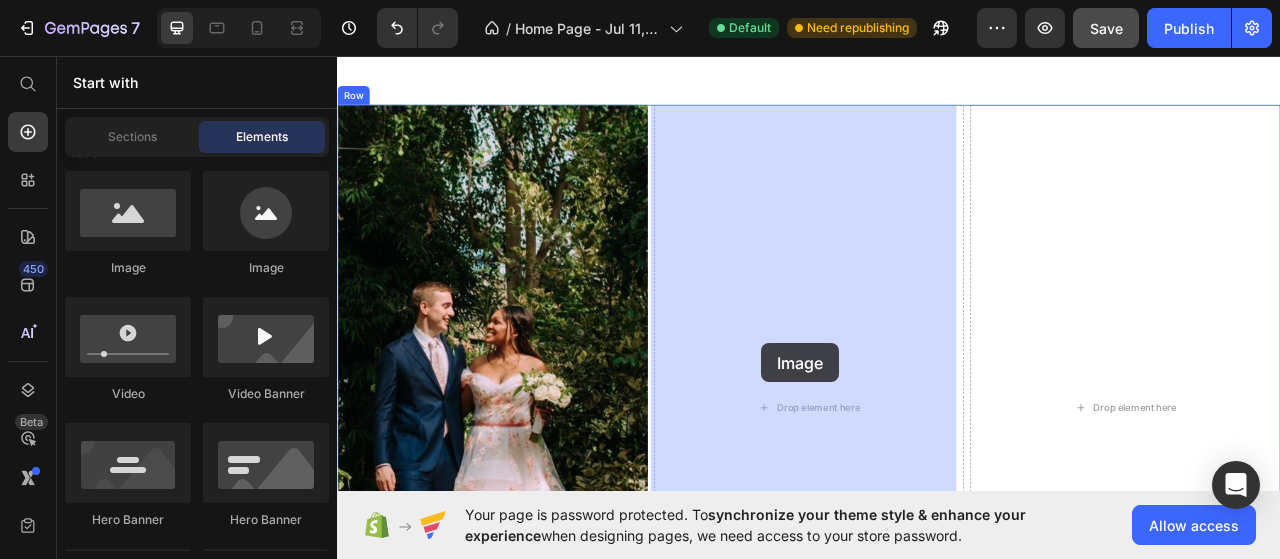 scroll, scrollTop: 2912, scrollLeft: 0, axis: vertical 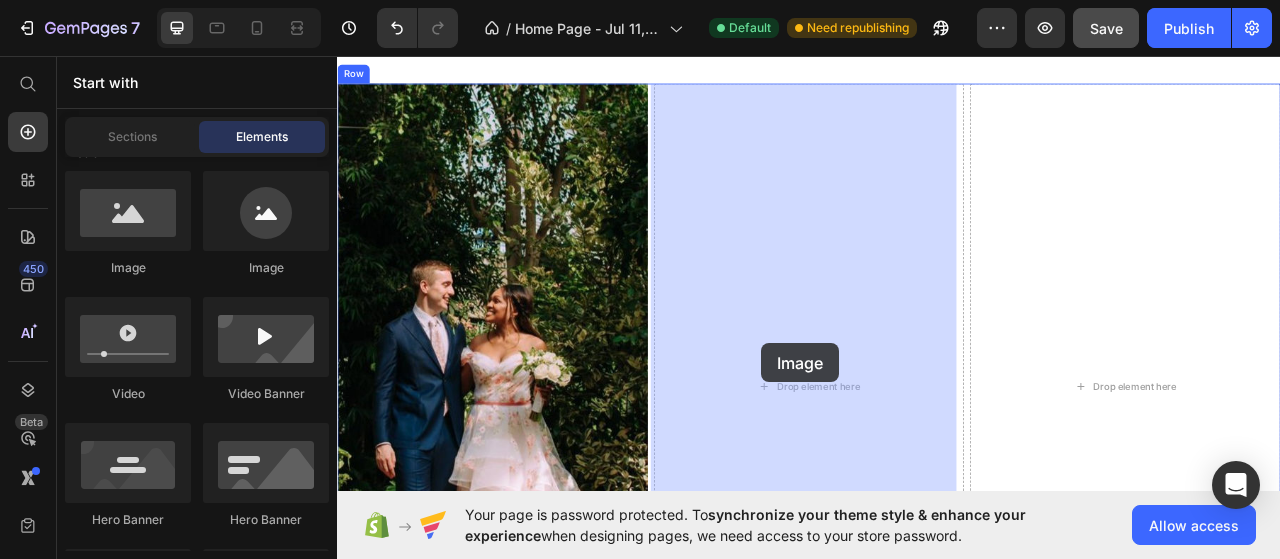 drag, startPoint x: 466, startPoint y: 296, endPoint x: 876, endPoint y: 423, distance: 429.21906 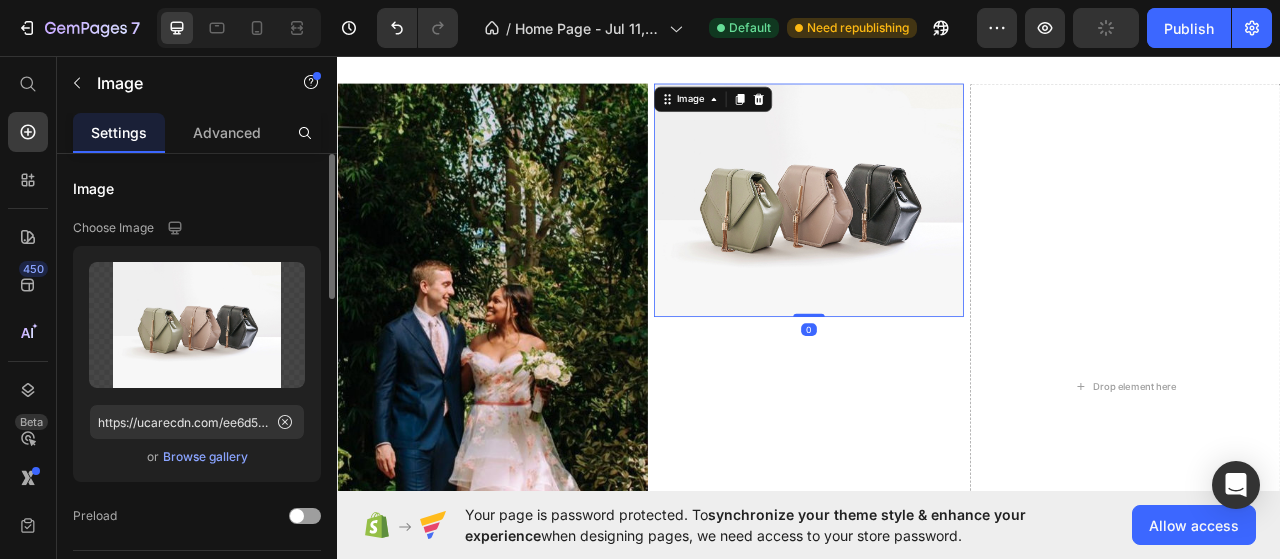 scroll, scrollTop: 2916, scrollLeft: 0, axis: vertical 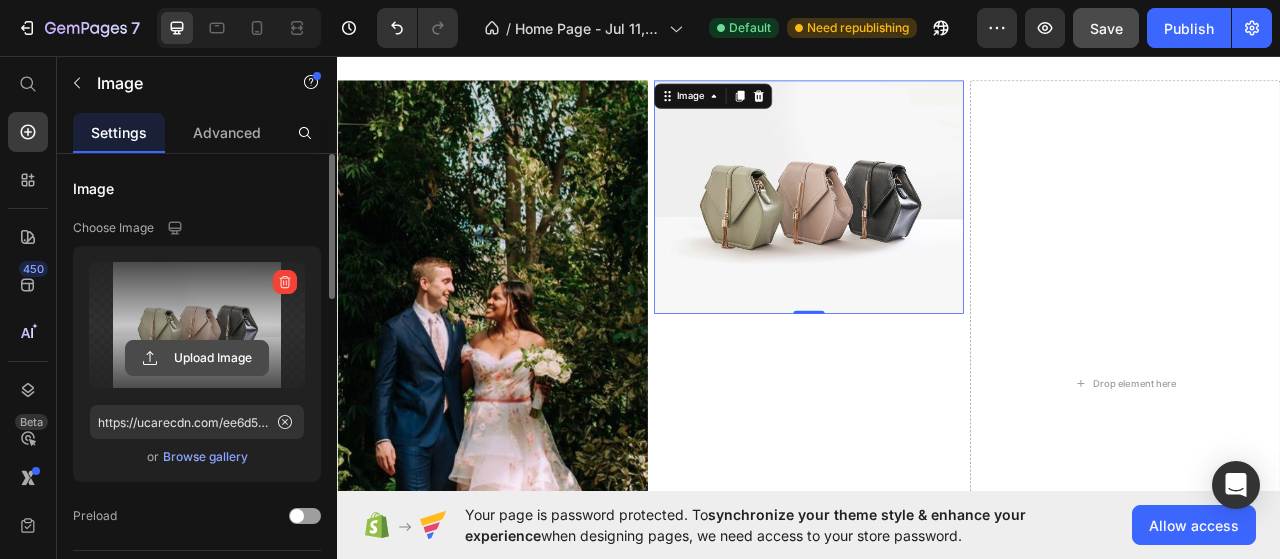 click 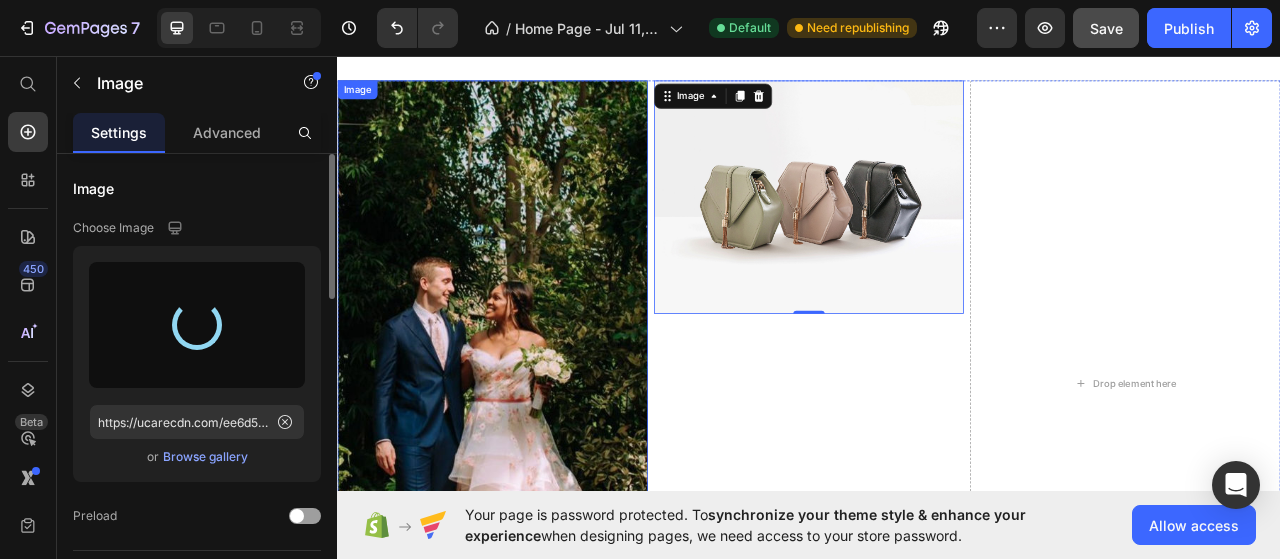type on "https://cdn.shopify.com/s/files/1/0945/0763/0909/files/gempages_574916696461017956-8d1acb42-2381-4cc7-aefd-9344867bdc3d.png" 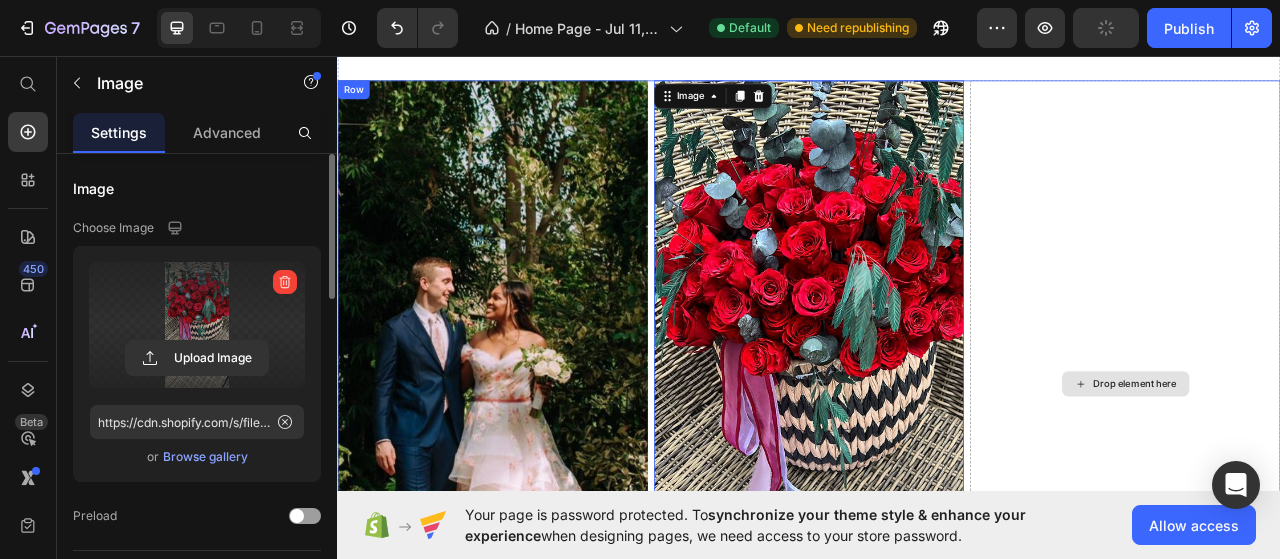 click on "Drop element here" at bounding box center (1340, 475) 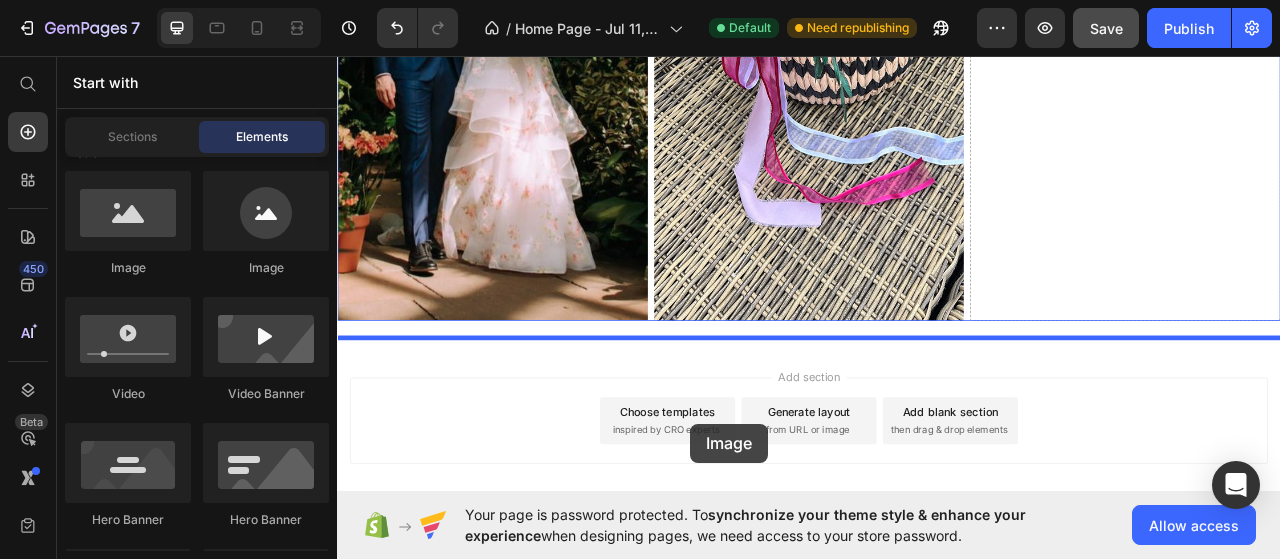 scroll, scrollTop: 3465, scrollLeft: 0, axis: vertical 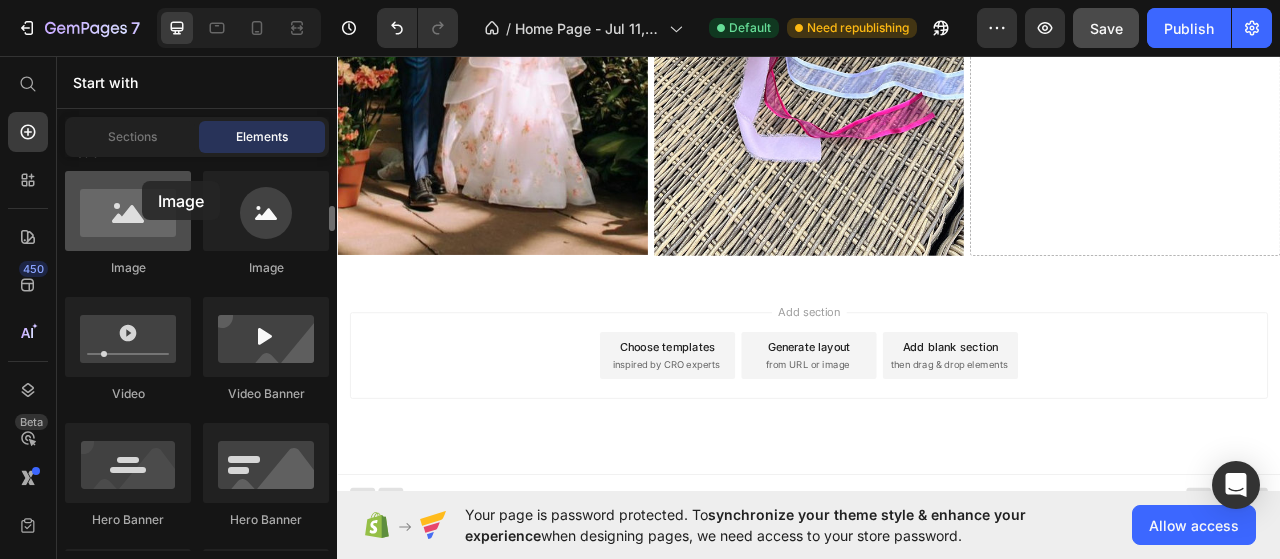 drag, startPoint x: 589, startPoint y: 401, endPoint x: 134, endPoint y: 204, distance: 495.8165 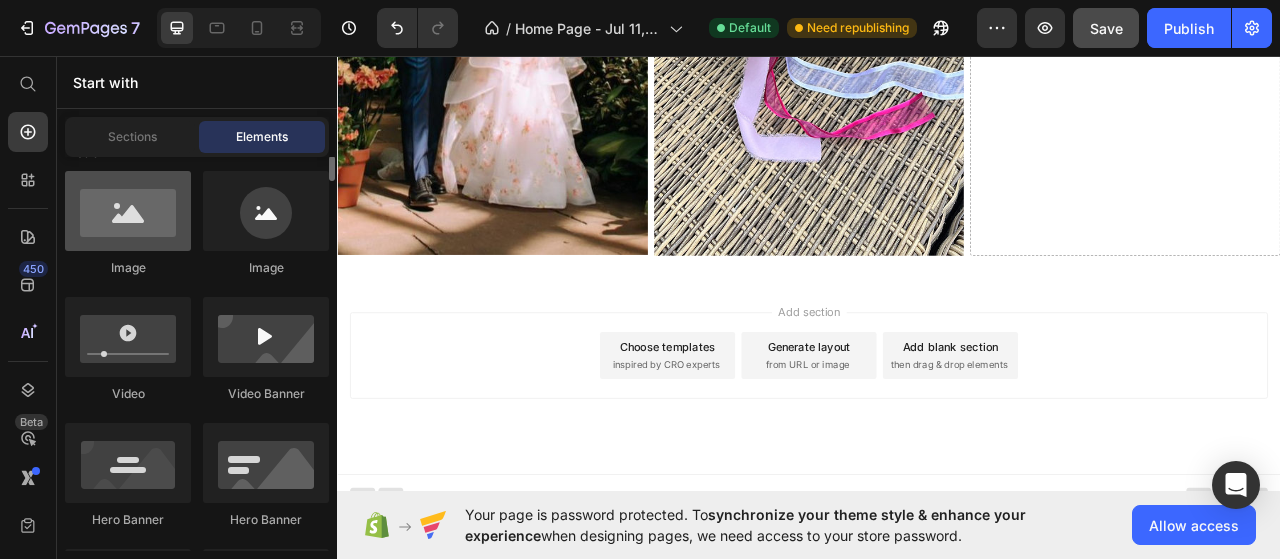 scroll, scrollTop: 506, scrollLeft: 0, axis: vertical 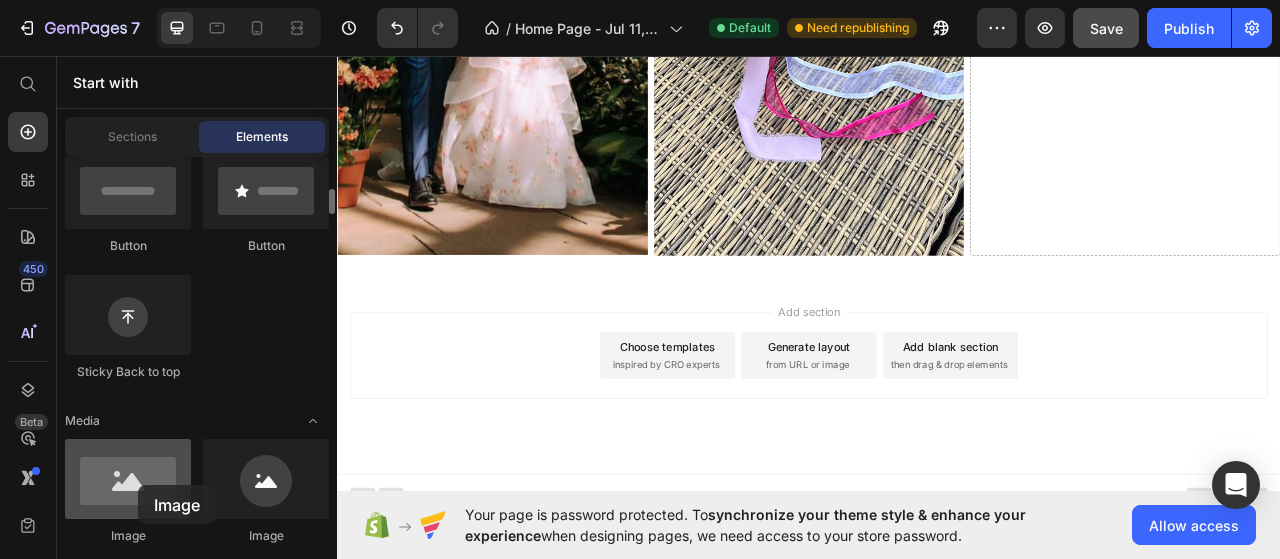 drag, startPoint x: 38, startPoint y: 542, endPoint x: 138, endPoint y: 485, distance: 115.1043 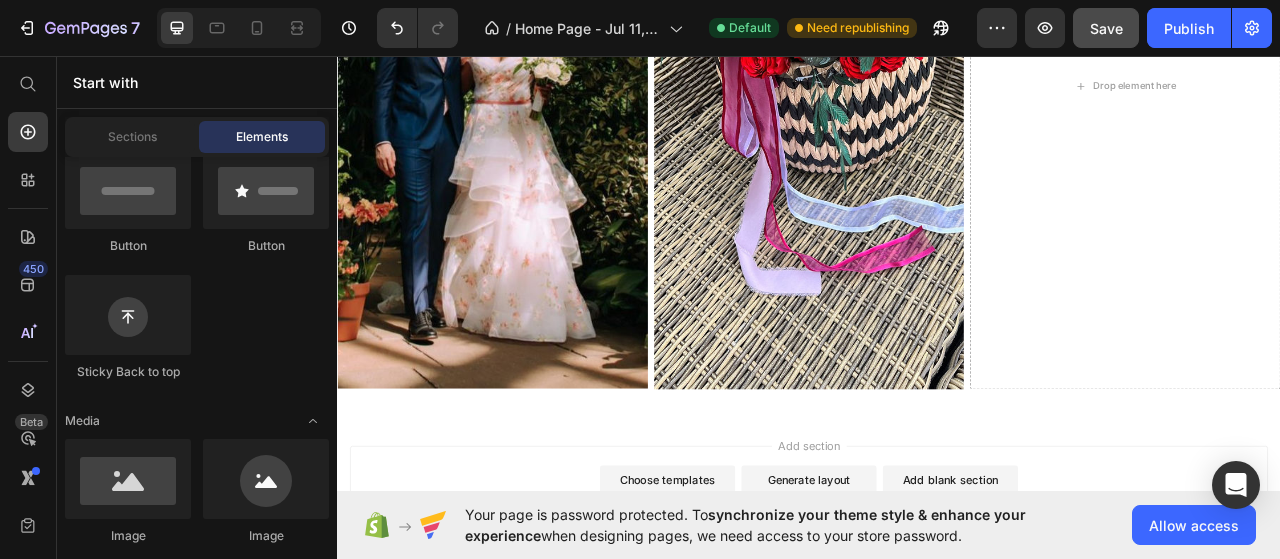 scroll, scrollTop: 3132, scrollLeft: 0, axis: vertical 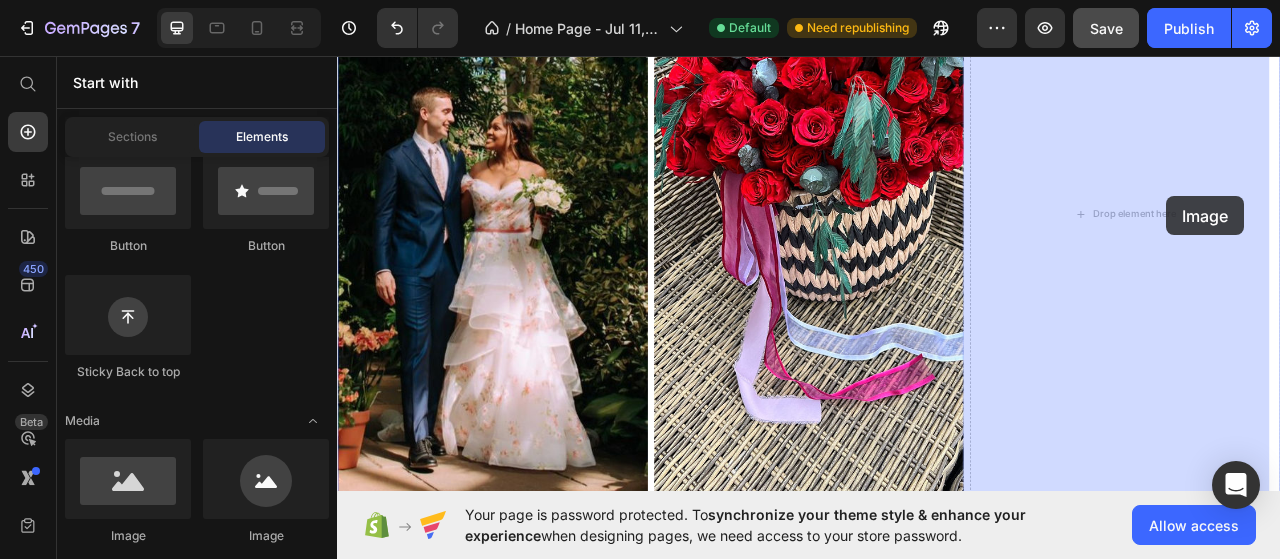 drag, startPoint x: 454, startPoint y: 533, endPoint x: 1386, endPoint y: 237, distance: 977.87524 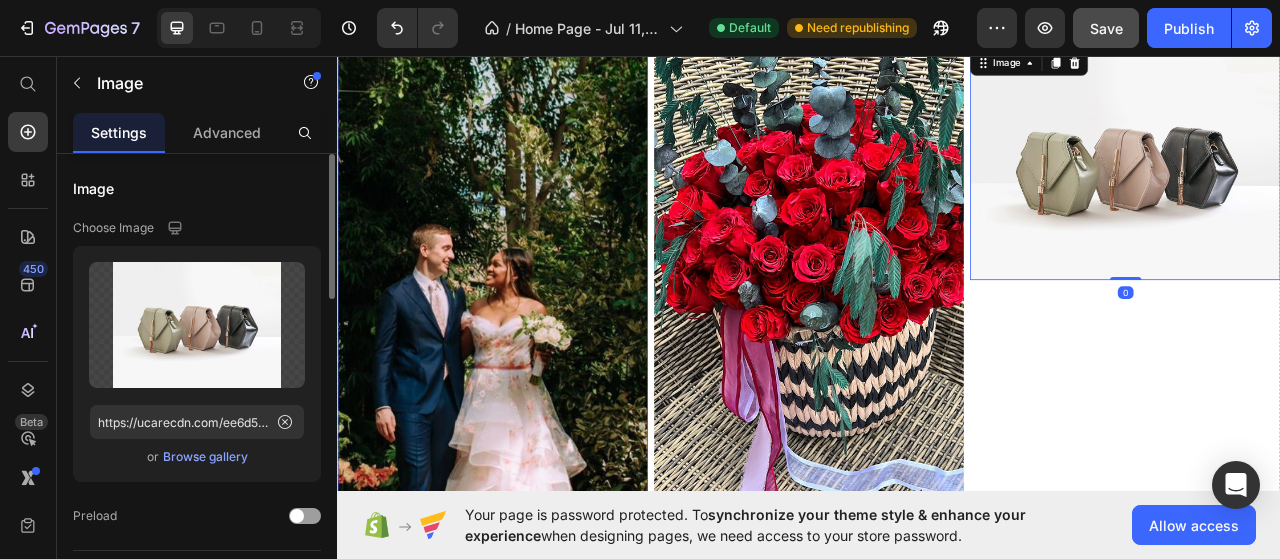scroll, scrollTop: 2880, scrollLeft: 0, axis: vertical 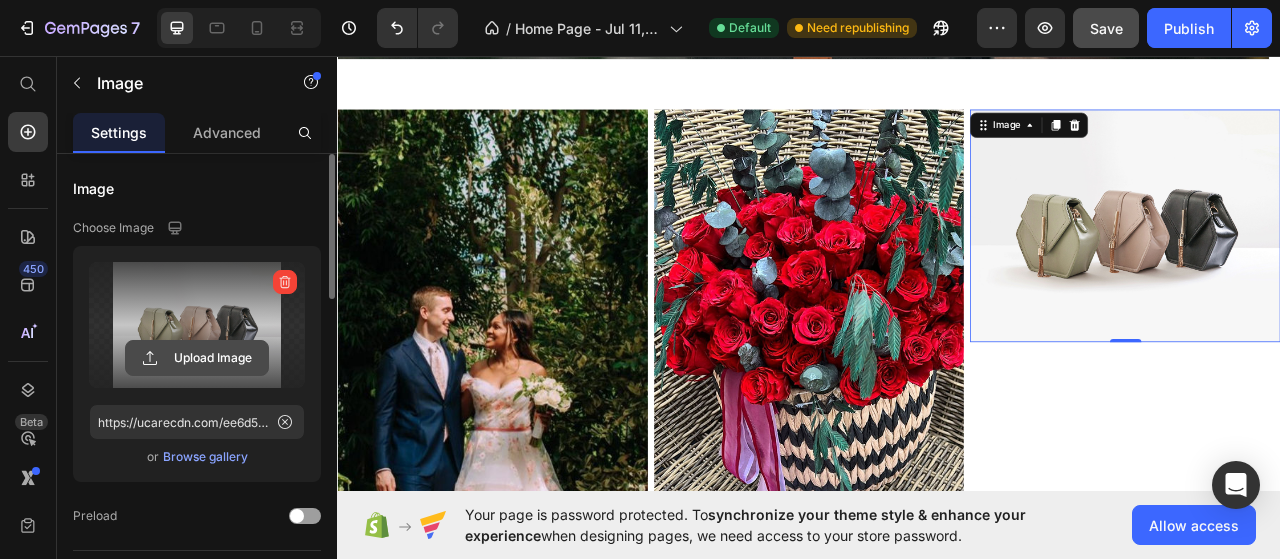 click 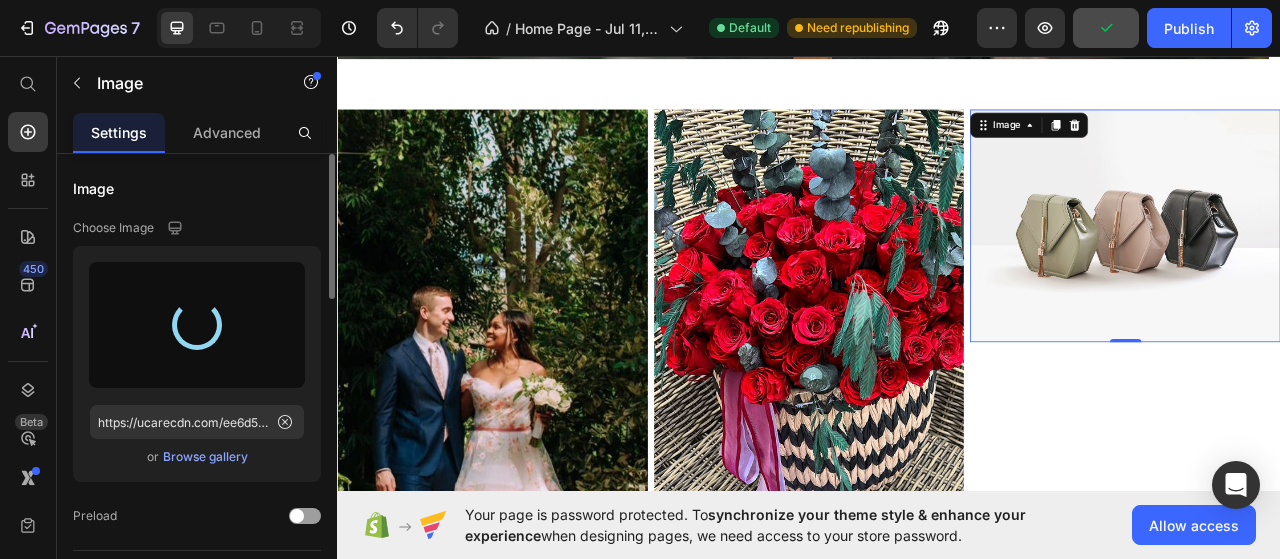 type on "https://cdn.shopify.com/s/files/1/0945/0763/0909/files/gempages_574916696461017956-356e2044-45a9-44a5-ac4d-067d980927b8.png" 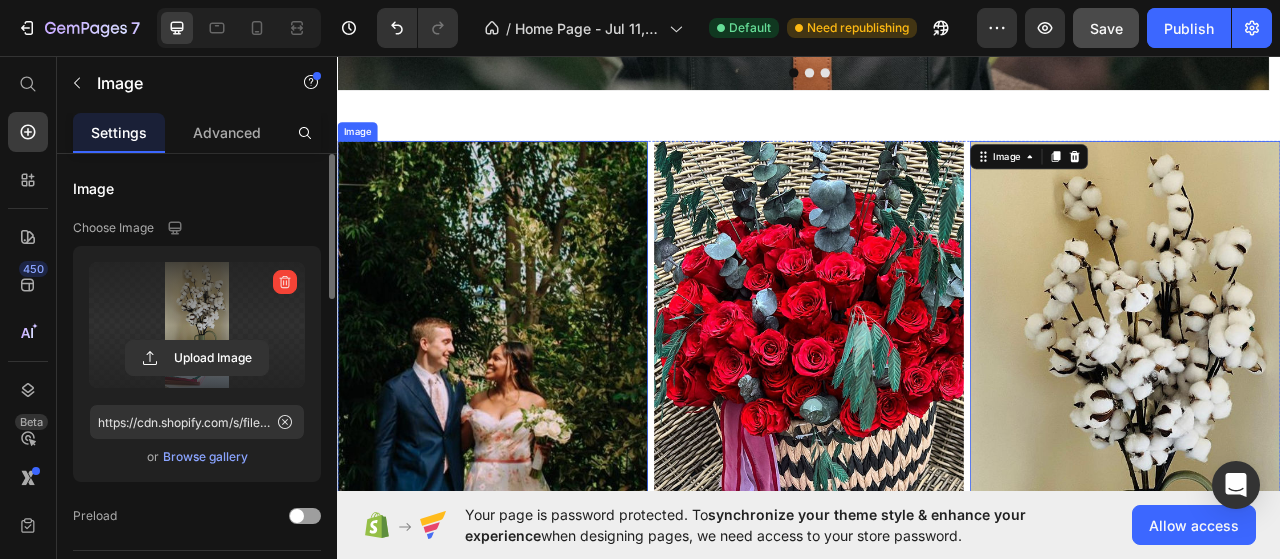 scroll, scrollTop: 2777, scrollLeft: 0, axis: vertical 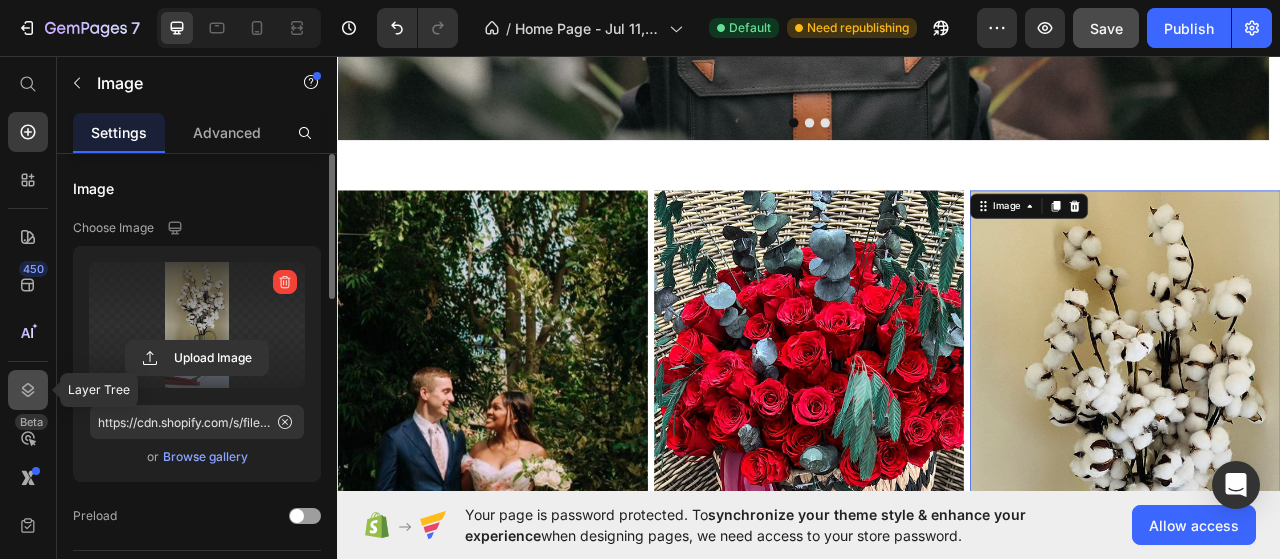click 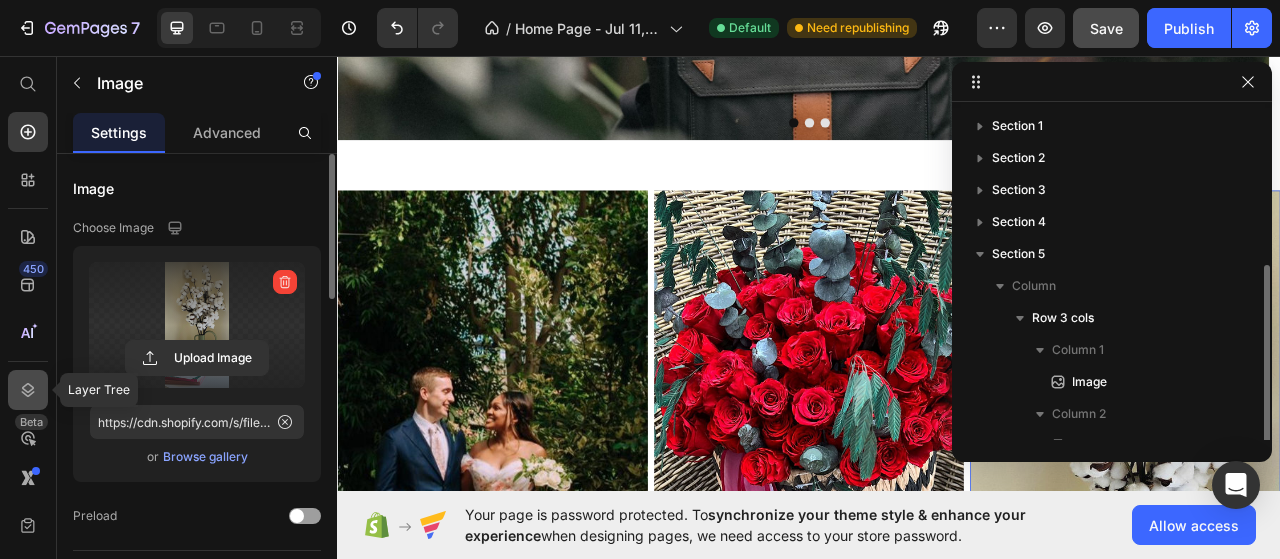 scroll, scrollTop: 86, scrollLeft: 0, axis: vertical 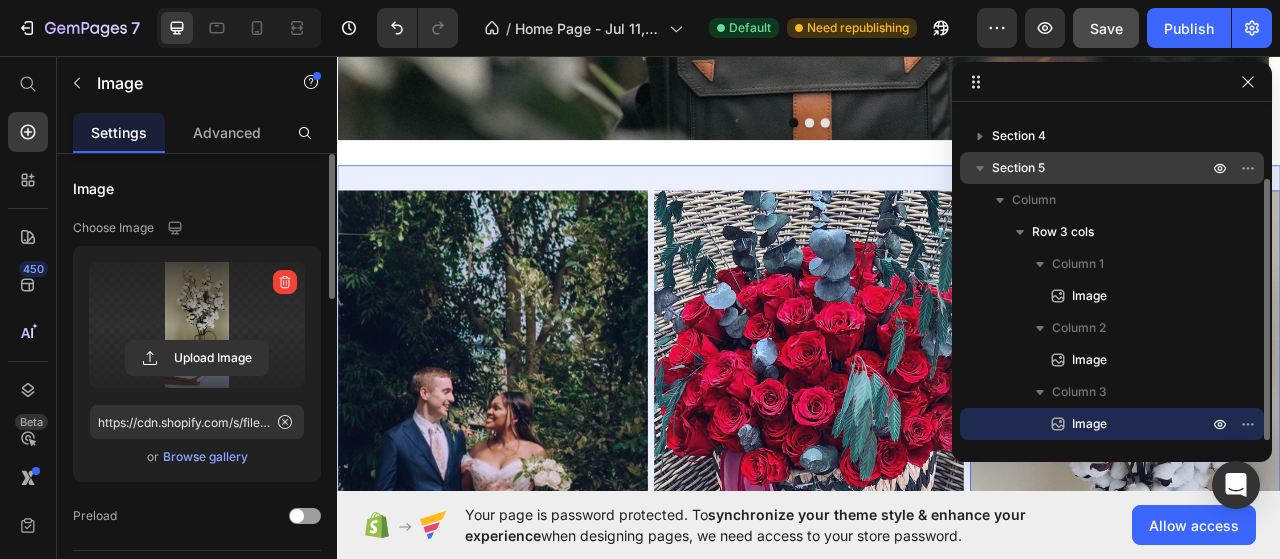 click on "Section 5" at bounding box center (1018, 168) 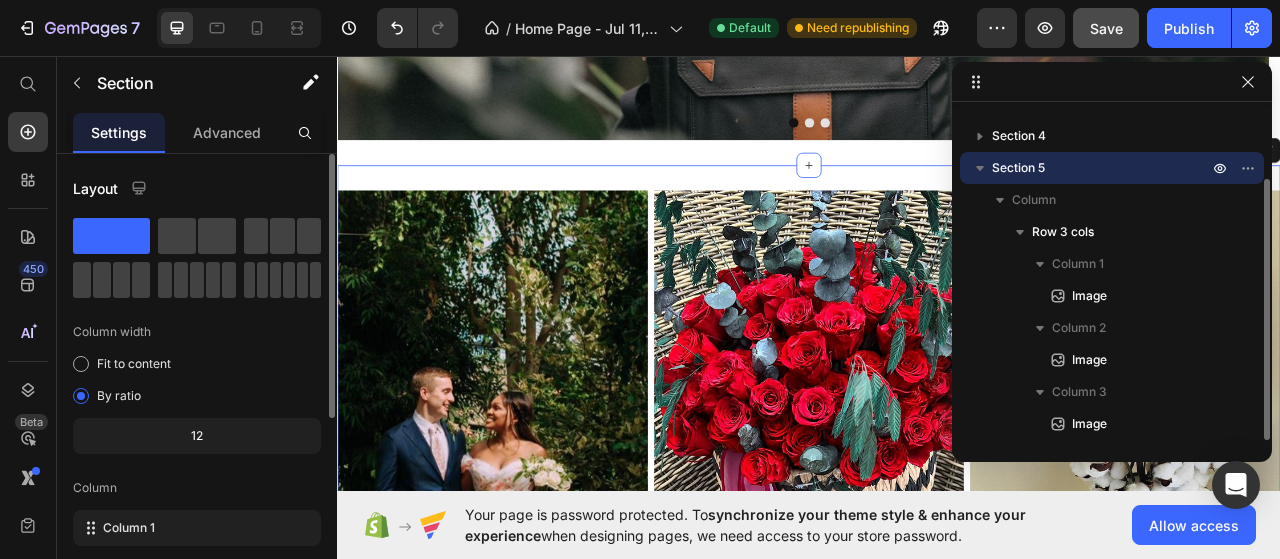 scroll, scrollTop: 2855, scrollLeft: 0, axis: vertical 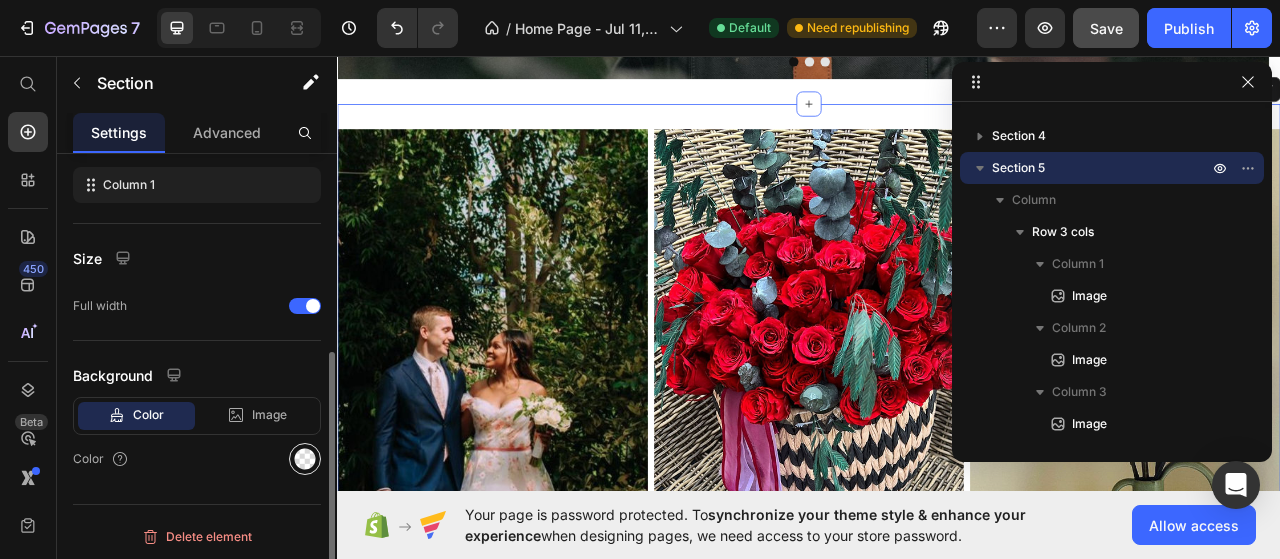 click at bounding box center [305, 459] 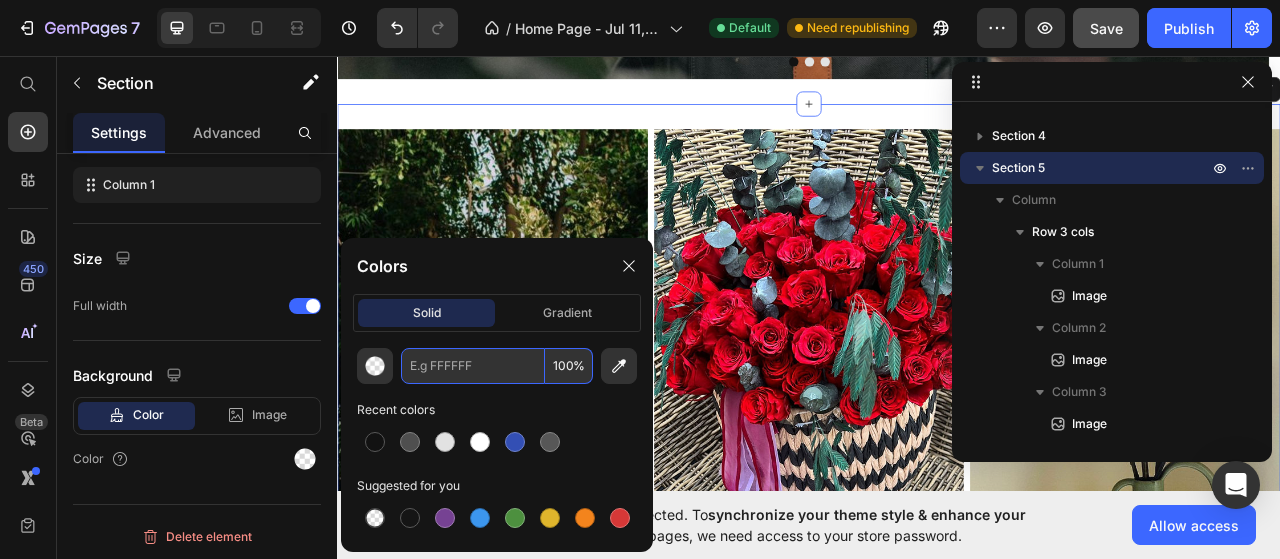 click at bounding box center [473, 366] 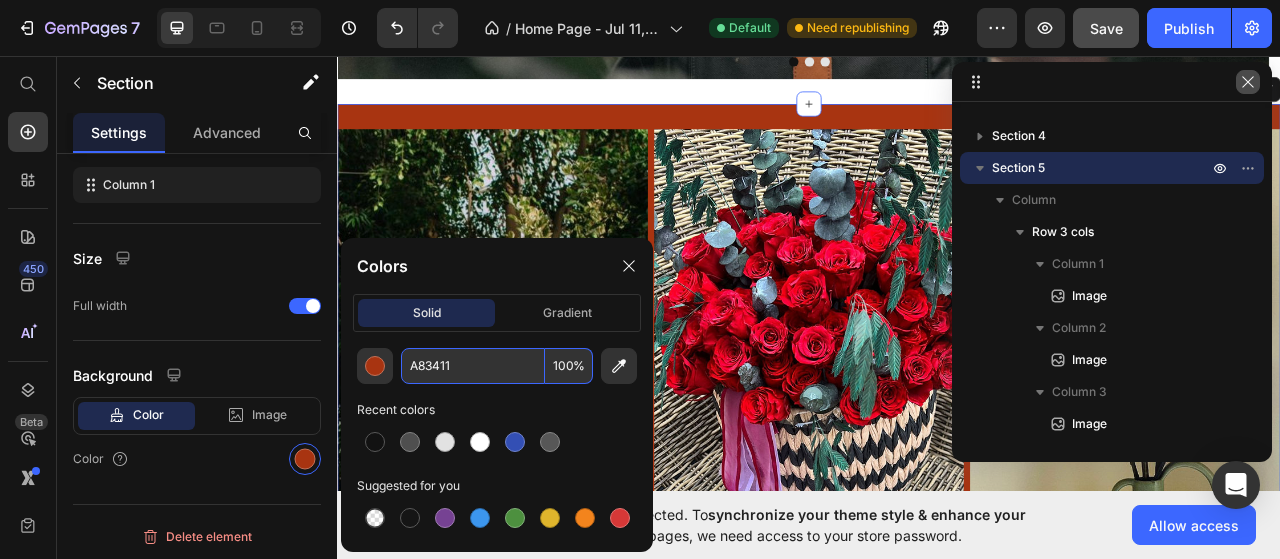 type on "A83411" 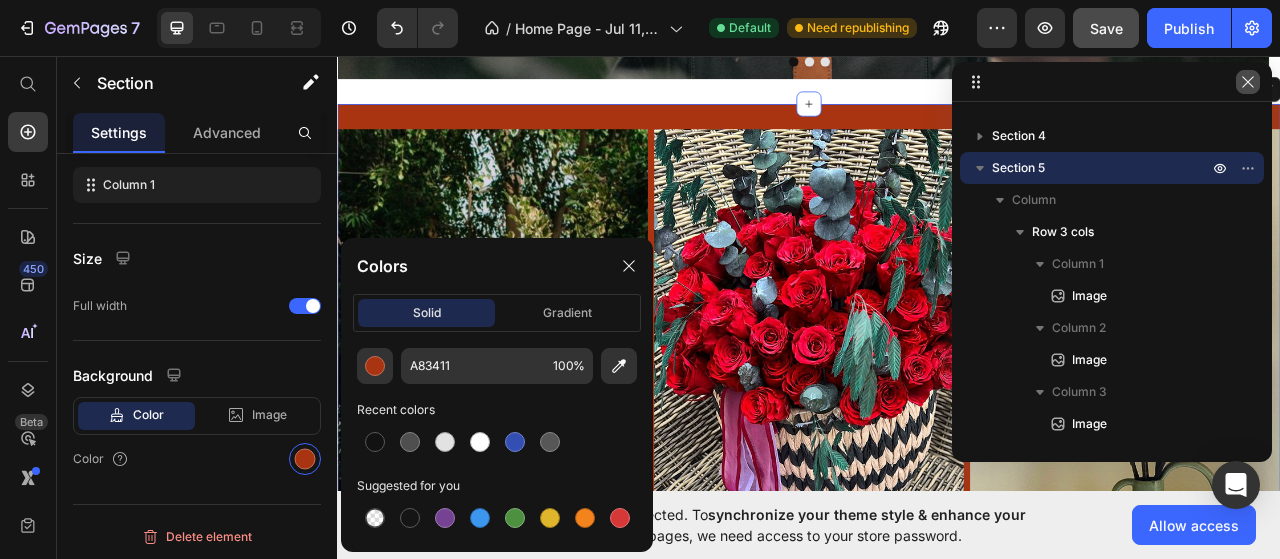 click 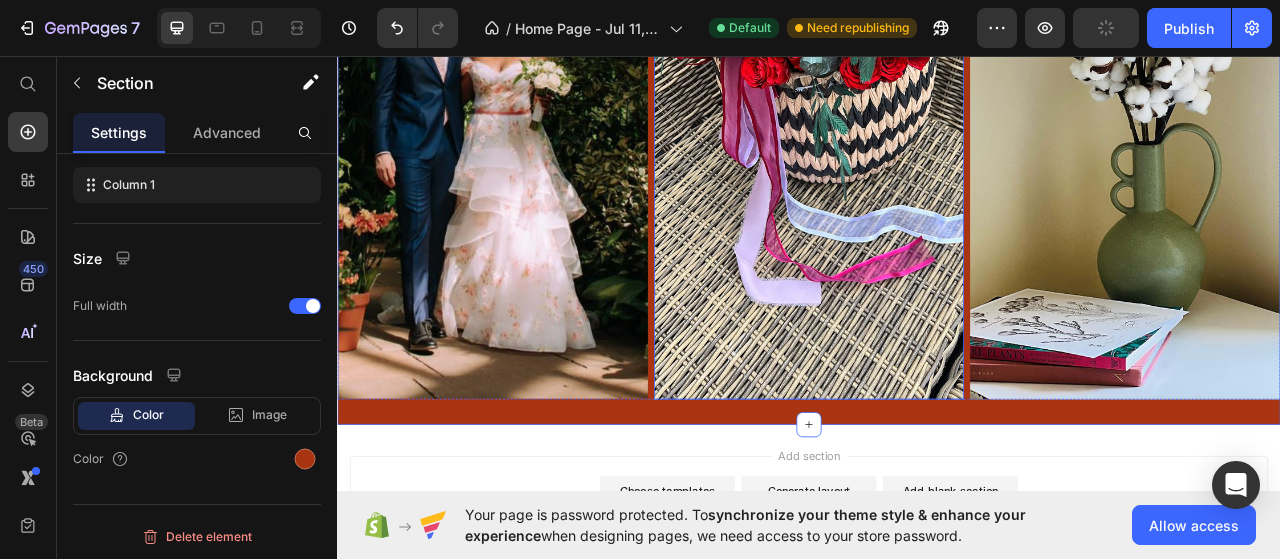 scroll, scrollTop: 3322, scrollLeft: 0, axis: vertical 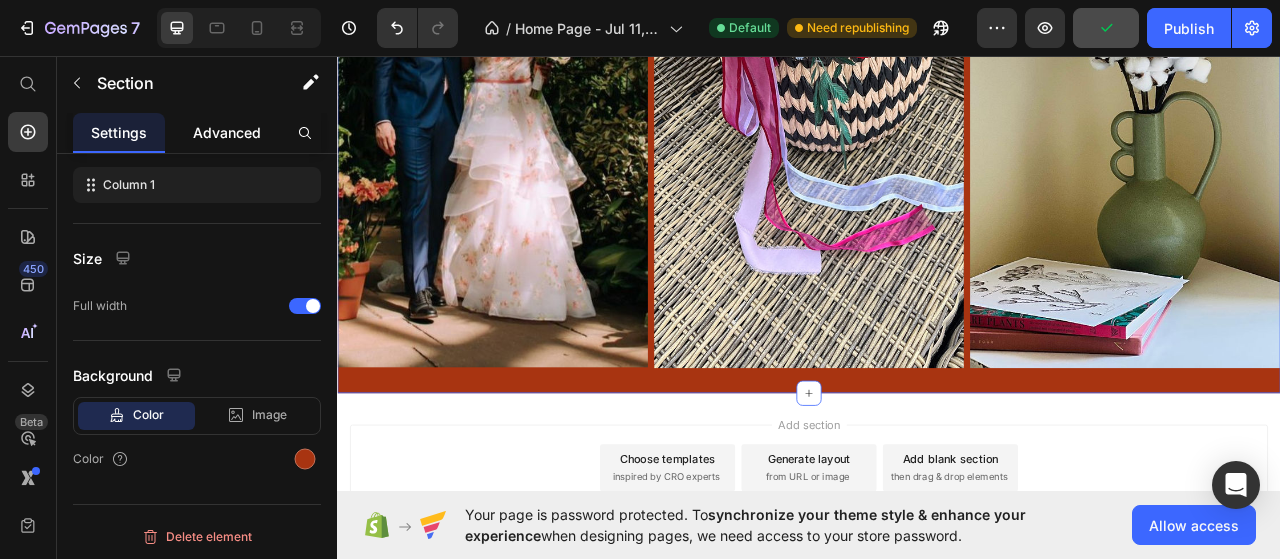 click on "Advanced" 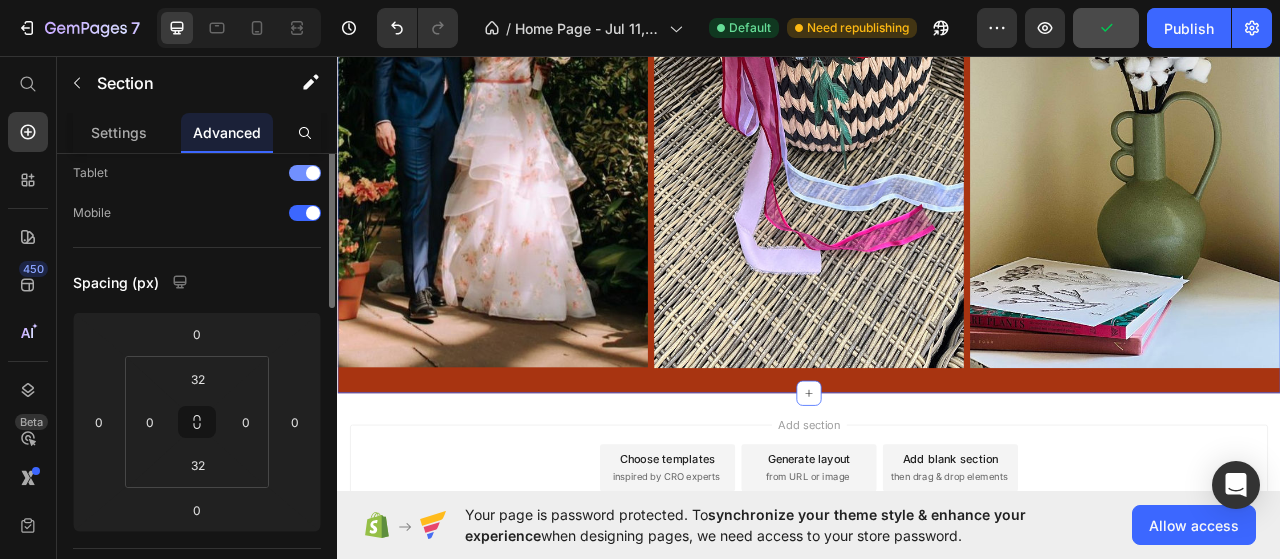 scroll, scrollTop: 58, scrollLeft: 0, axis: vertical 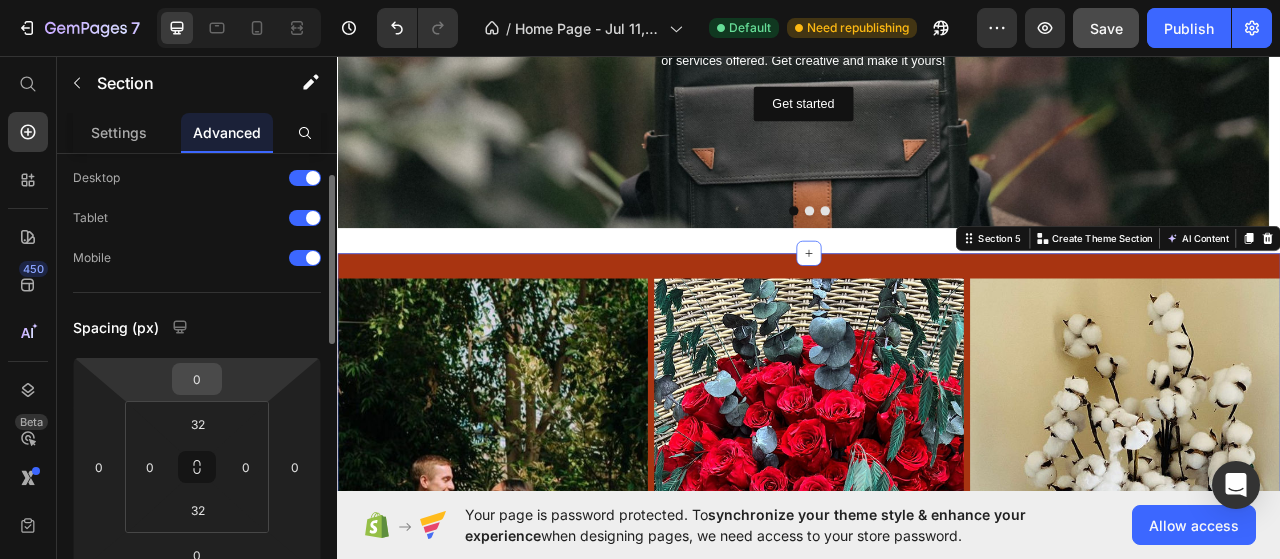 click on "0" at bounding box center (197, 379) 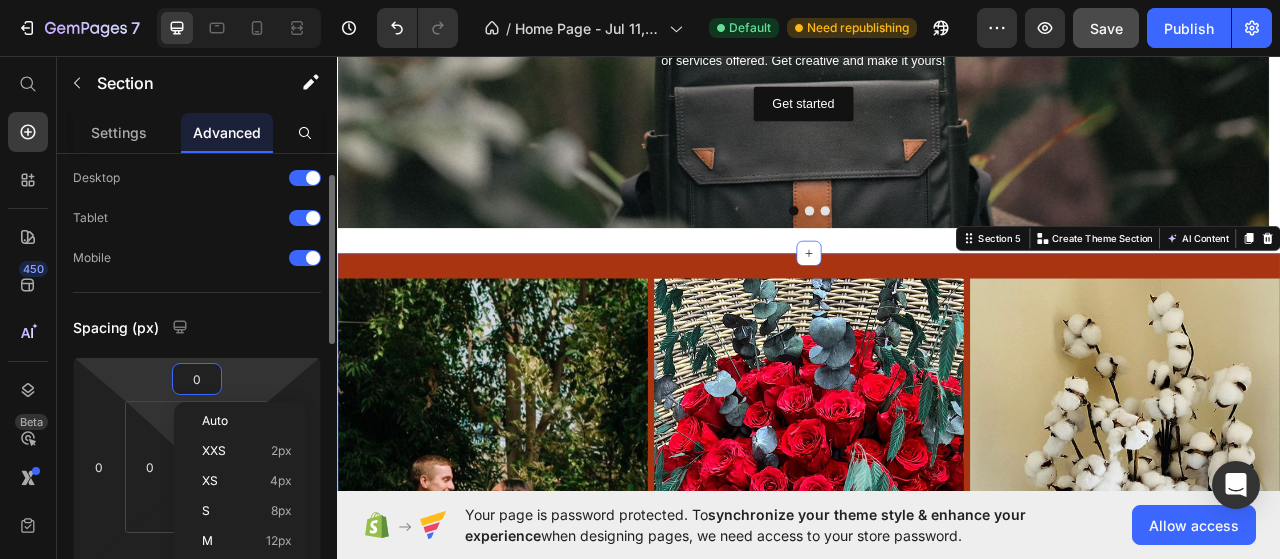 click on "7  Version history  /  Home Page - Jul 11, 10:05:44 Default Need republishing Preview  Save   Publish  450 Beta Start with Sections Elements Hero Section Product Detail Brands Trusted Badges Guarantee Product Breakdown How to use Testimonials Compare Bundle FAQs Social Proof Brand Story Product List Collection Blog List Contact Sticky Add to Cart Custom Footer Browse Library 450 Layout
Row
Row
Row
Row Text
Heading
Text Block Button
Button
Button
Sticky Back to top Media" at bounding box center [640, 0] 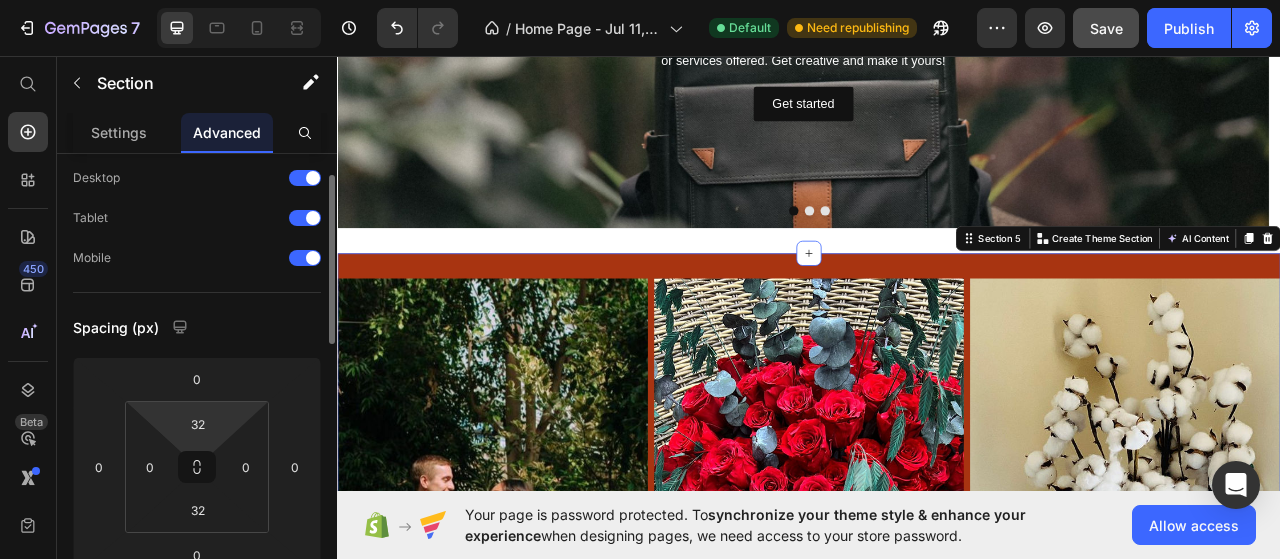 type on "2" 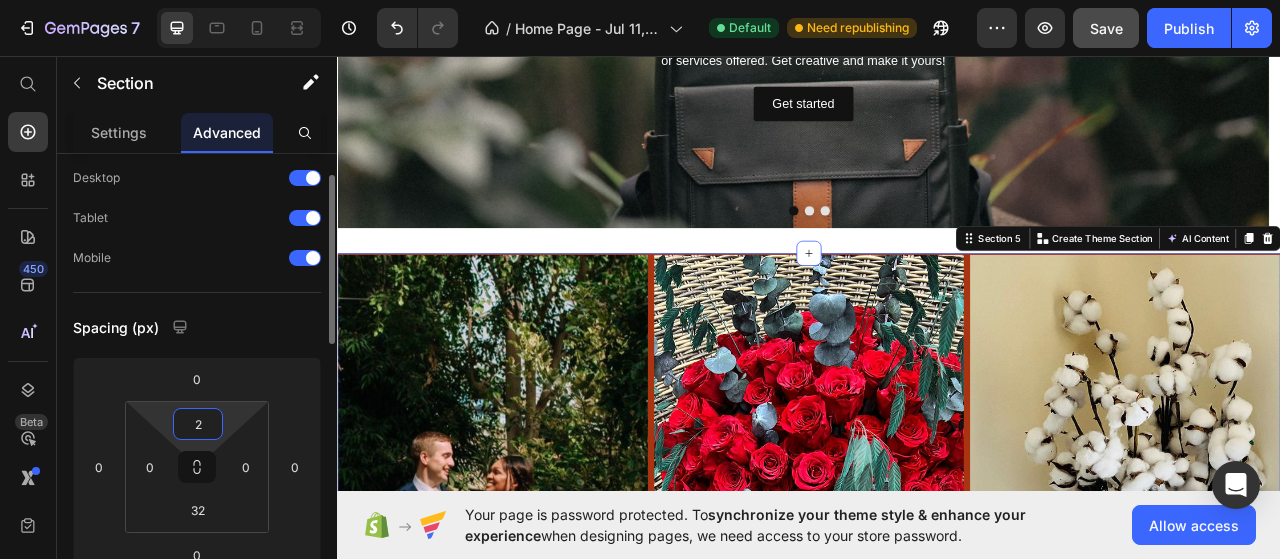 click on "7  Version history  /  Home Page - Jul 11, 10:05:44 Default Need republishing Preview  Save   Publish  450 Beta Start with Sections Elements Hero Section Product Detail Brands Trusted Badges Guarantee Product Breakdown How to use Testimonials Compare Bundle FAQs Social Proof Brand Story Product List Collection Blog List Contact Sticky Add to Cart Custom Footer Browse Library 450 Layout
Row
Row
Row
Row Text
Heading
Text Block Button
Button
Button
Sticky Back to top Media" at bounding box center (640, 0) 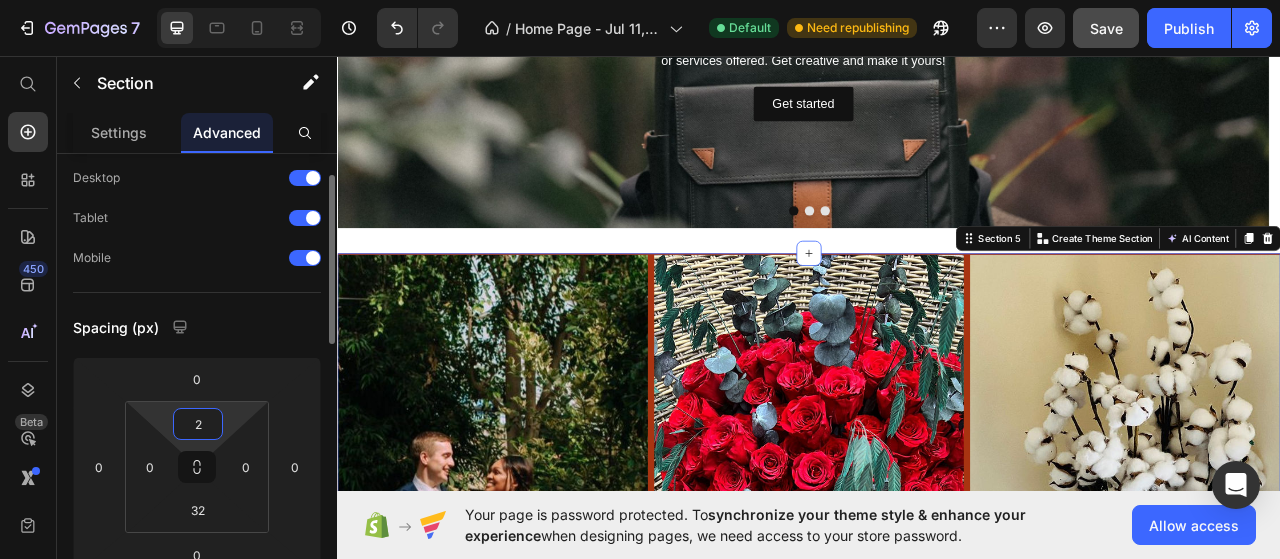 click on "2" at bounding box center [198, 424] 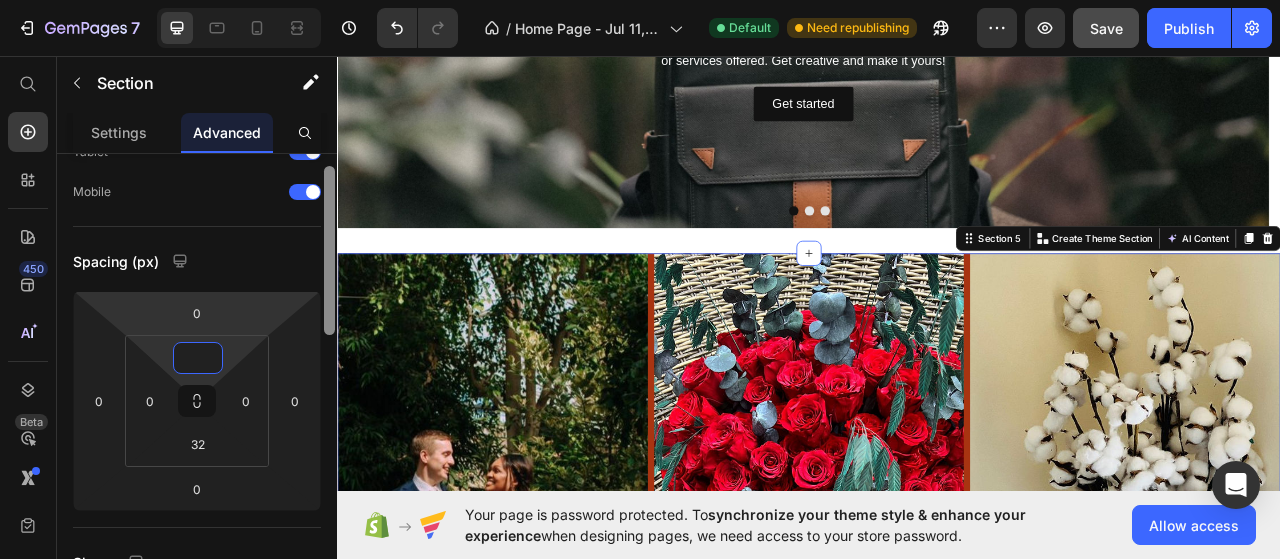 scroll, scrollTop: 100, scrollLeft: 0, axis: vertical 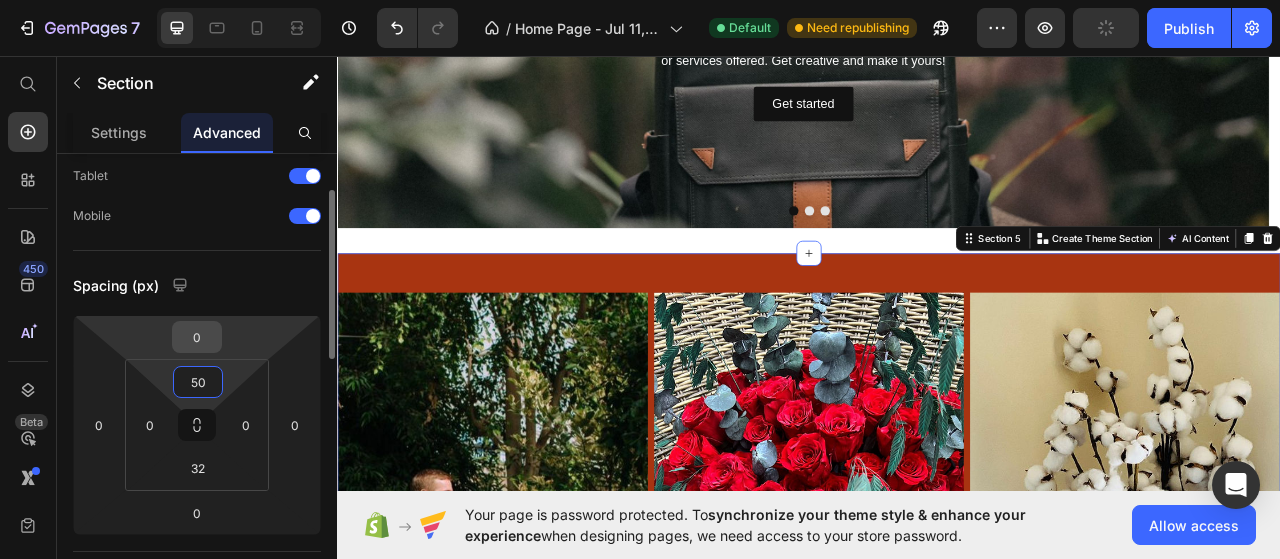 type on "50" 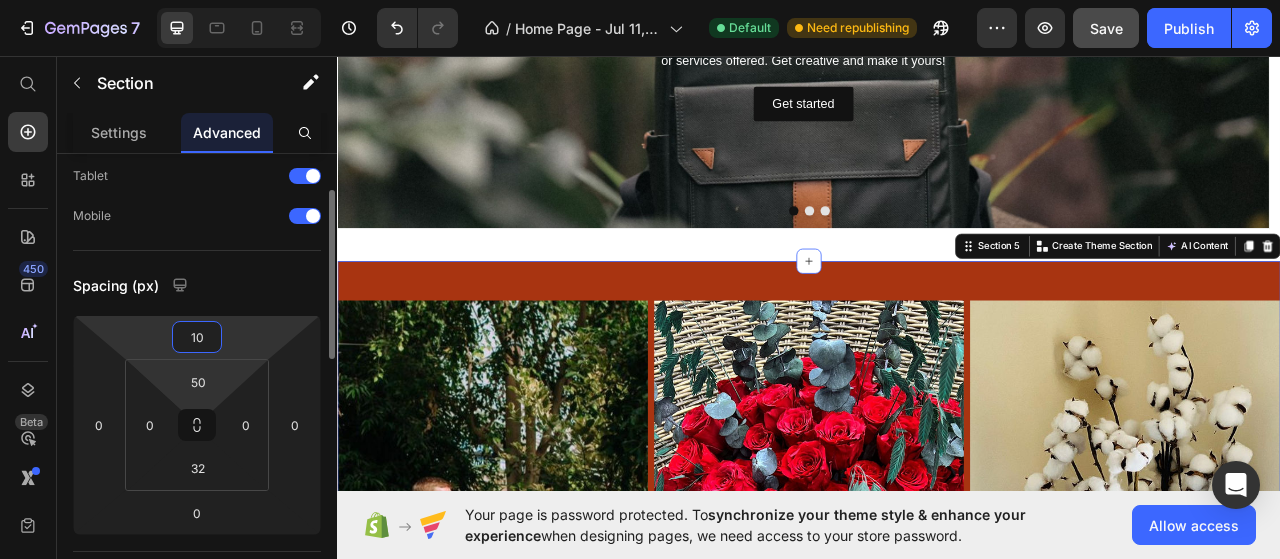 type on "1" 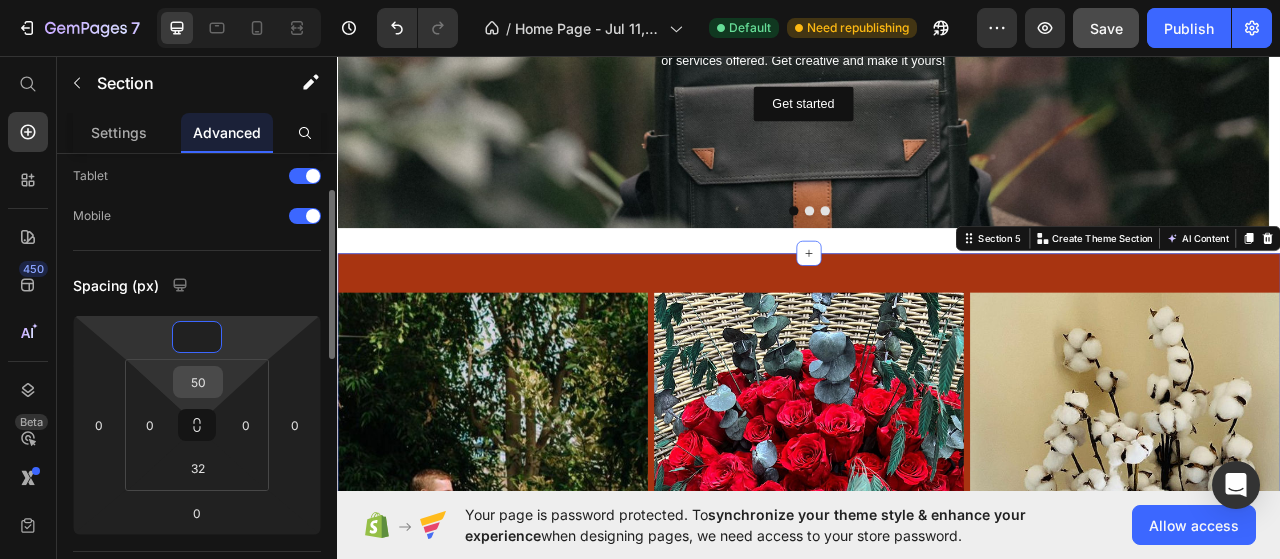 click on "50" at bounding box center (198, 382) 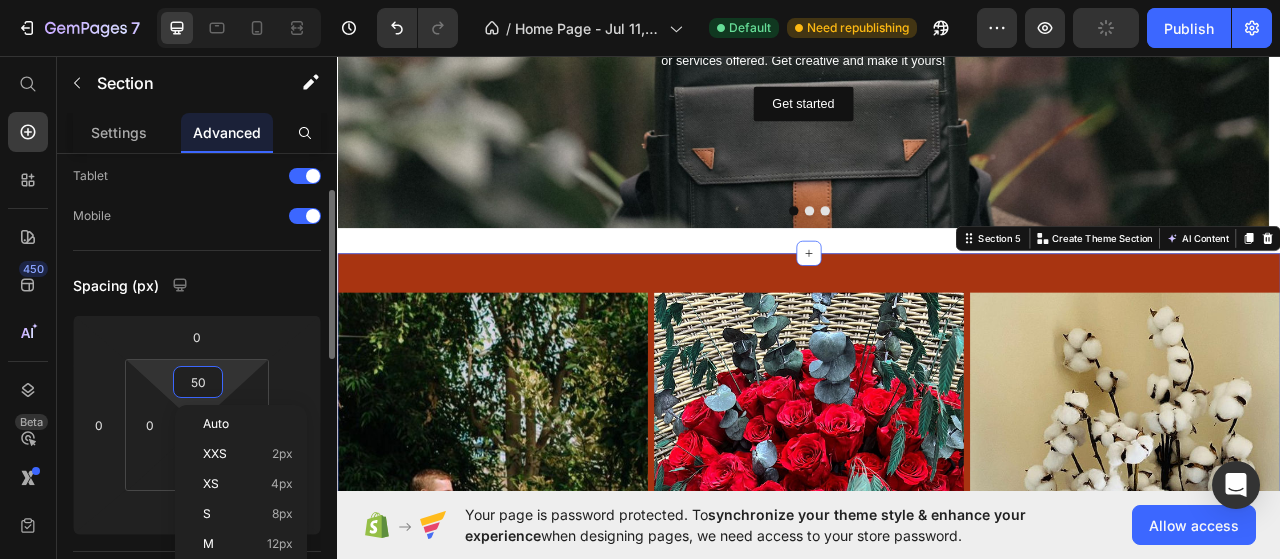 click on "50" at bounding box center (198, 382) 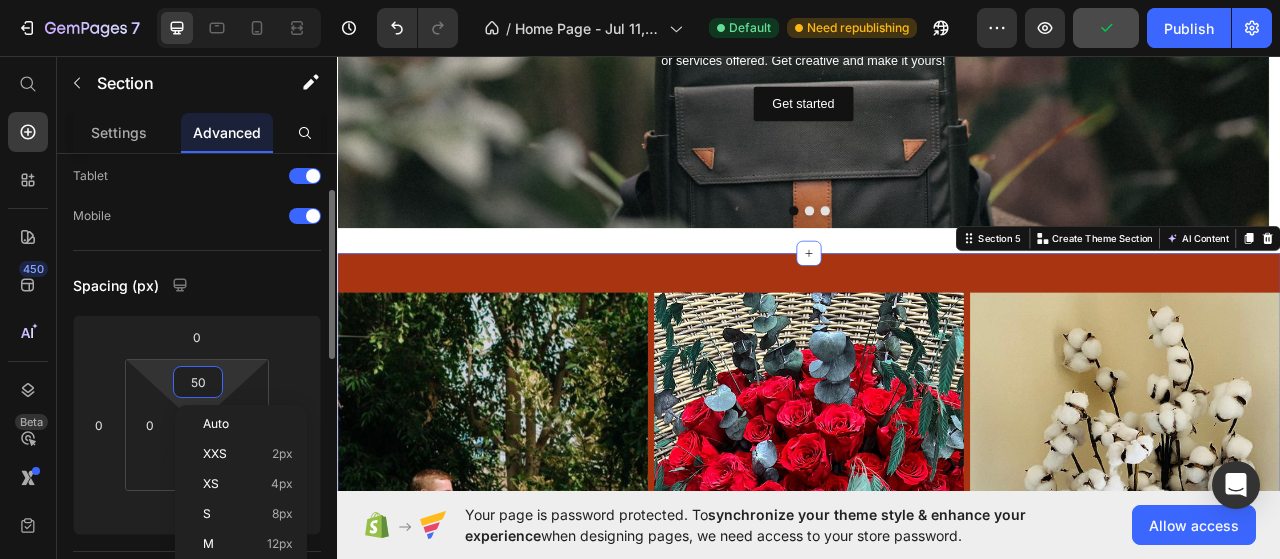 click on "50" at bounding box center [198, 382] 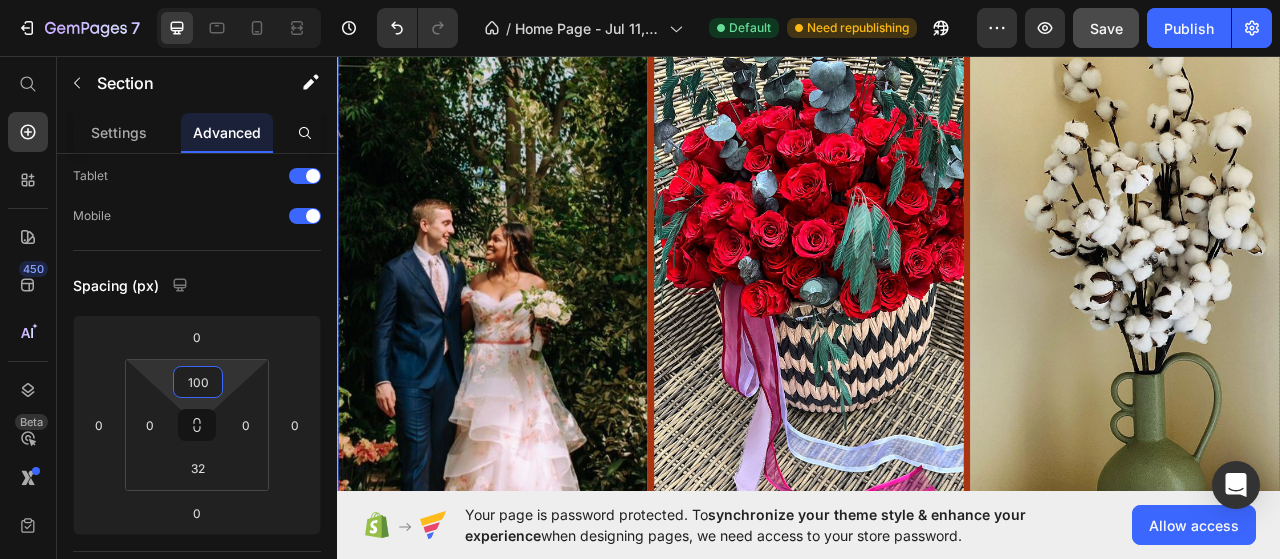 scroll, scrollTop: 3289, scrollLeft: 0, axis: vertical 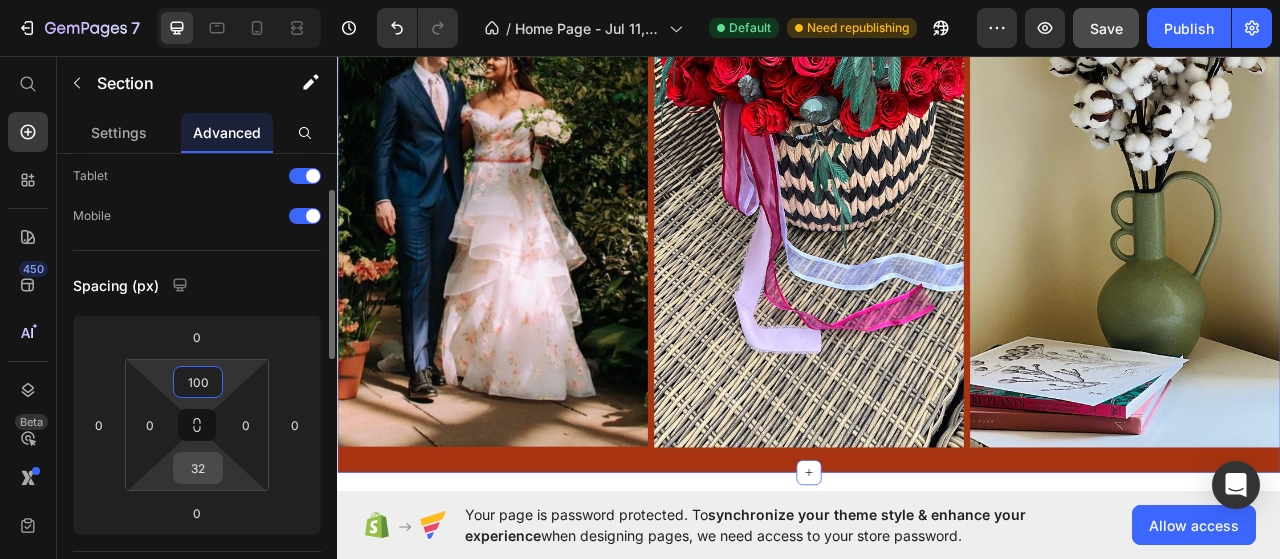 type on "100" 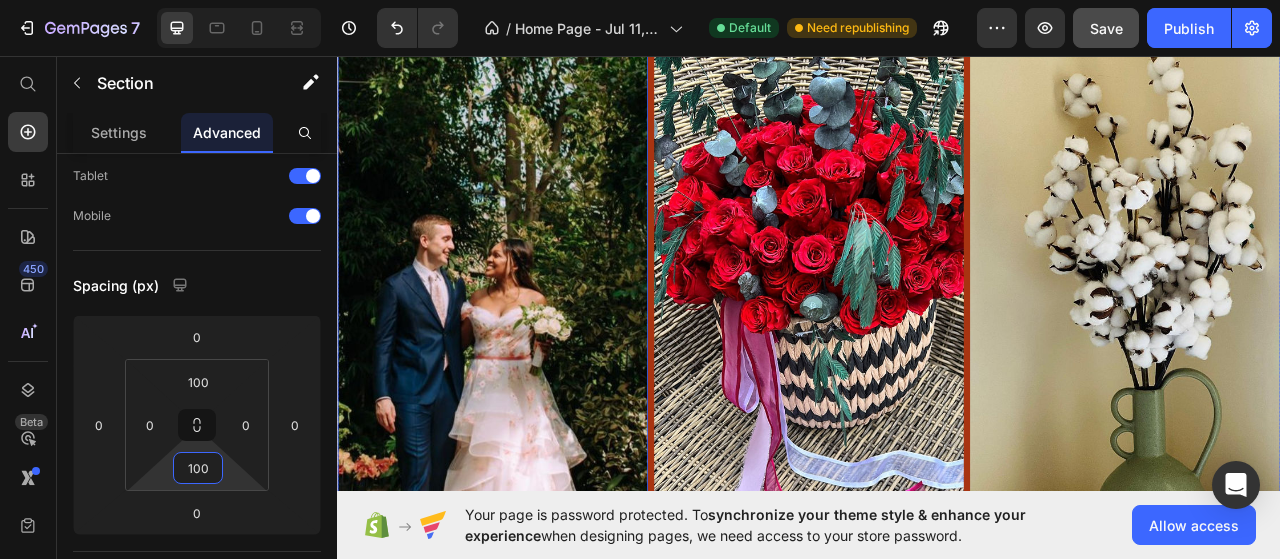 scroll, scrollTop: 3052, scrollLeft: 0, axis: vertical 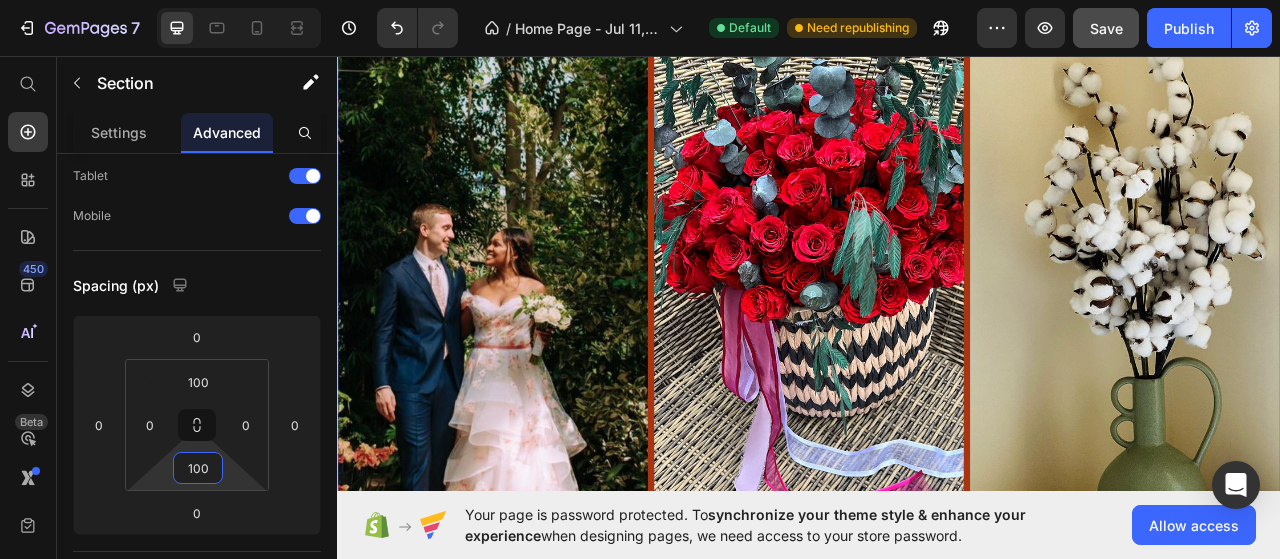 type on "100" 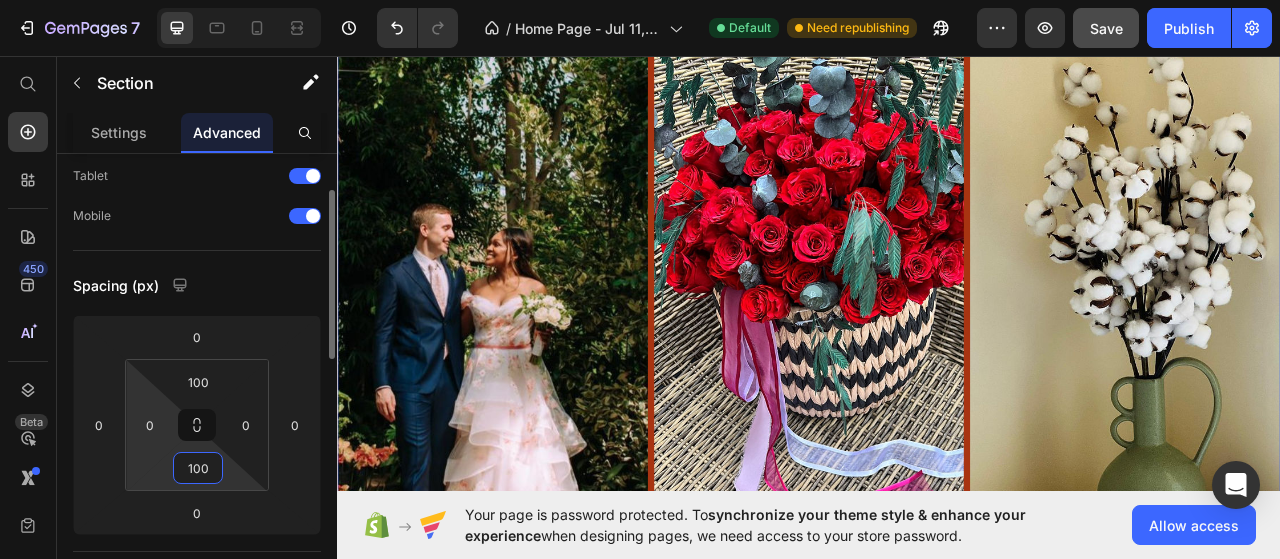 click on "7  Version history  /  Home Page - Jul 11, 10:05:44 Default Need republishing Preview  Save   Publish  450 Beta Start with Sections Elements Hero Section Product Detail Brands Trusted Badges Guarantee Product Breakdown How to use Testimonials Compare Bundle FAQs Social Proof Brand Story Product List Collection Blog List Contact Sticky Add to Cart Custom Footer Browse Library 450 Layout
Row
Row
Row
Row Text
Heading
Text Block Button
Button
Button
Sticky Back to top Media" at bounding box center [640, 0] 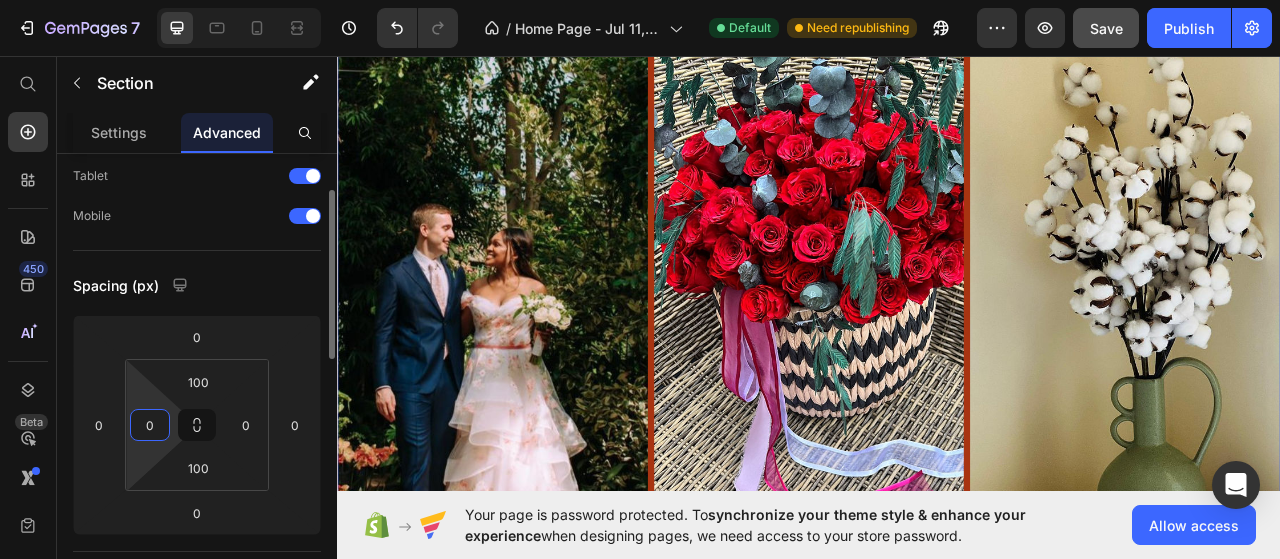 click on "0" at bounding box center [150, 425] 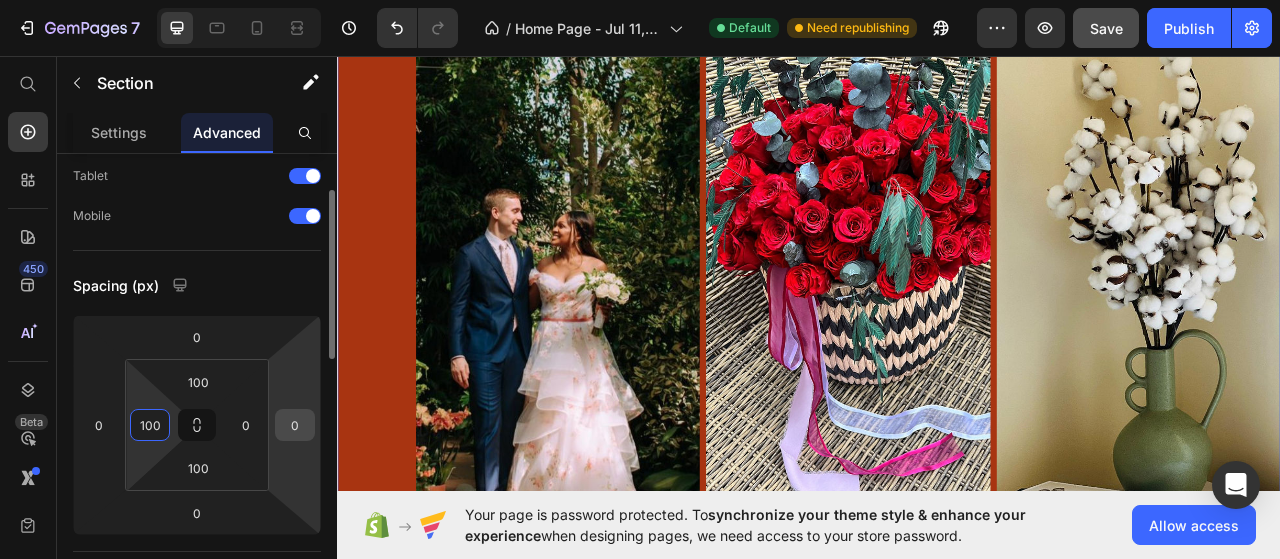 type on "100" 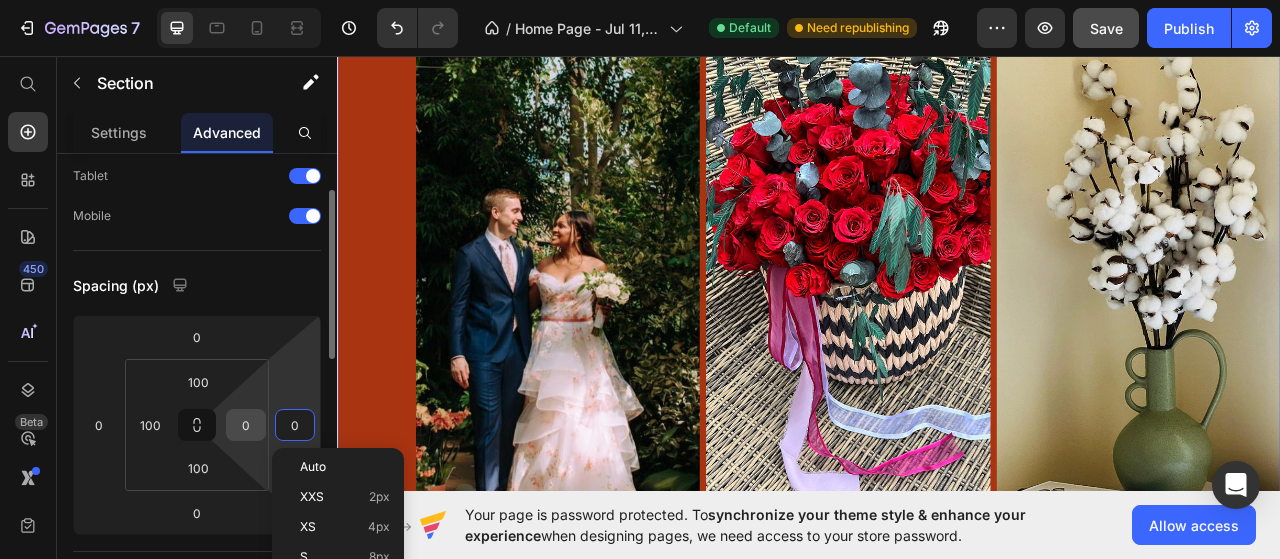 click on "0" at bounding box center (246, 425) 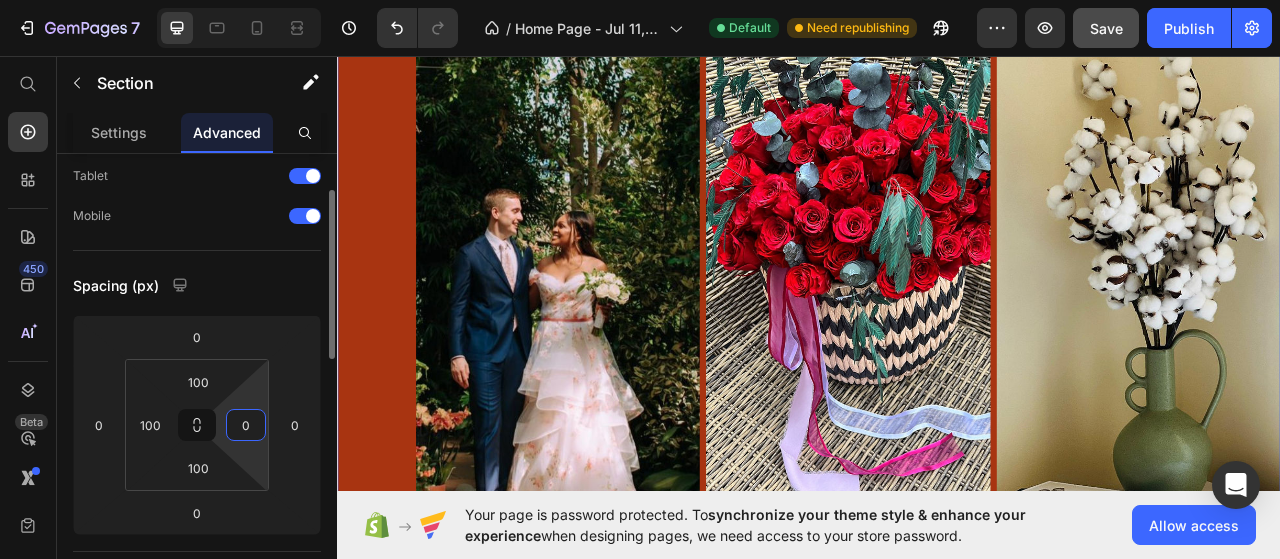 click on "0" at bounding box center (246, 425) 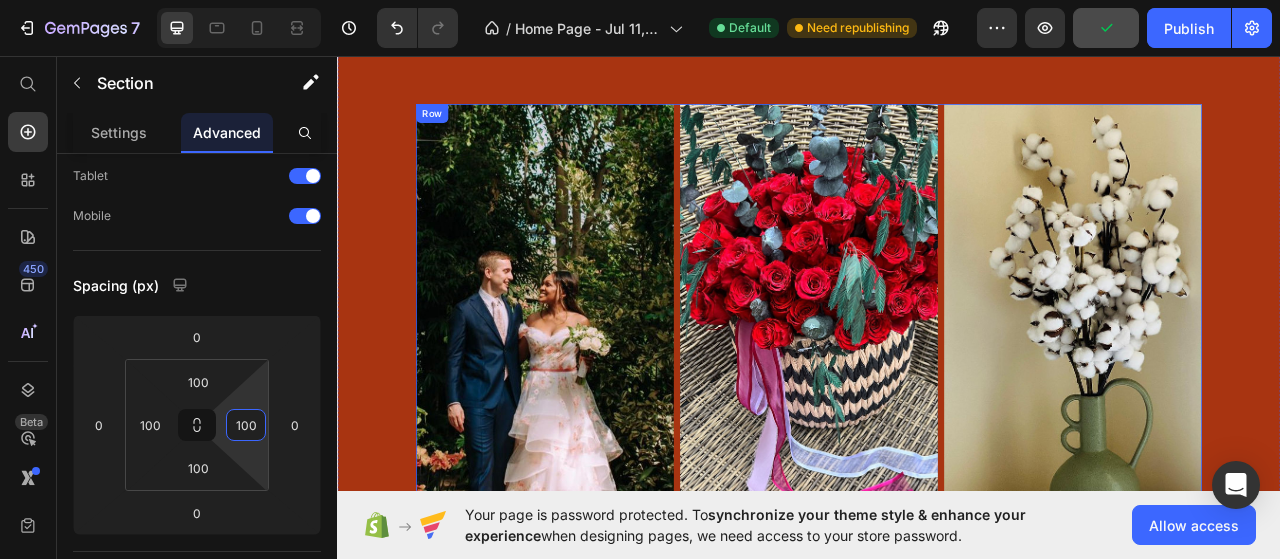 scroll, scrollTop: 2960, scrollLeft: 0, axis: vertical 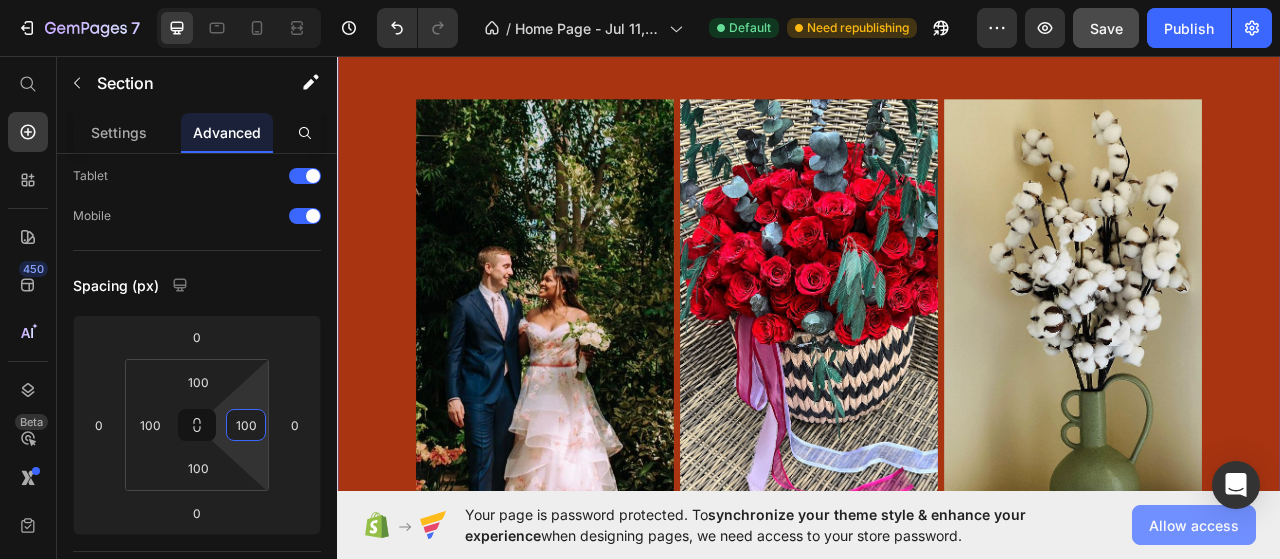 type on "100" 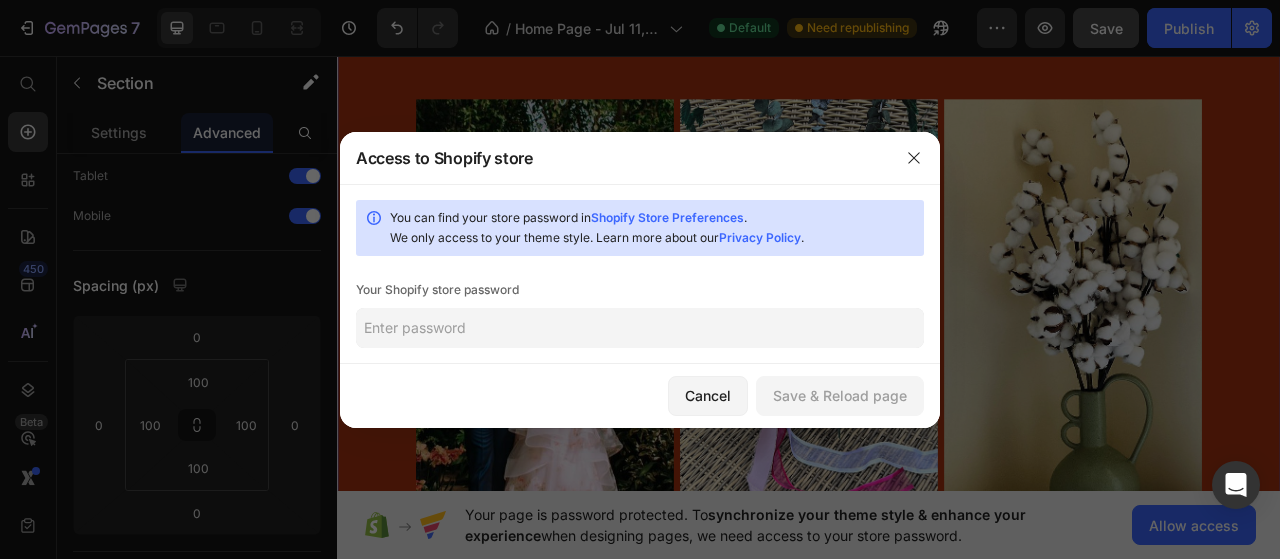 click 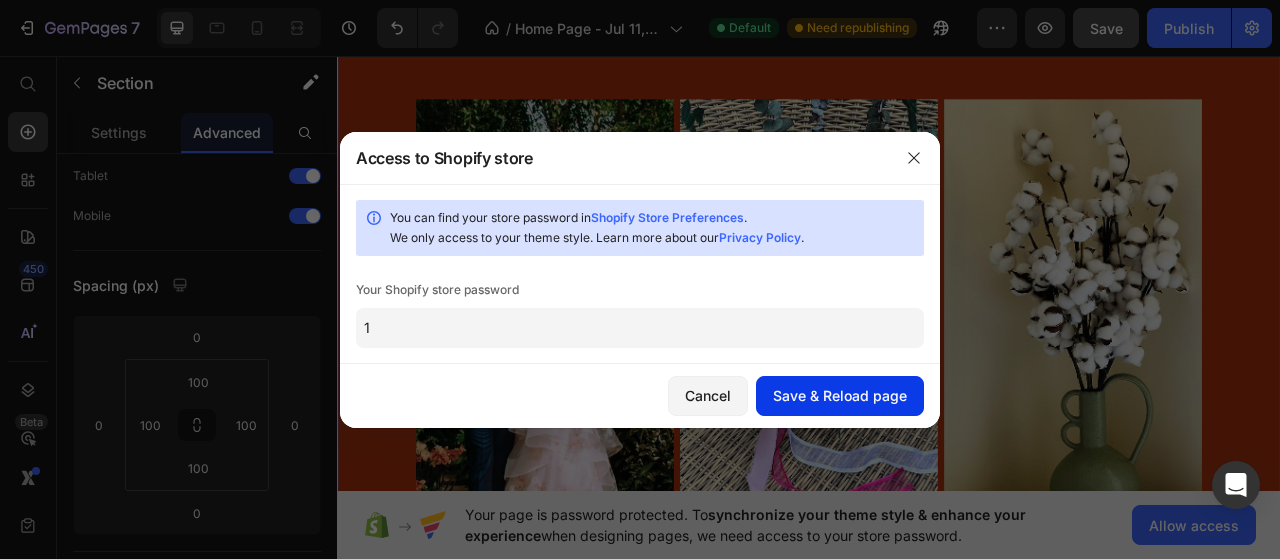 type on "1" 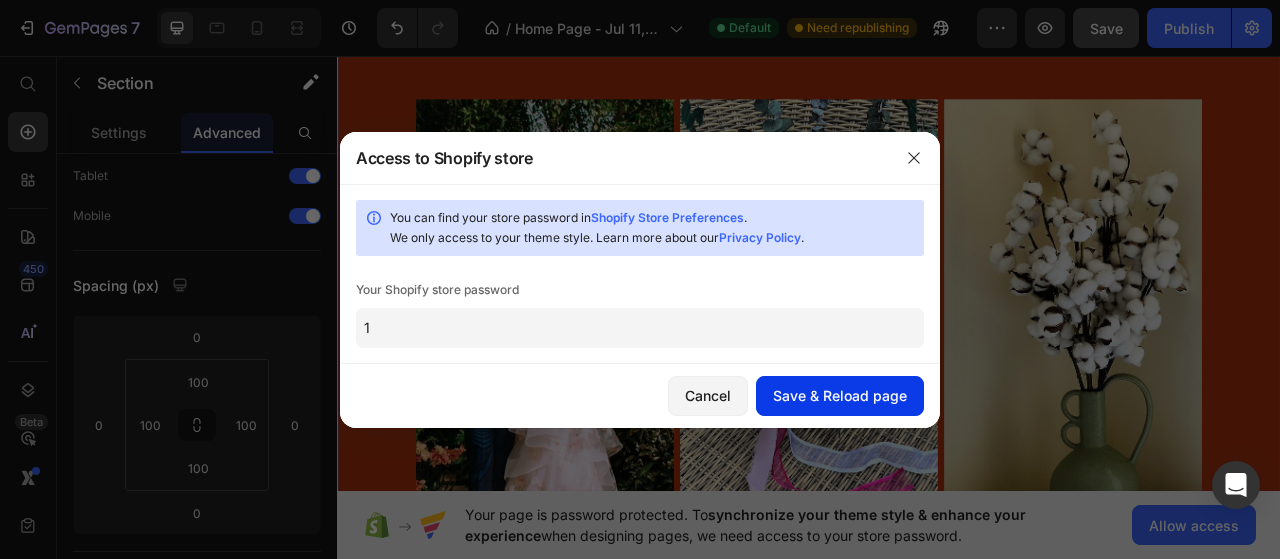 click on "Save & Reload page" at bounding box center [840, 395] 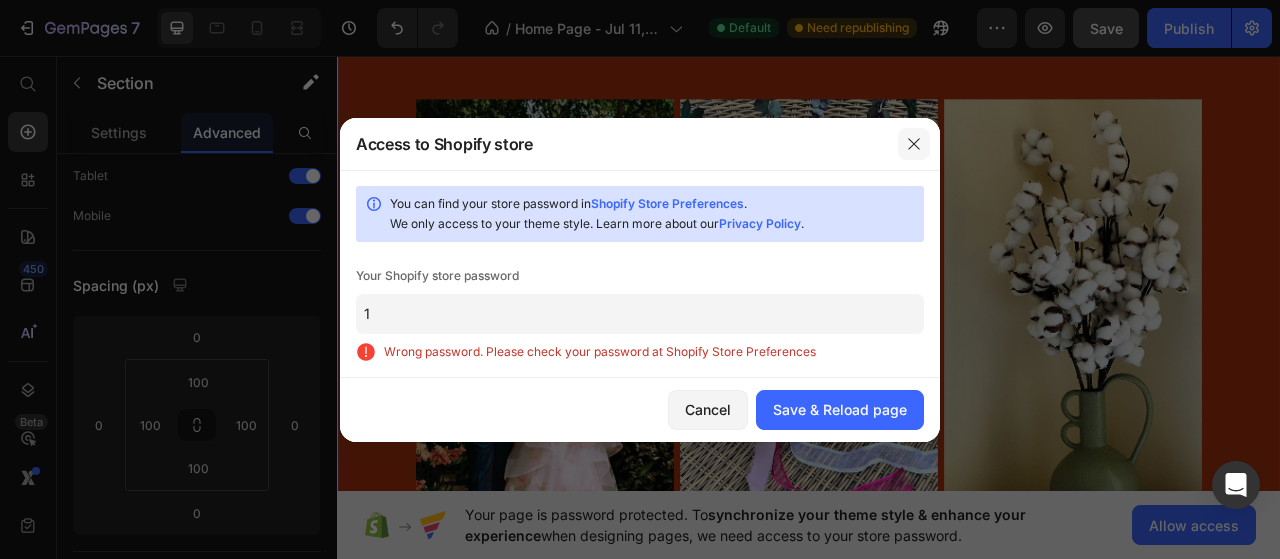 click 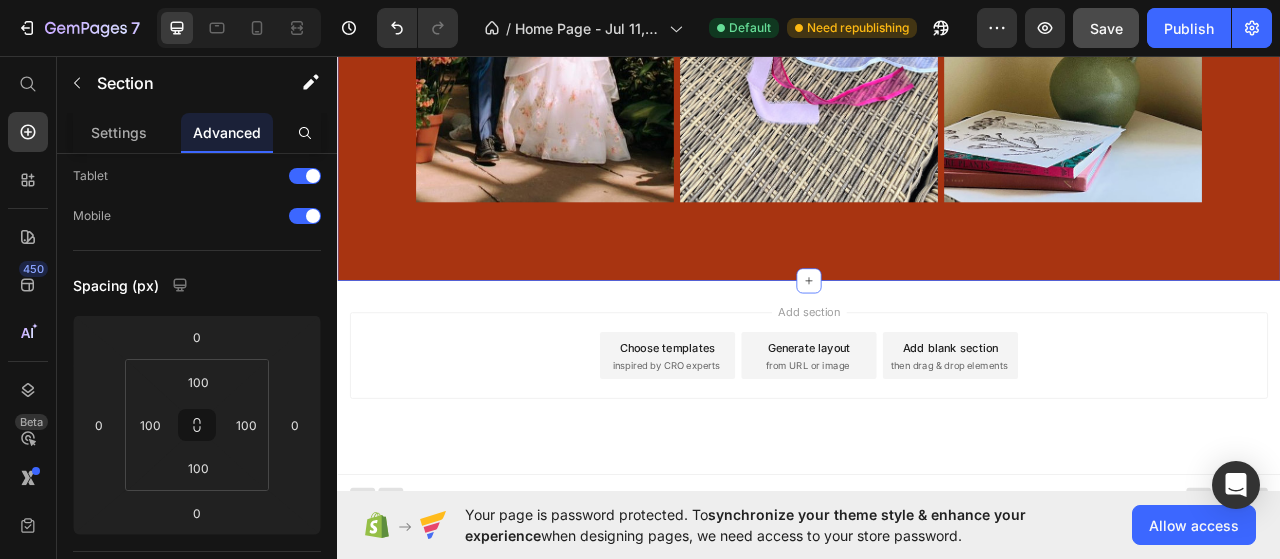 scroll, scrollTop: 3352, scrollLeft: 0, axis: vertical 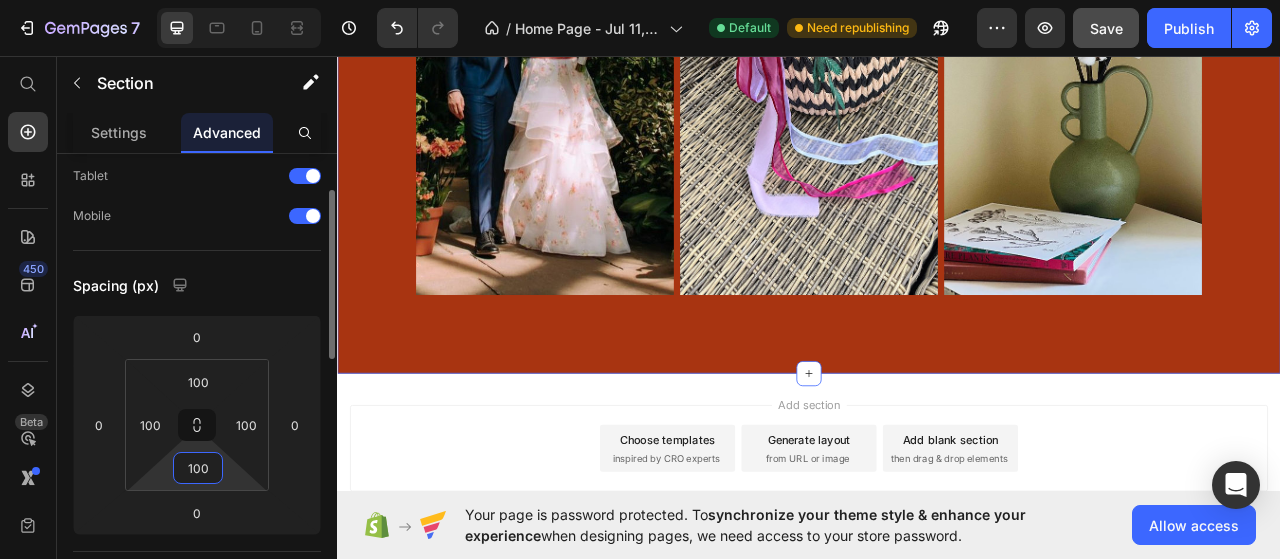 click on "100" at bounding box center [198, 468] 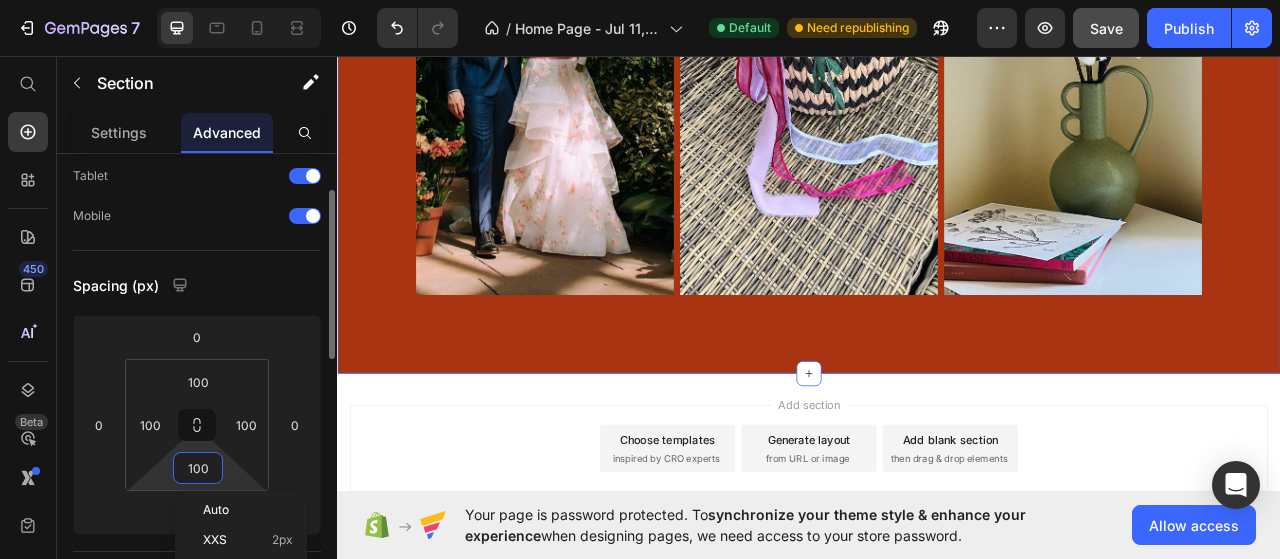 click on "100" at bounding box center (198, 468) 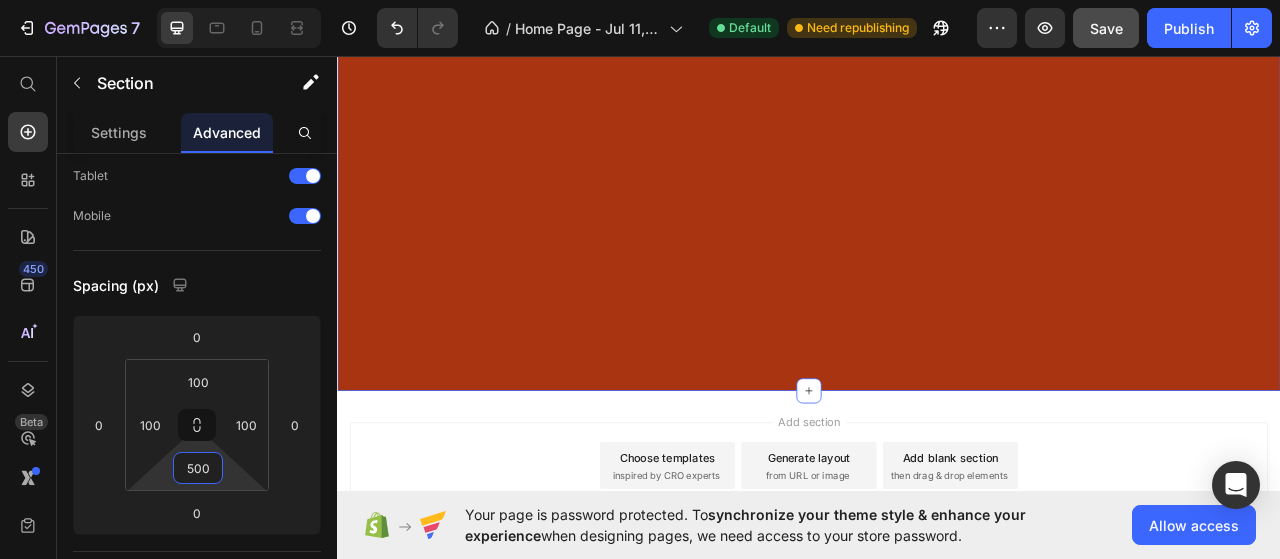 scroll, scrollTop: 3729, scrollLeft: 0, axis: vertical 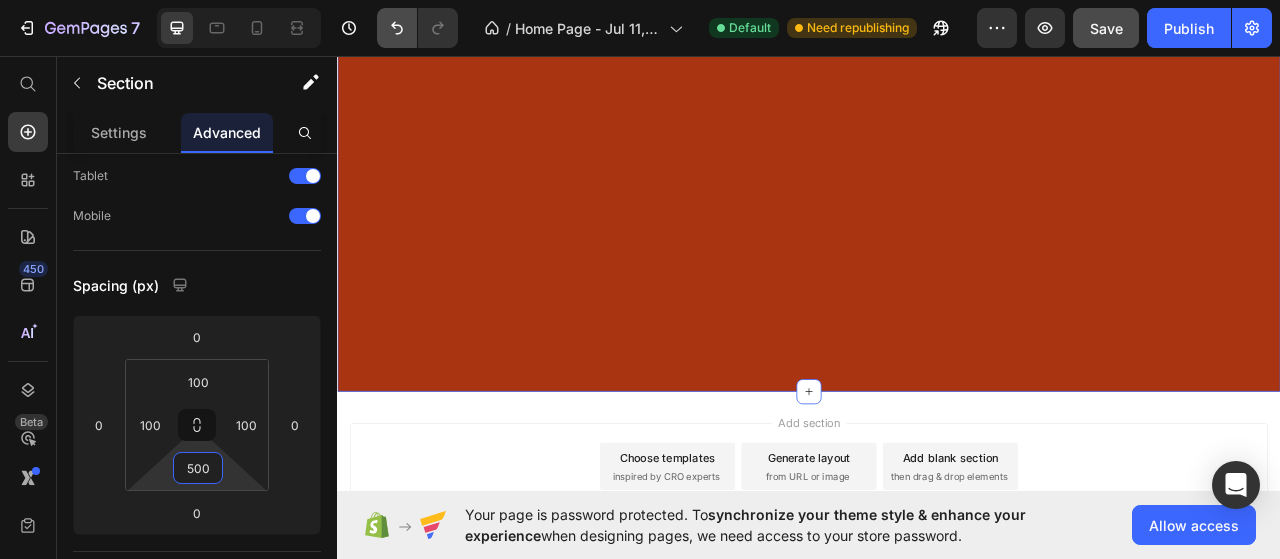 type on "500" 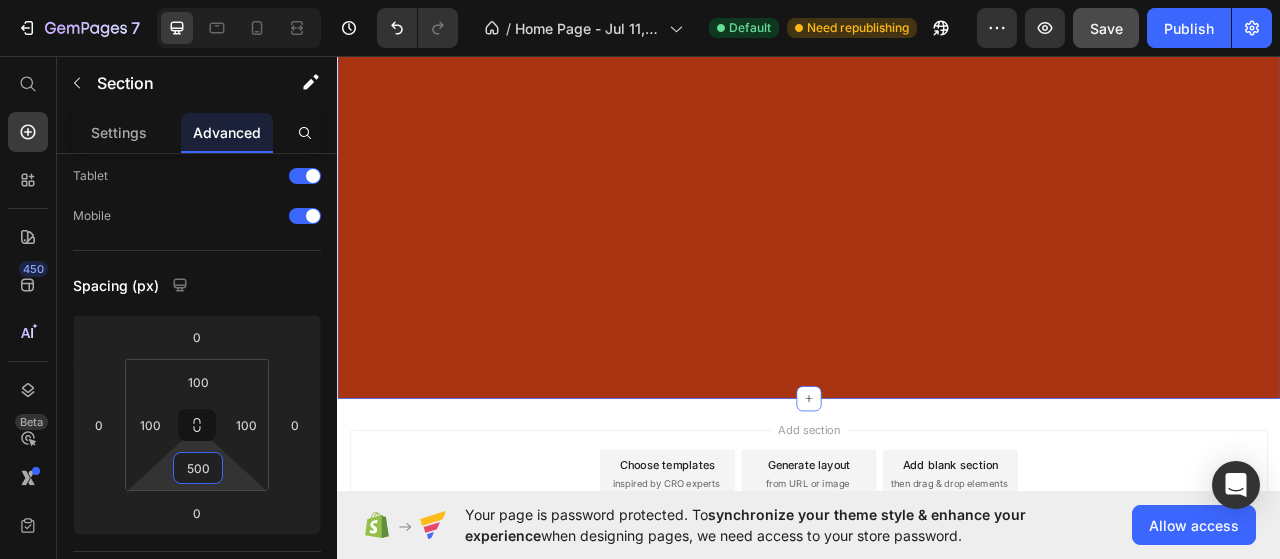 scroll, scrollTop: 3720, scrollLeft: 0, axis: vertical 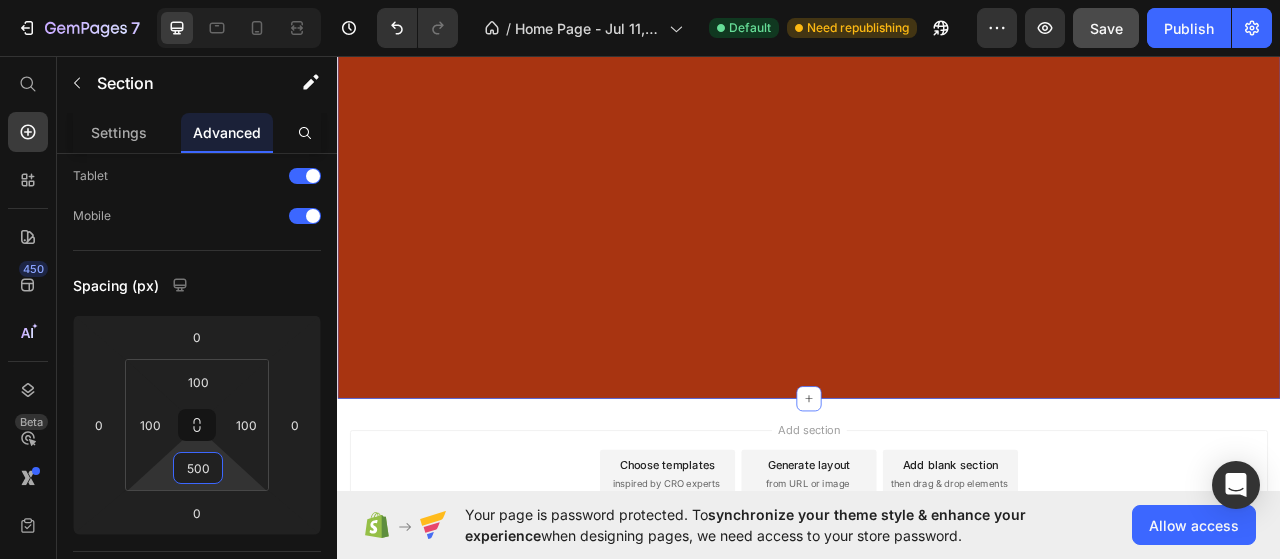 click on "then drag & drop elements" at bounding box center (1115, 602) 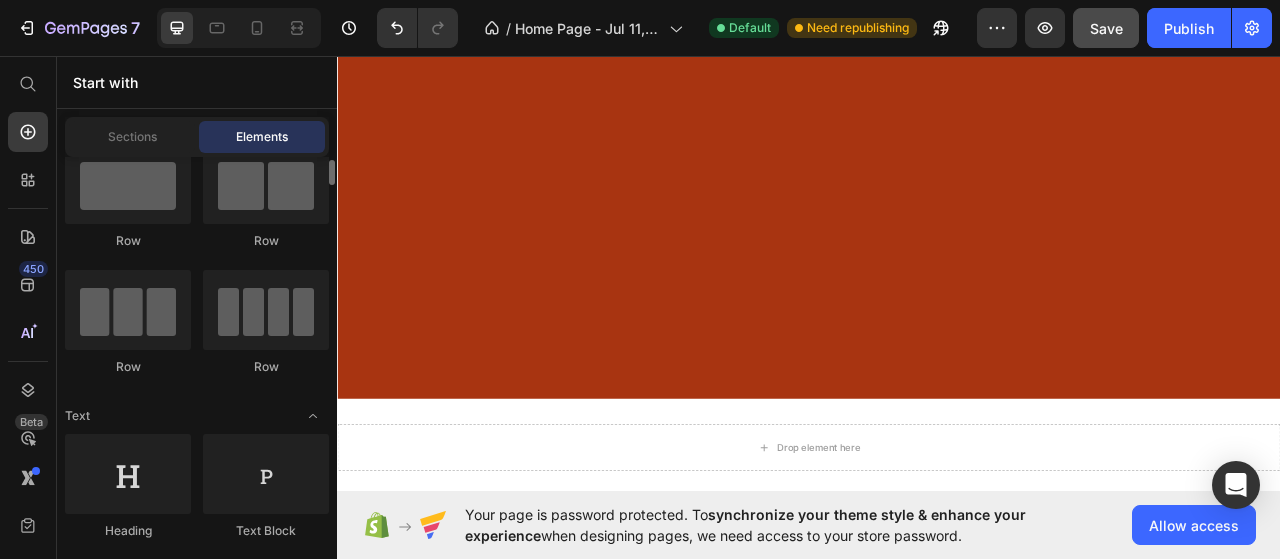 scroll, scrollTop: 15, scrollLeft: 0, axis: vertical 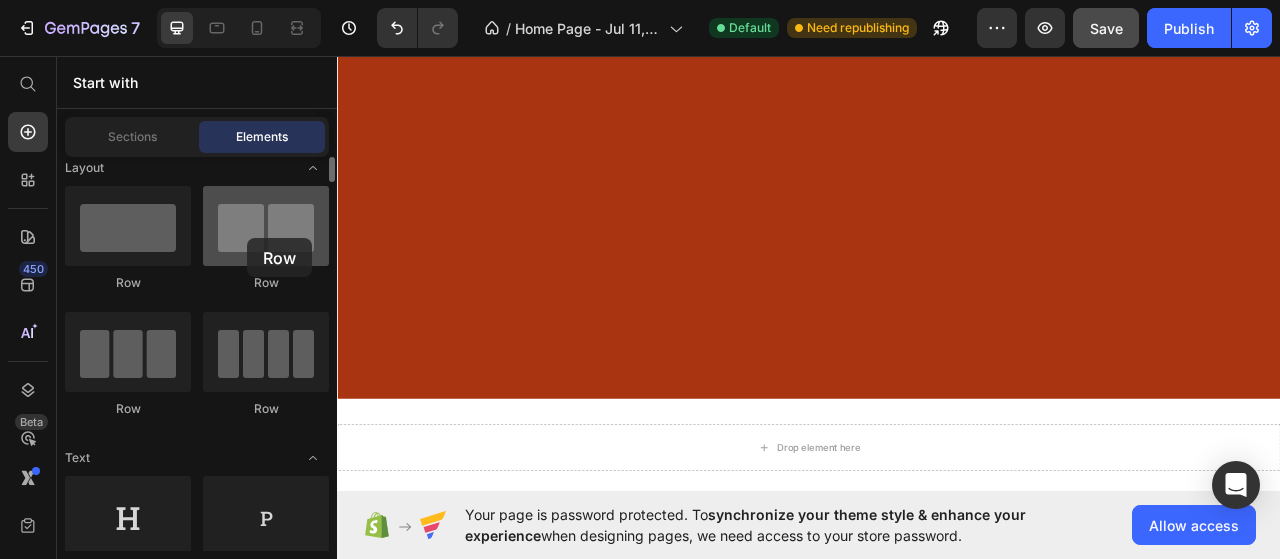 click at bounding box center (266, 226) 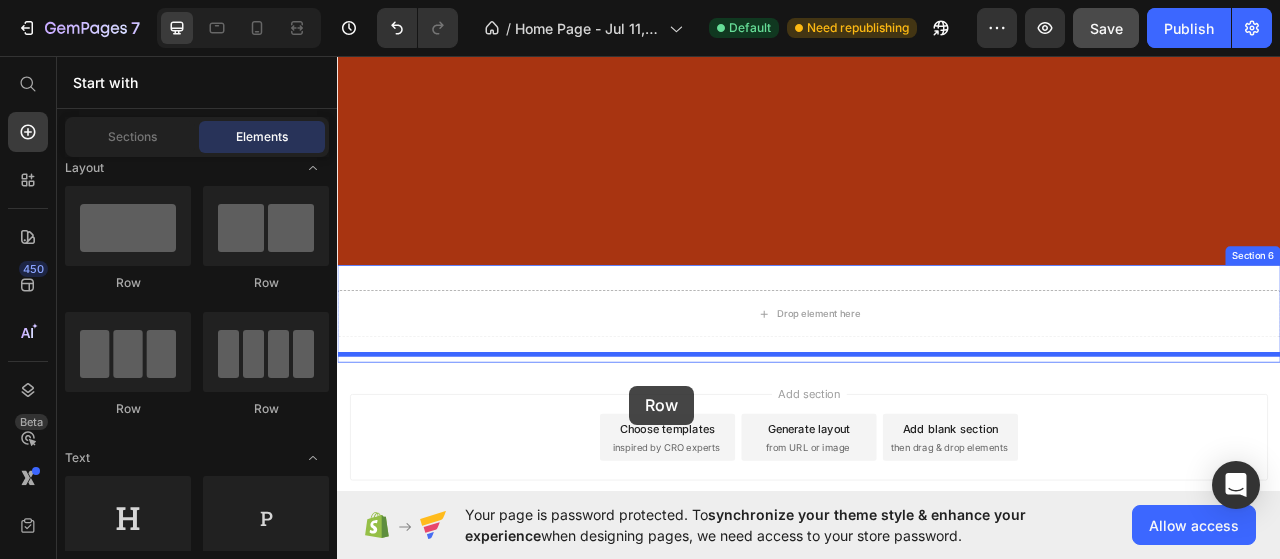 scroll, scrollTop: 3994, scrollLeft: 0, axis: vertical 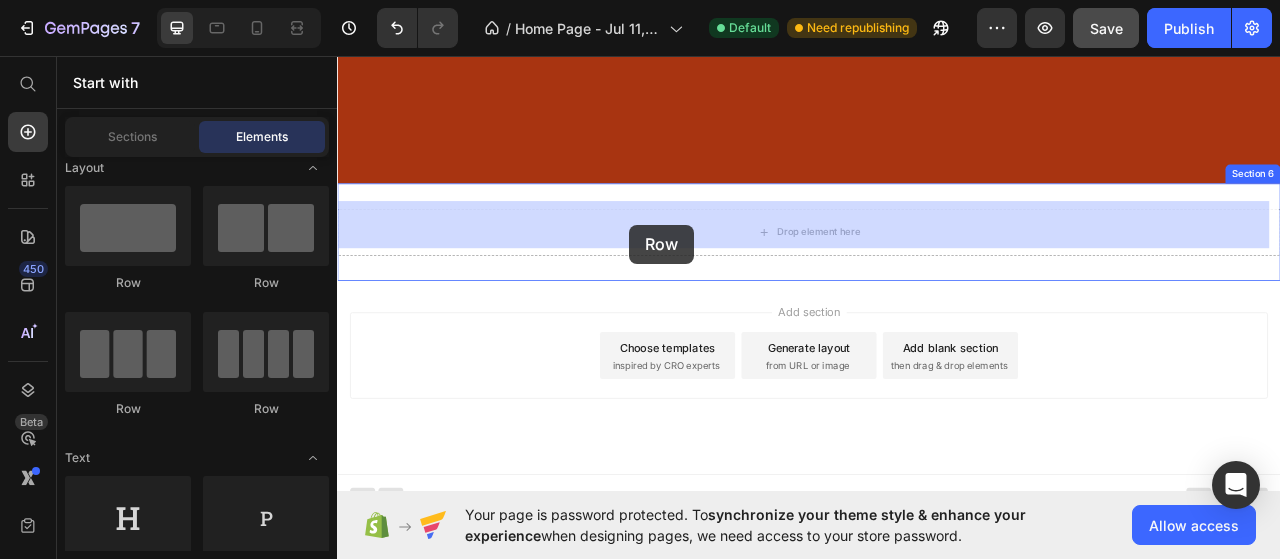 drag, startPoint x: 584, startPoint y: 286, endPoint x: 710, endPoint y: 305, distance: 127.424484 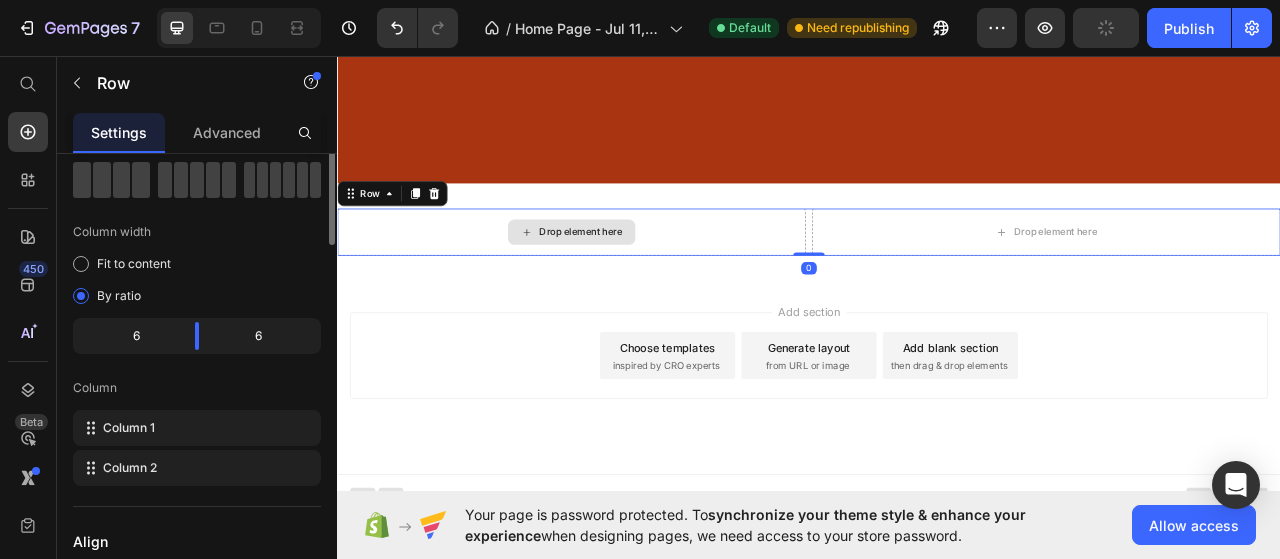 scroll, scrollTop: 0, scrollLeft: 0, axis: both 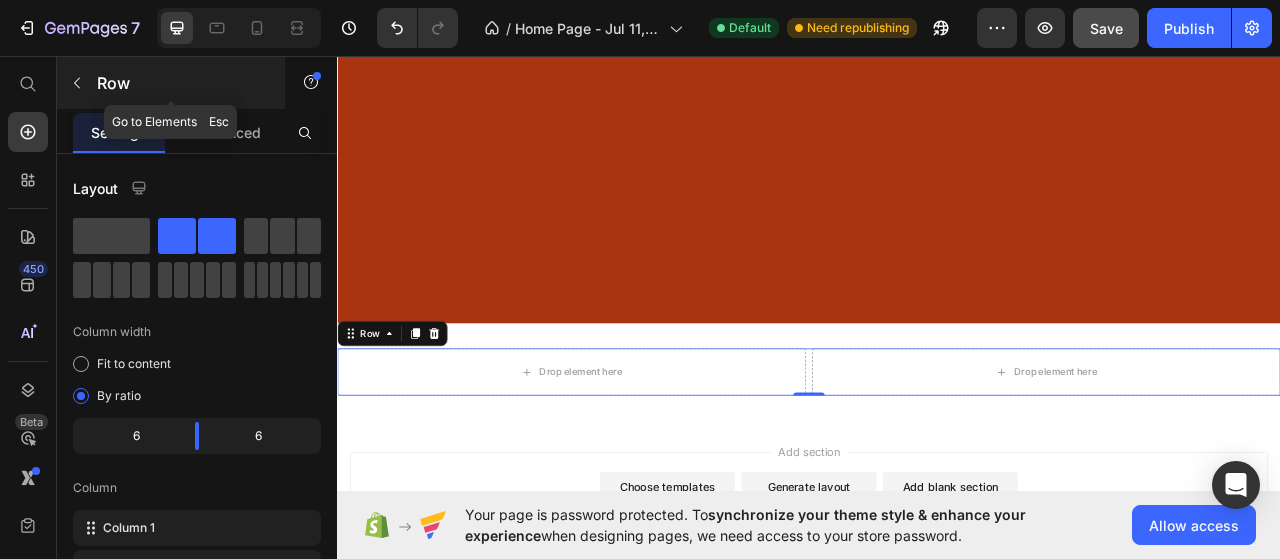 click at bounding box center (77, 83) 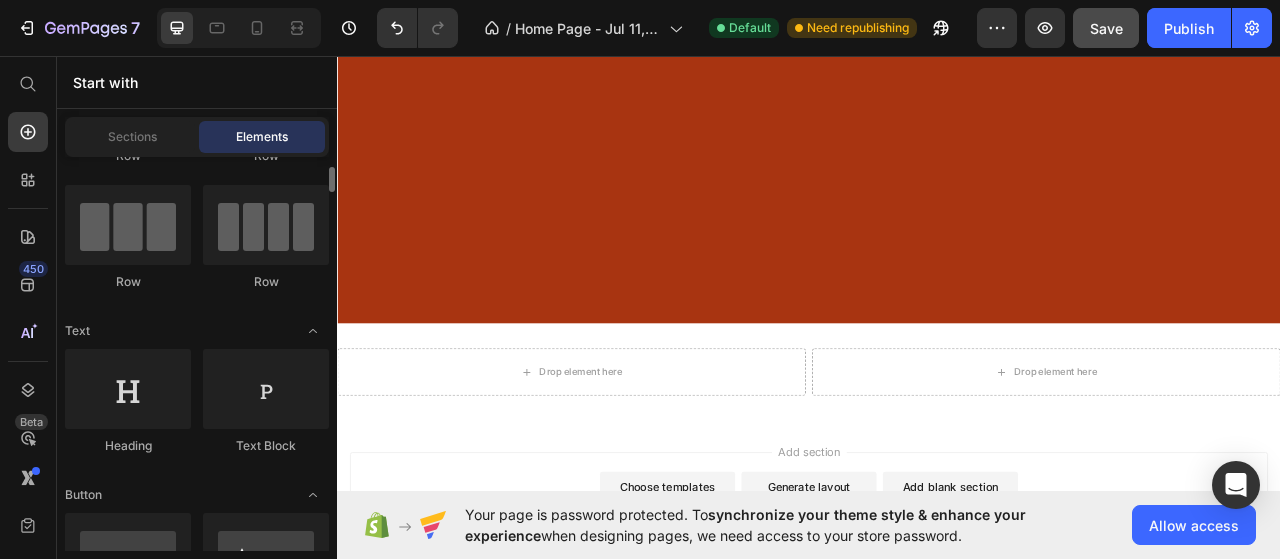 scroll, scrollTop: 143, scrollLeft: 0, axis: vertical 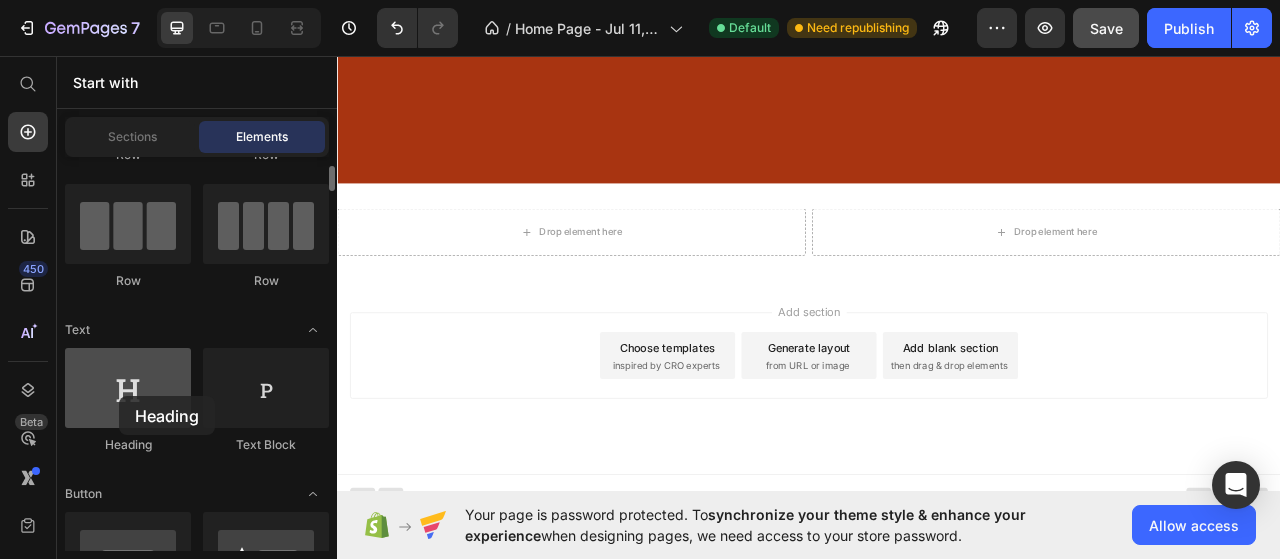 drag, startPoint x: 285, startPoint y: 483, endPoint x: 118, endPoint y: 395, distance: 188.76706 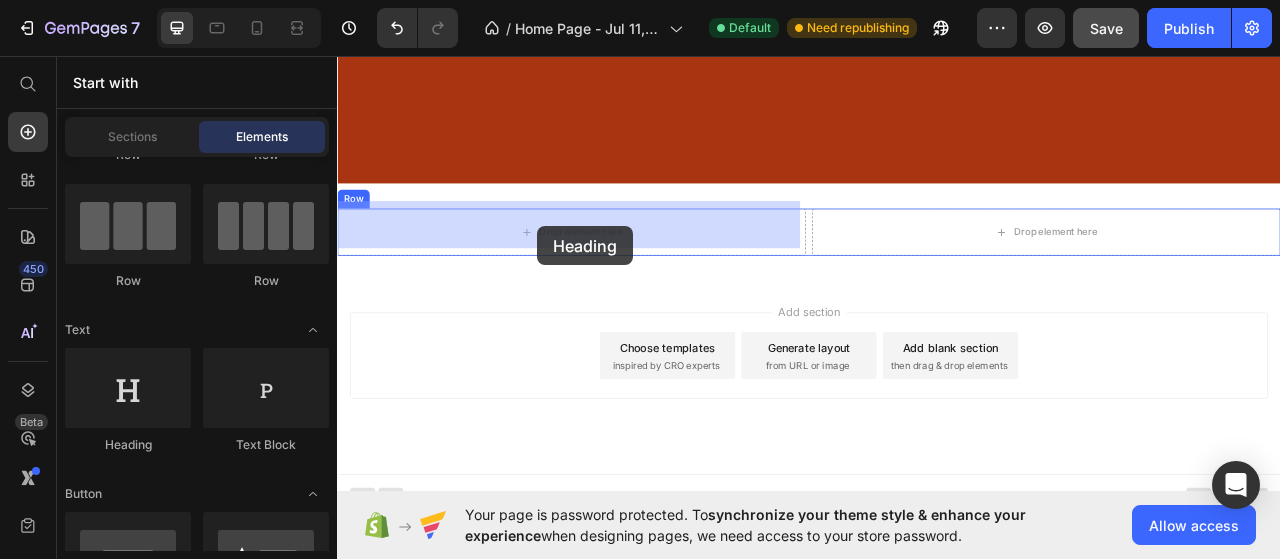 drag, startPoint x: 455, startPoint y: 443, endPoint x: 591, endPoint y: 273, distance: 217.70622 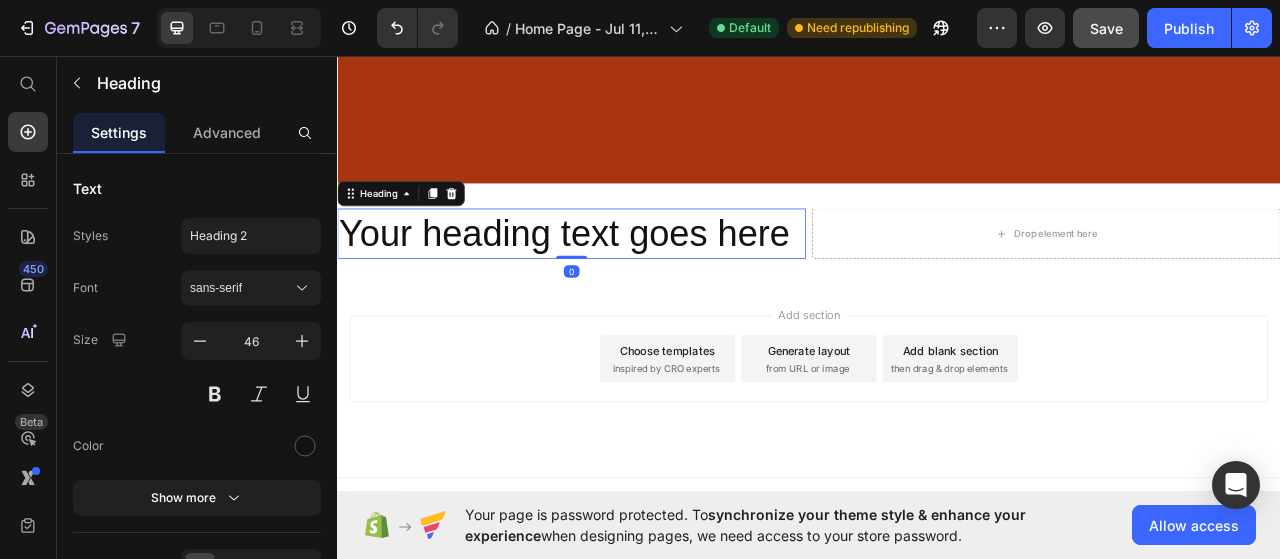 click on "Your heading text goes here" at bounding box center (635, 284) 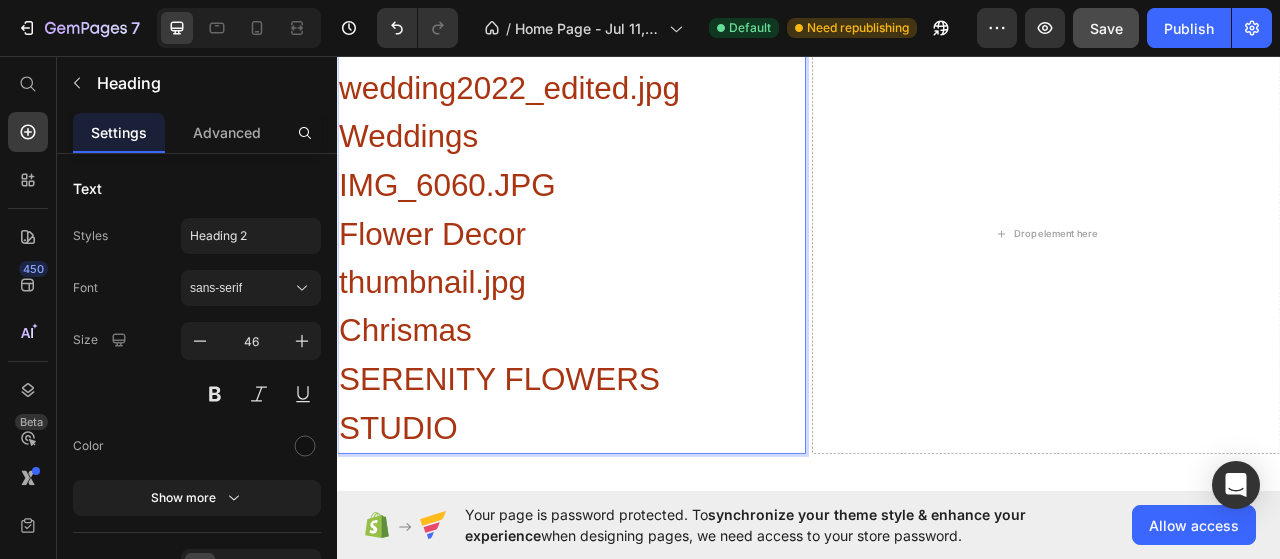 scroll, scrollTop: 4211, scrollLeft: 0, axis: vertical 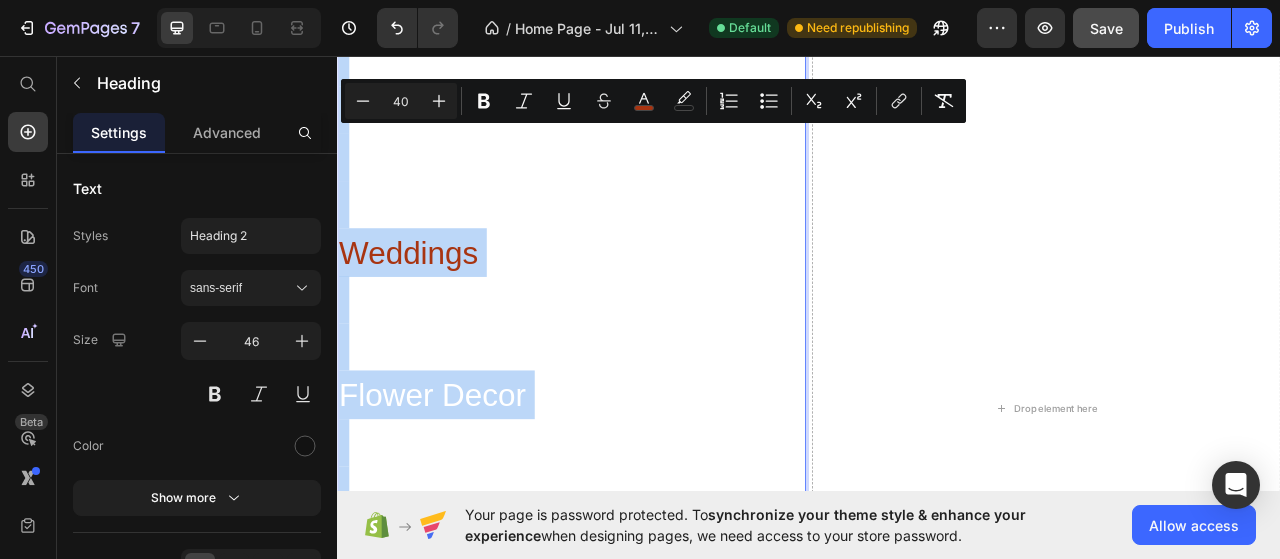type on "46" 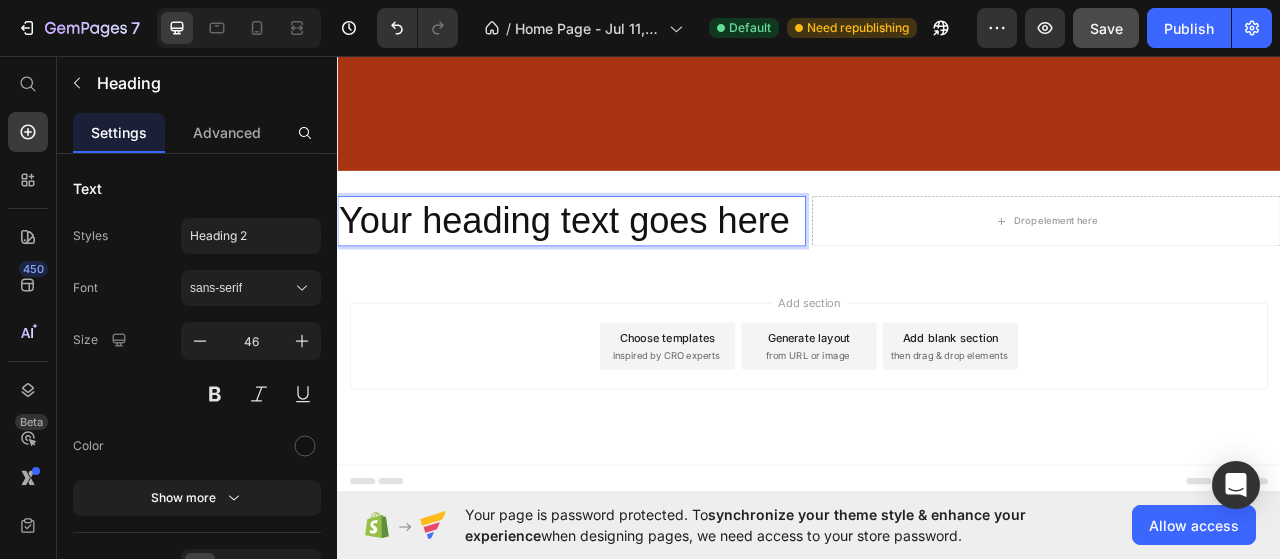 scroll, scrollTop: 3998, scrollLeft: 0, axis: vertical 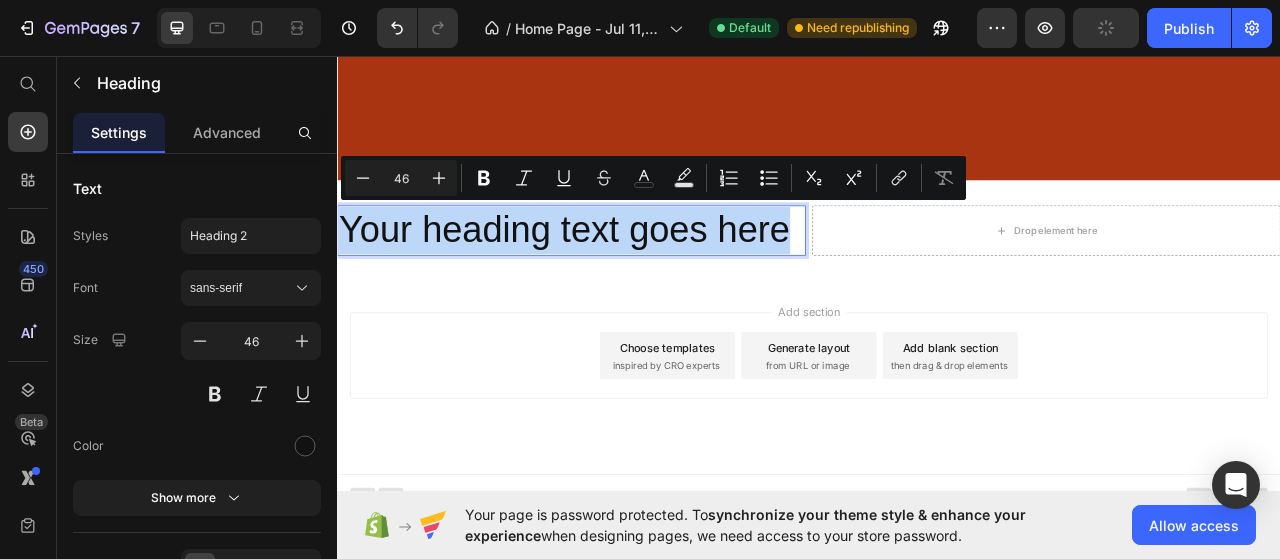 click on "Your heading text goes here" at bounding box center [635, 280] 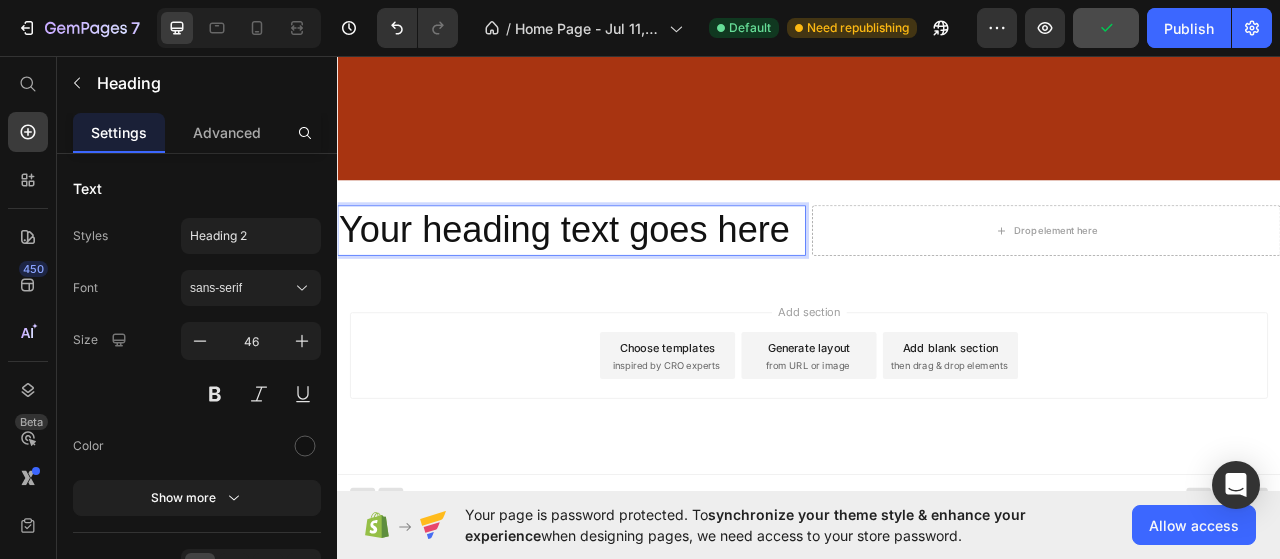 click on "Your heading text goes here" at bounding box center [635, 280] 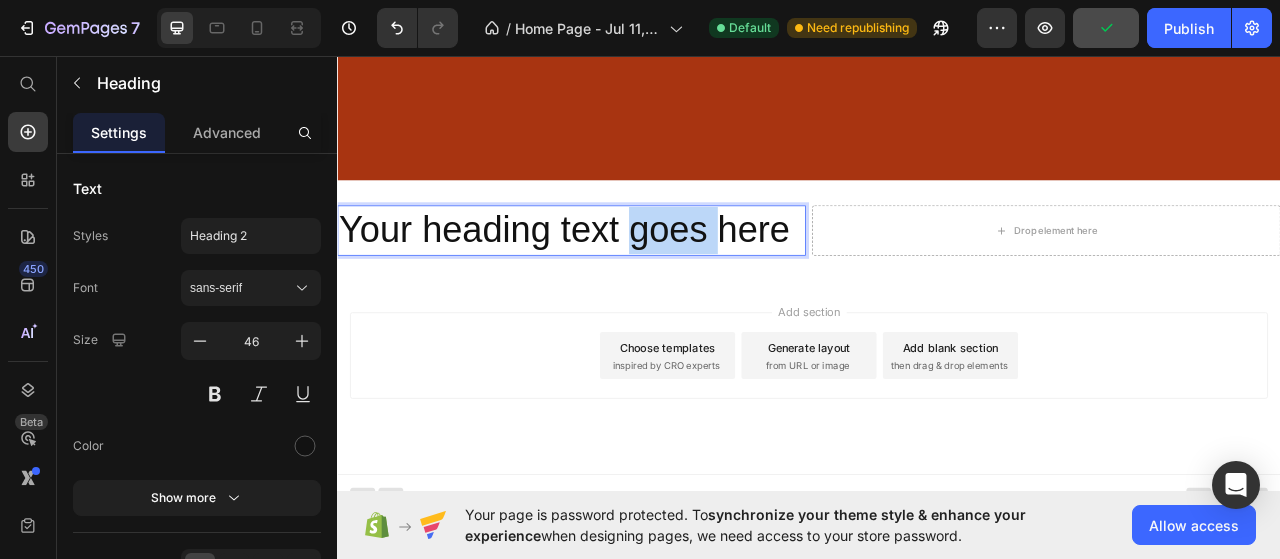 click on "Your heading text goes here" at bounding box center [635, 280] 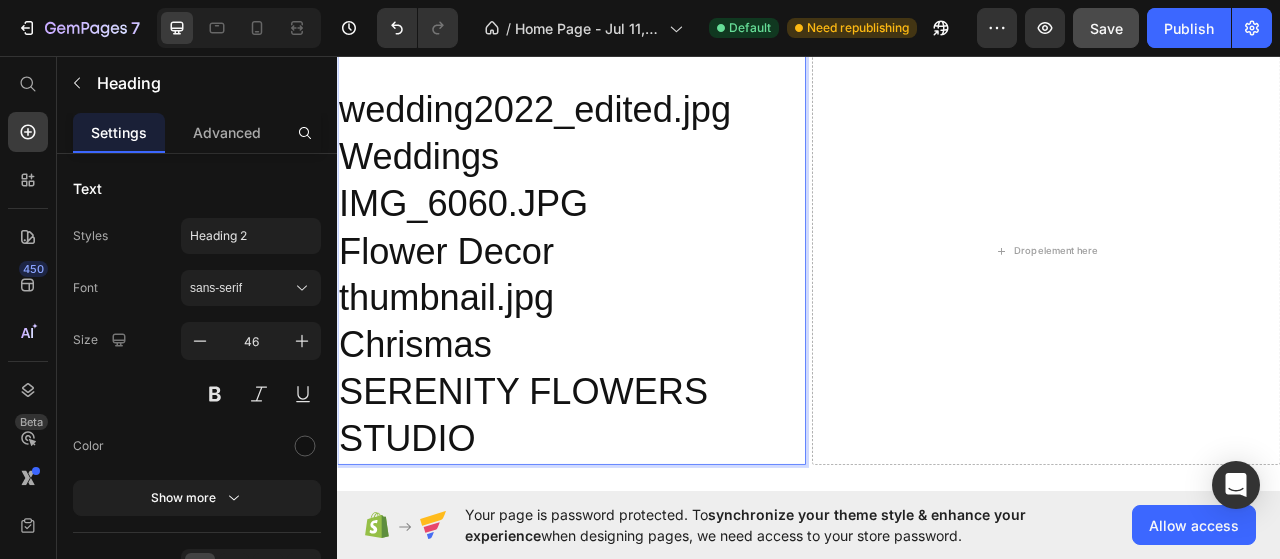 scroll, scrollTop: 3998, scrollLeft: 0, axis: vertical 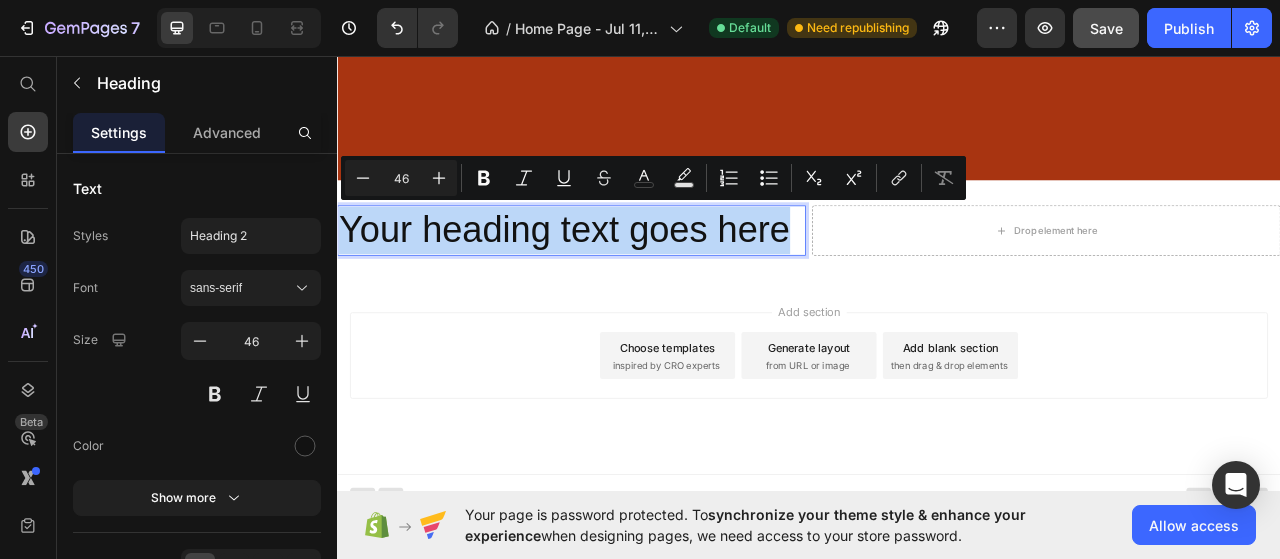 click on "Your heading text goes here" at bounding box center [635, 280] 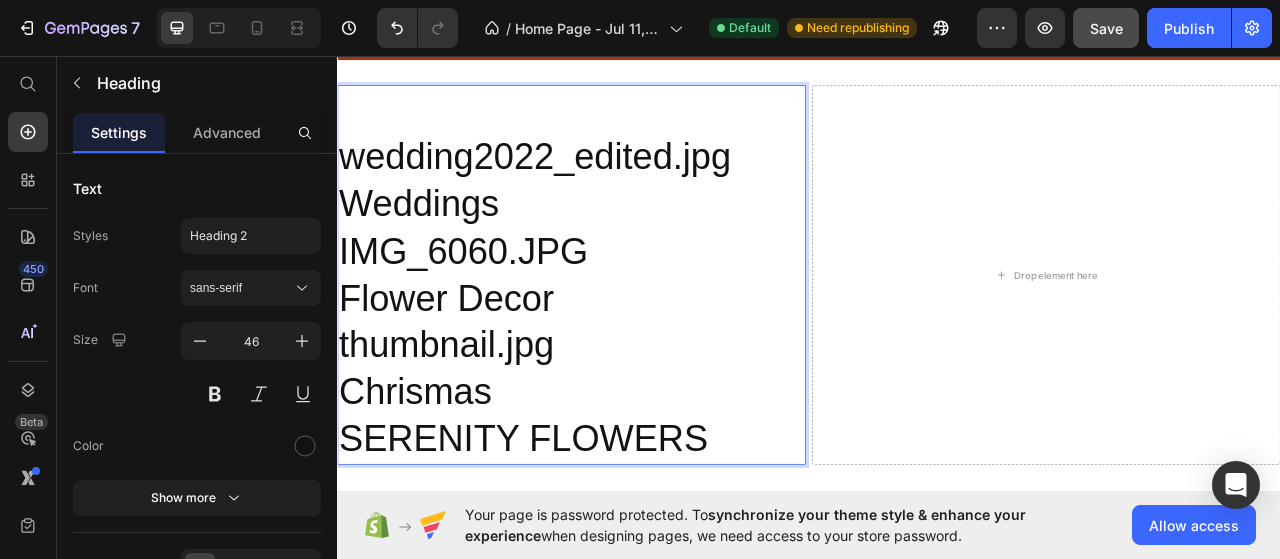 scroll, scrollTop: 4128, scrollLeft: 0, axis: vertical 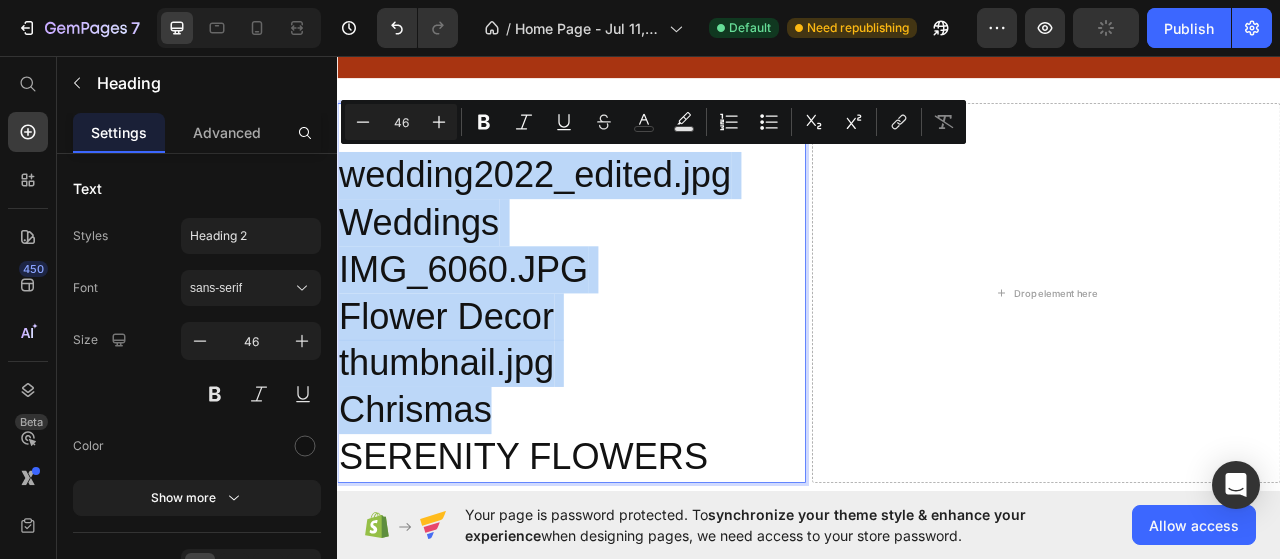 drag, startPoint x: 554, startPoint y: 515, endPoint x: 343, endPoint y: 208, distance: 372.51846 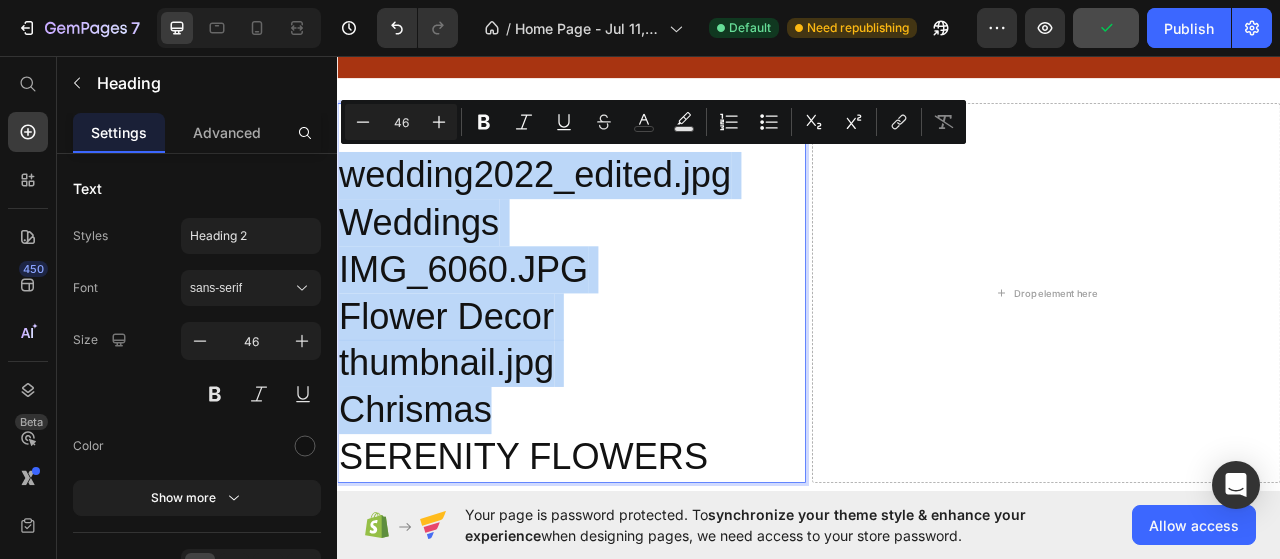 scroll, scrollTop: 4118, scrollLeft: 0, axis: vertical 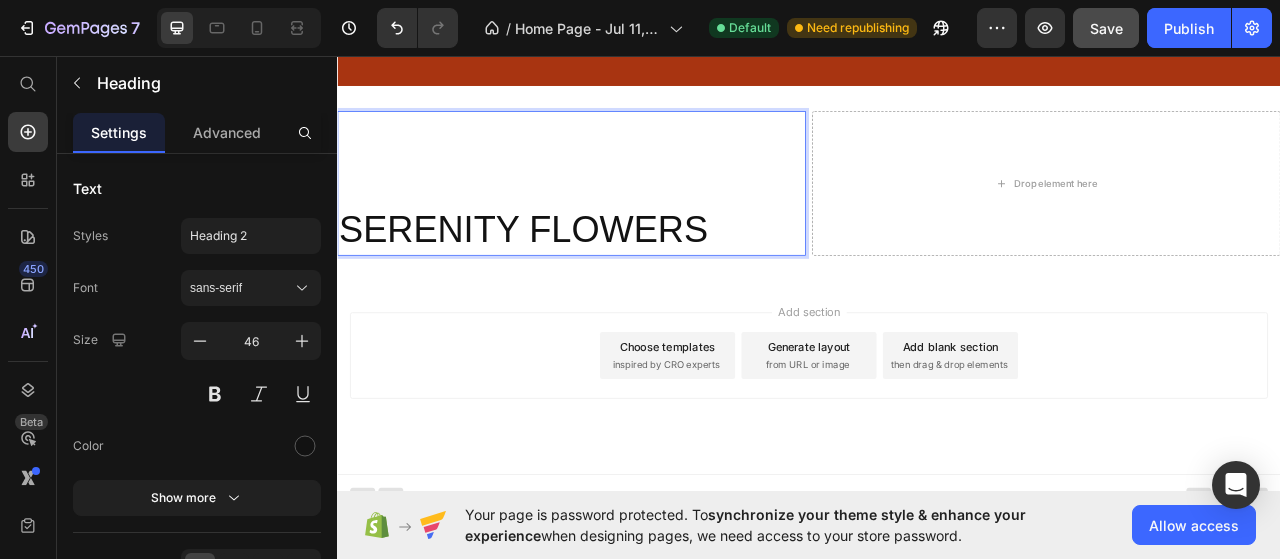 click on "⁠⁠⁠⁠⁠⁠⁠ SERENITY FLOWERS" at bounding box center (635, 219) 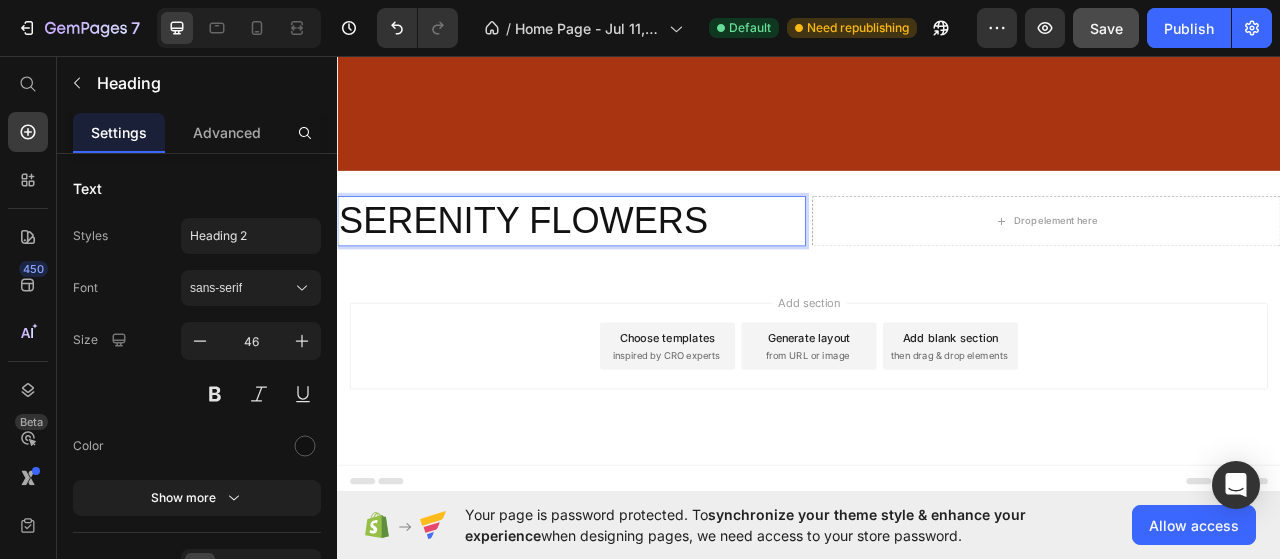 scroll, scrollTop: 3998, scrollLeft: 0, axis: vertical 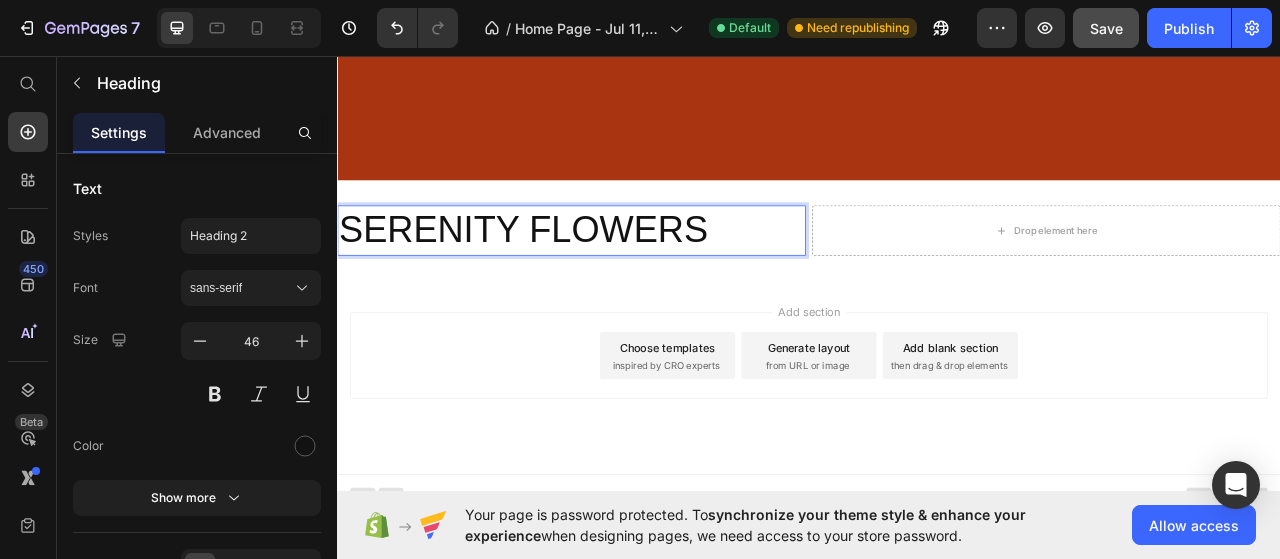 click on "SERENITY FLOWERS" at bounding box center (635, 280) 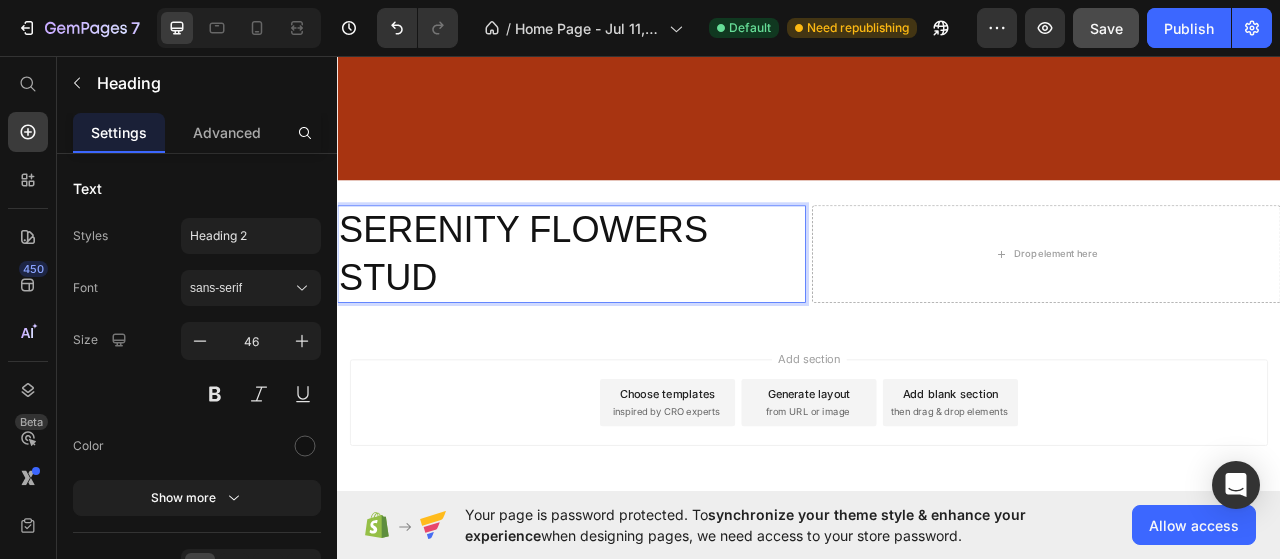 scroll, scrollTop: 4058, scrollLeft: 0, axis: vertical 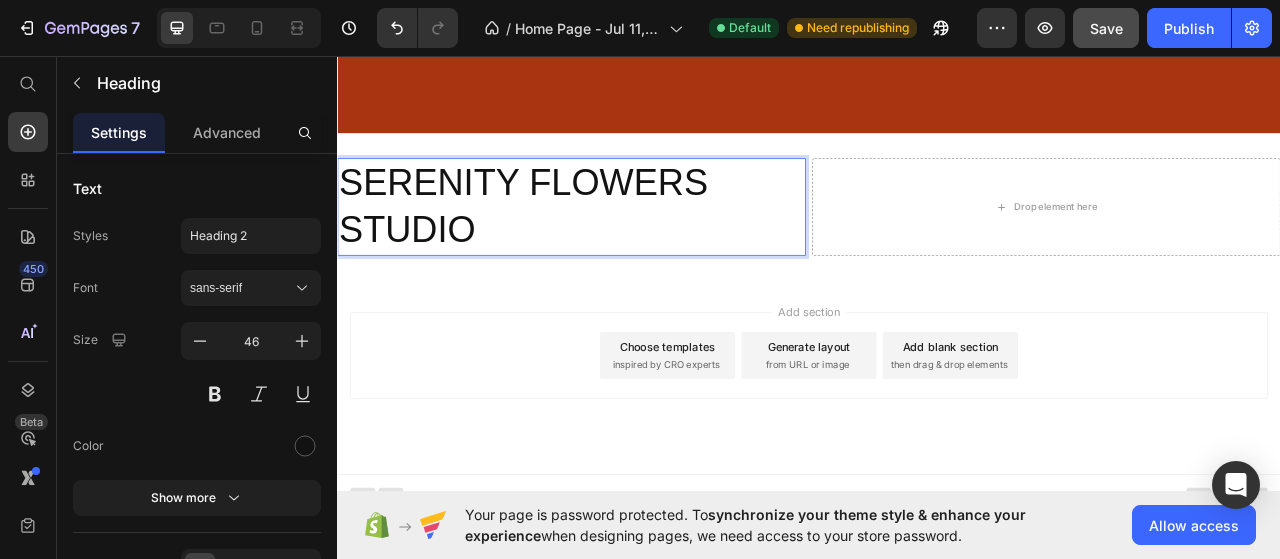 click on "SERENITY FLOWERS STUDIO" at bounding box center [635, 250] 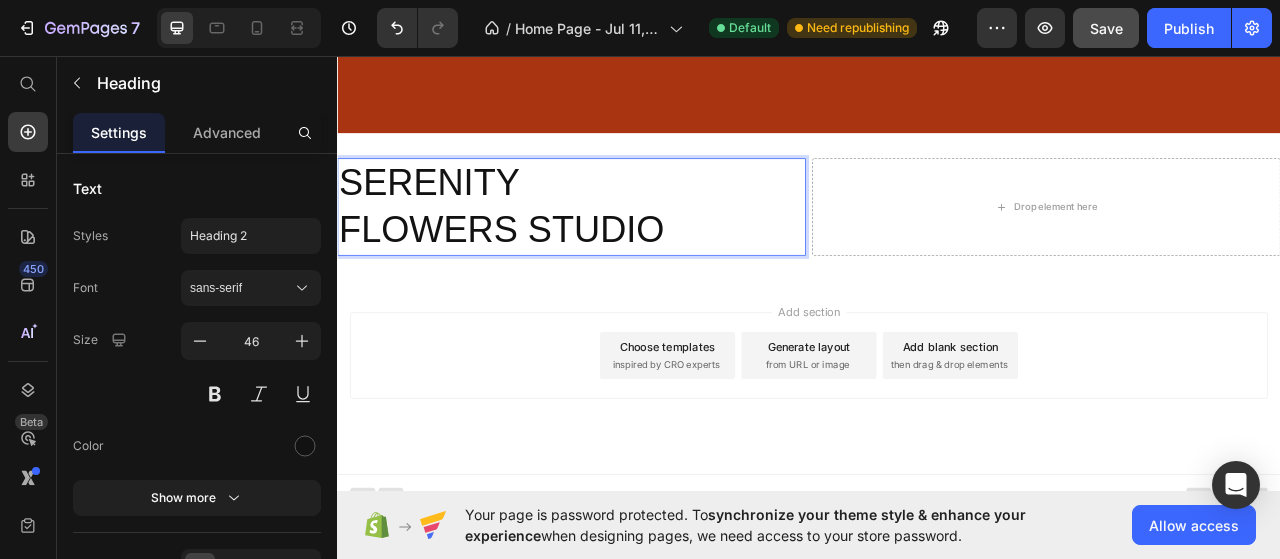 click on "SERENITY  FLOWERS STUDIO" at bounding box center [635, 250] 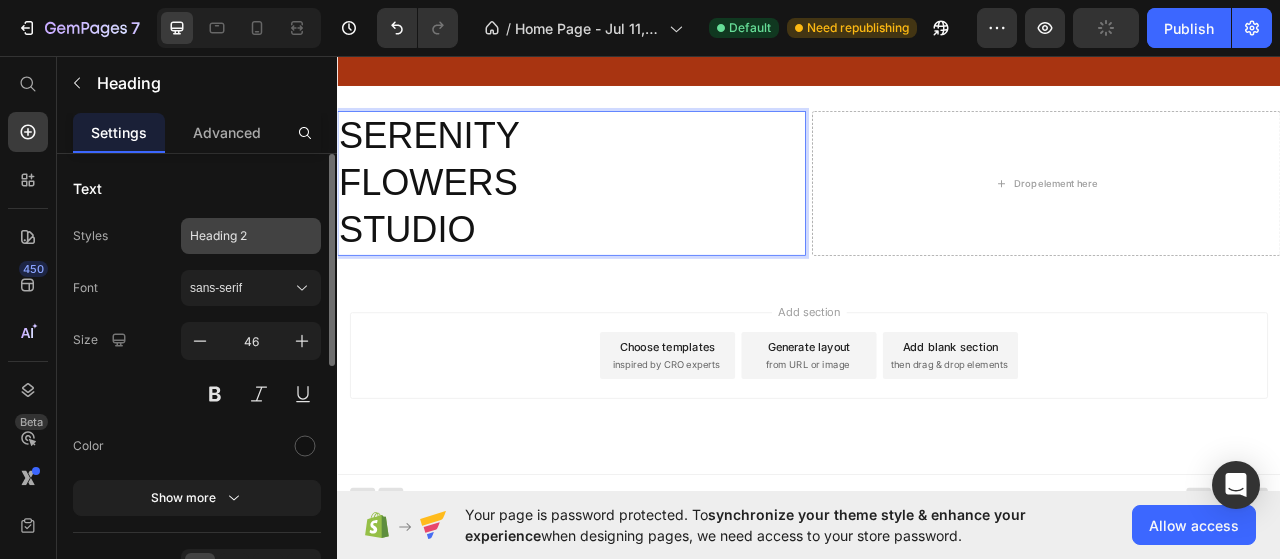 click on "Heading 2" 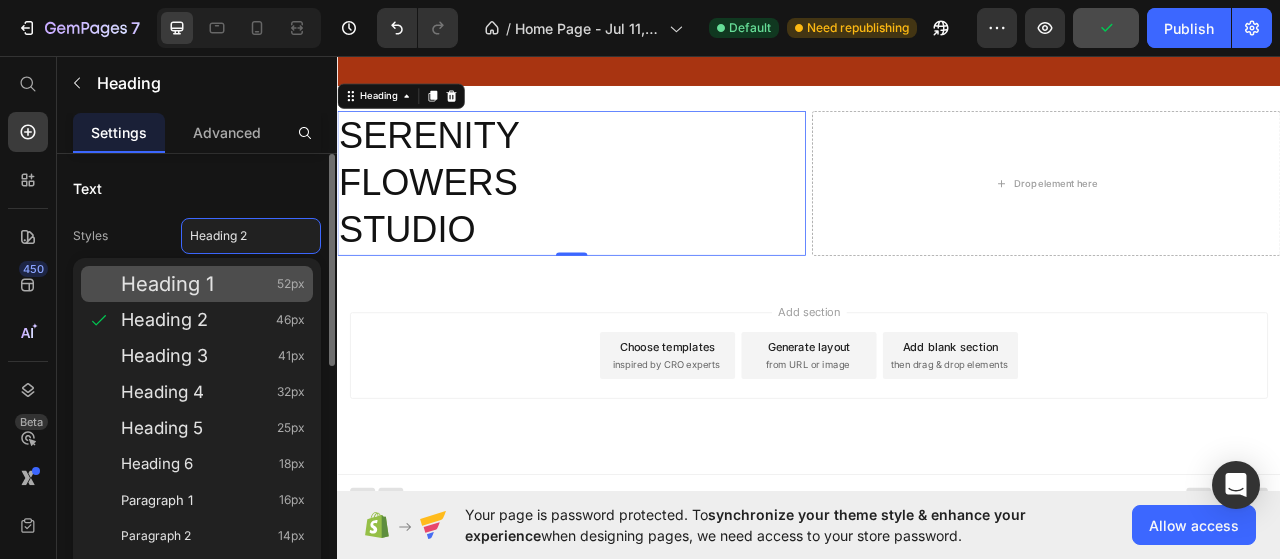 click on "Heading 1 52px" at bounding box center [213, 284] 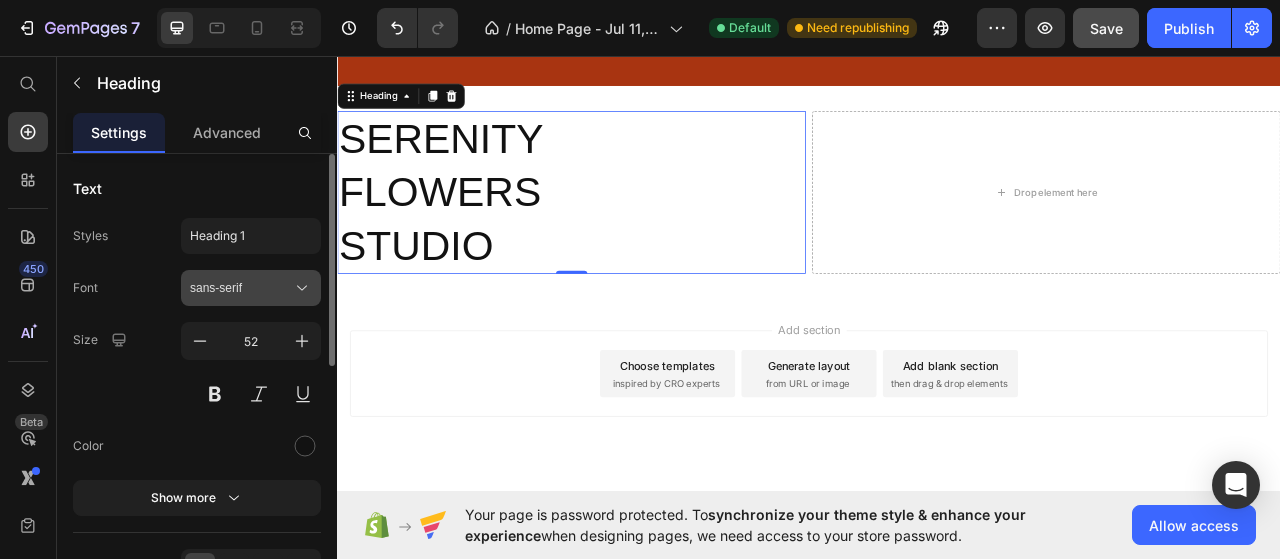 click on "sans-serif" at bounding box center [241, 288] 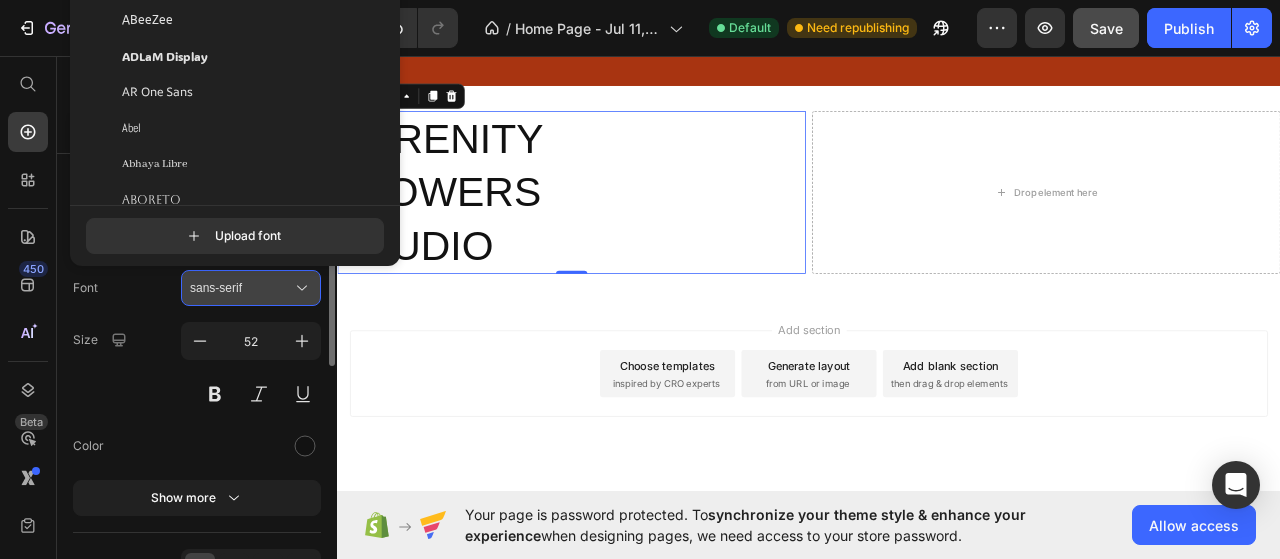 click on "sans-serif" at bounding box center (241, 288) 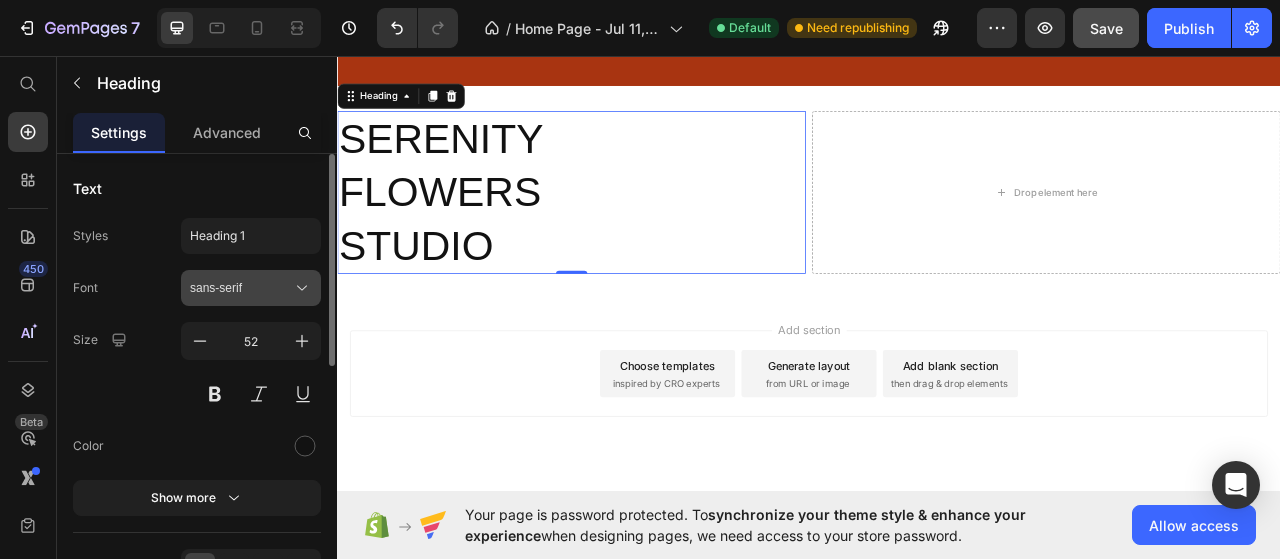 click on "sans-serif" at bounding box center [241, 288] 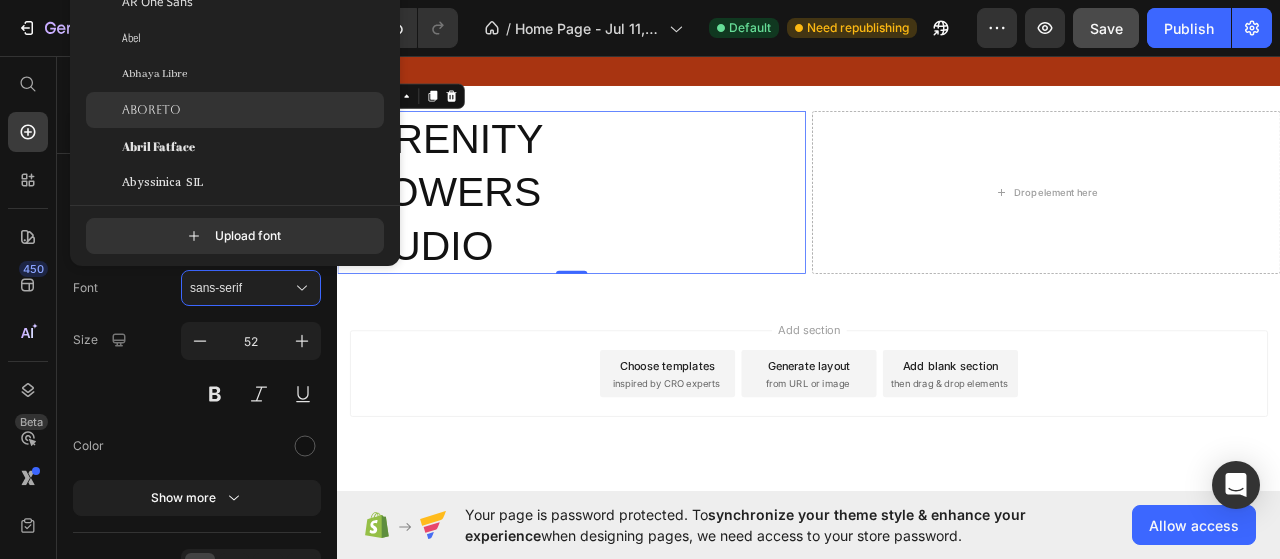 scroll, scrollTop: 0, scrollLeft: 0, axis: both 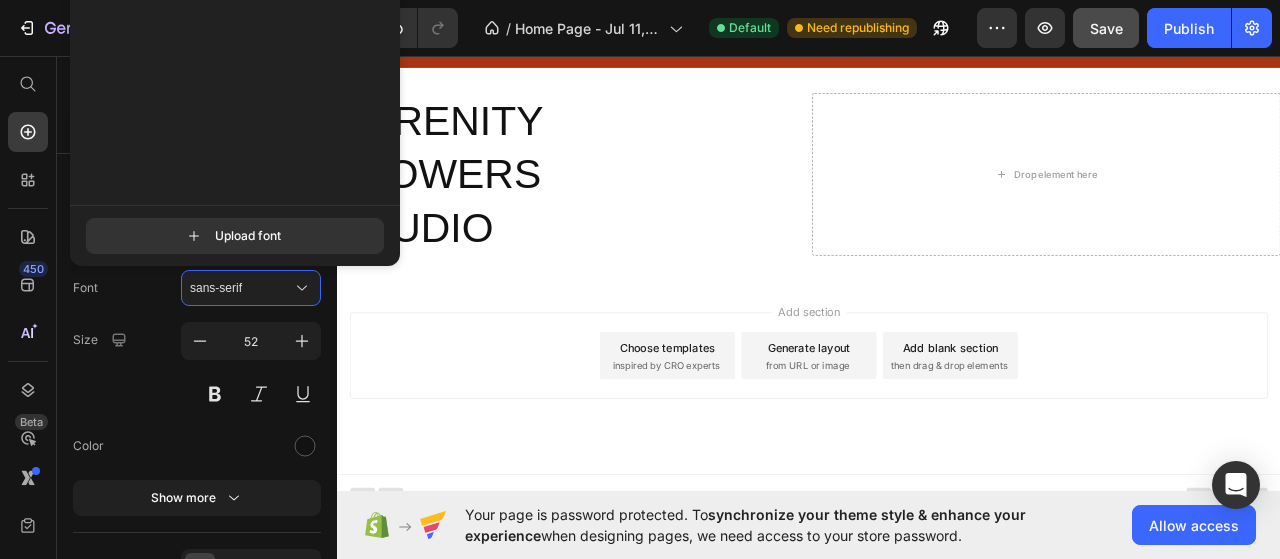 type on "FAMILY" 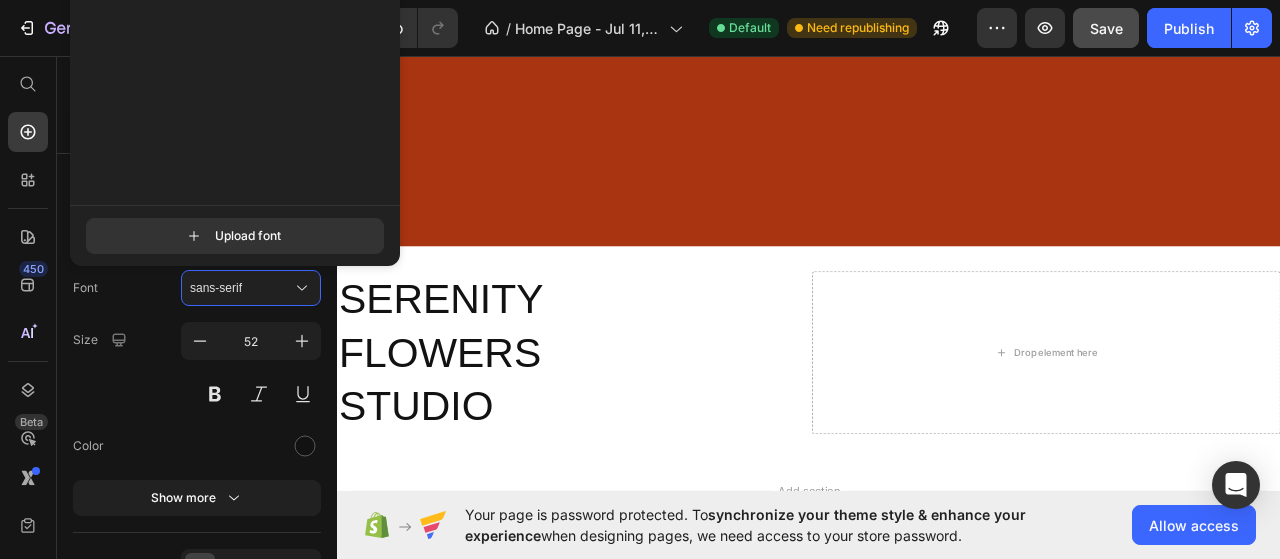 scroll, scrollTop: 4055, scrollLeft: 0, axis: vertical 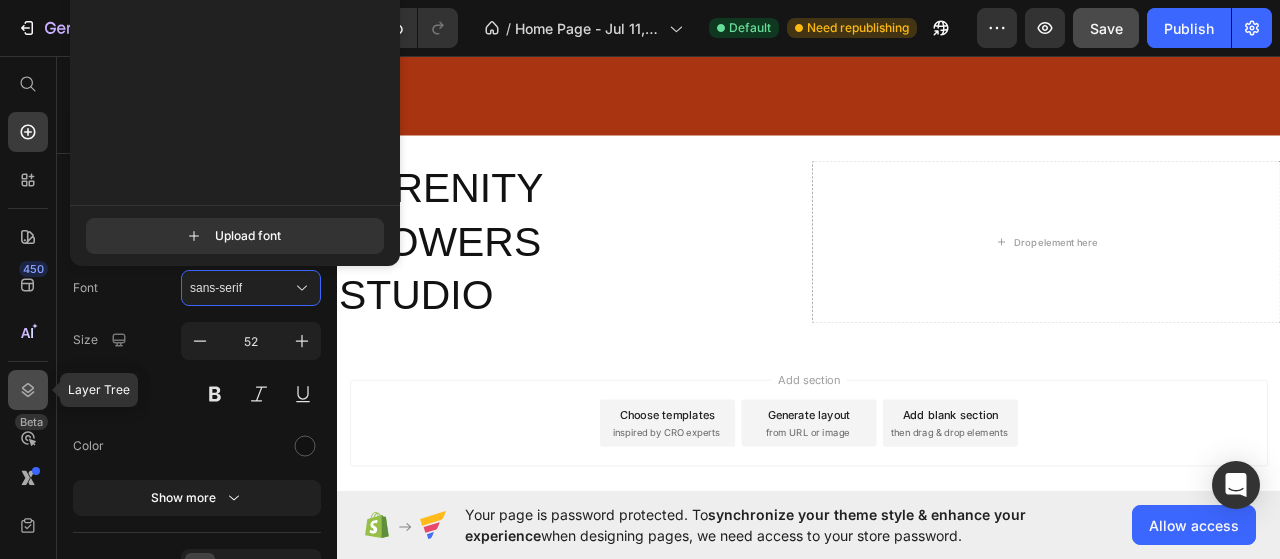 click 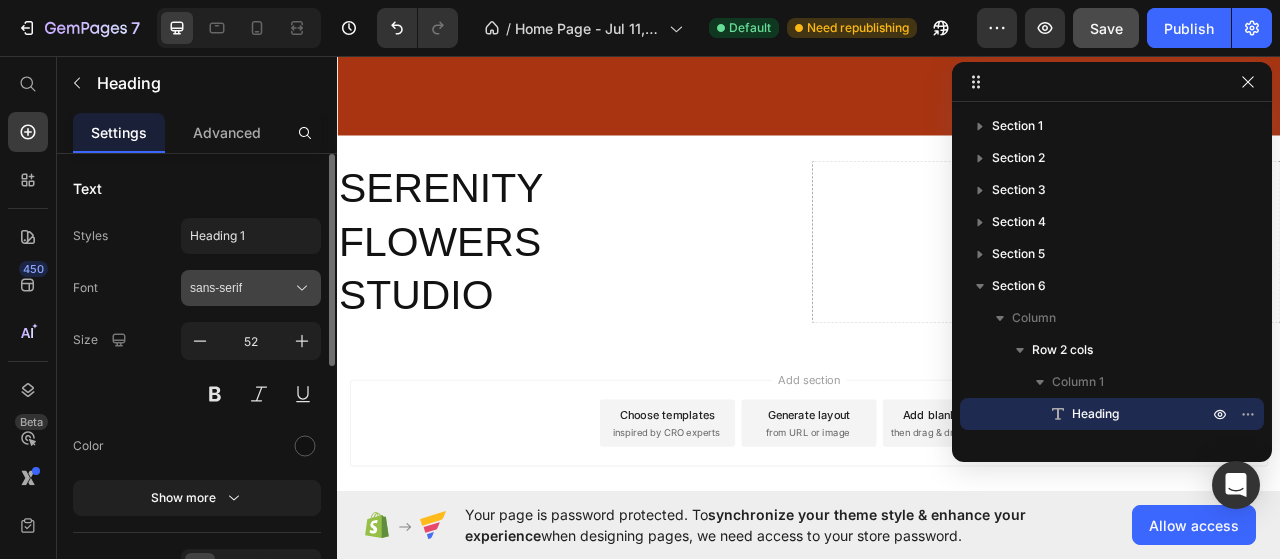 click 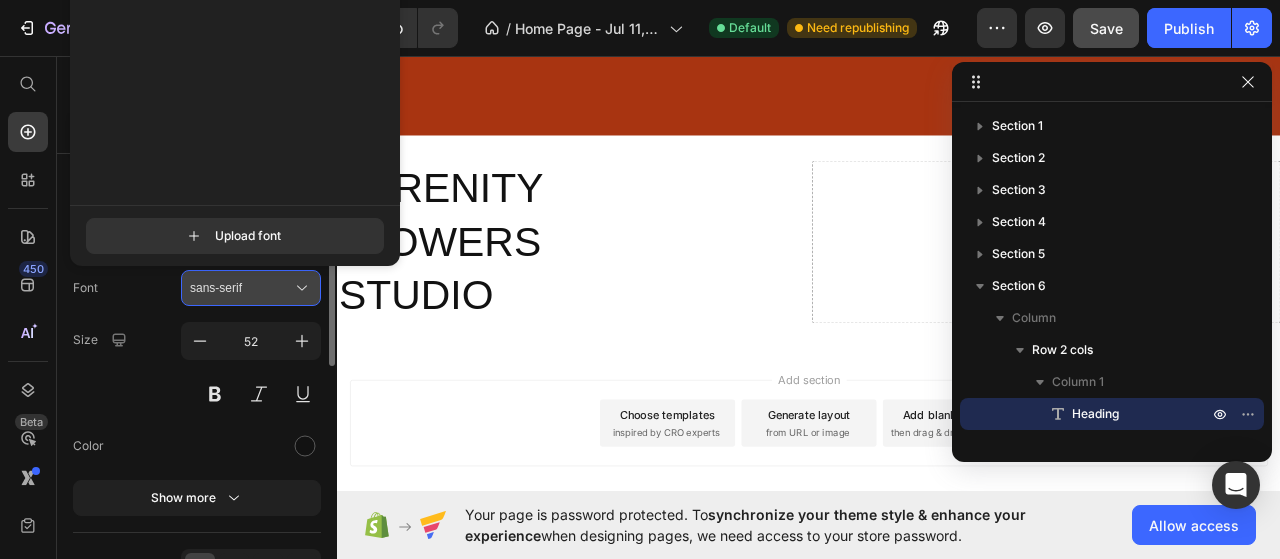 click 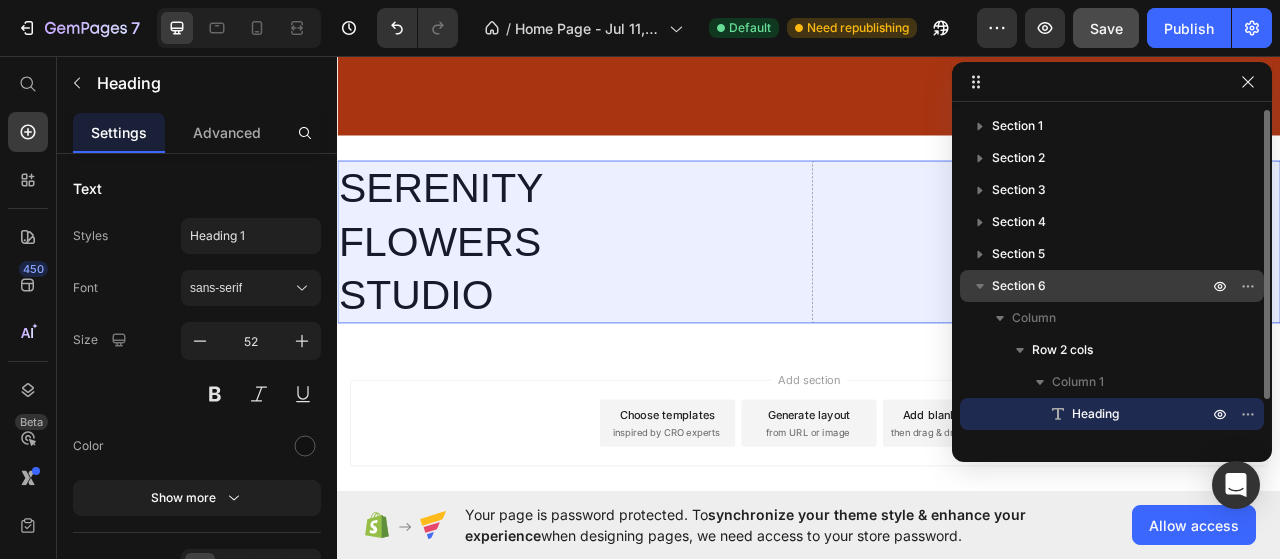 scroll, scrollTop: 46, scrollLeft: 0, axis: vertical 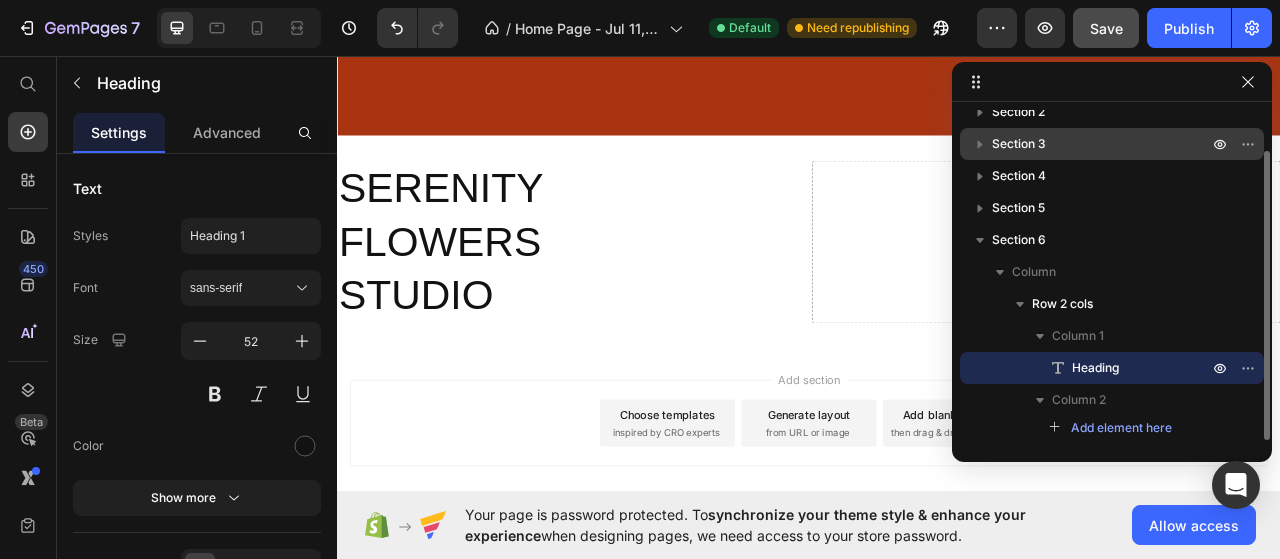 click on "Section 3" at bounding box center (1019, 144) 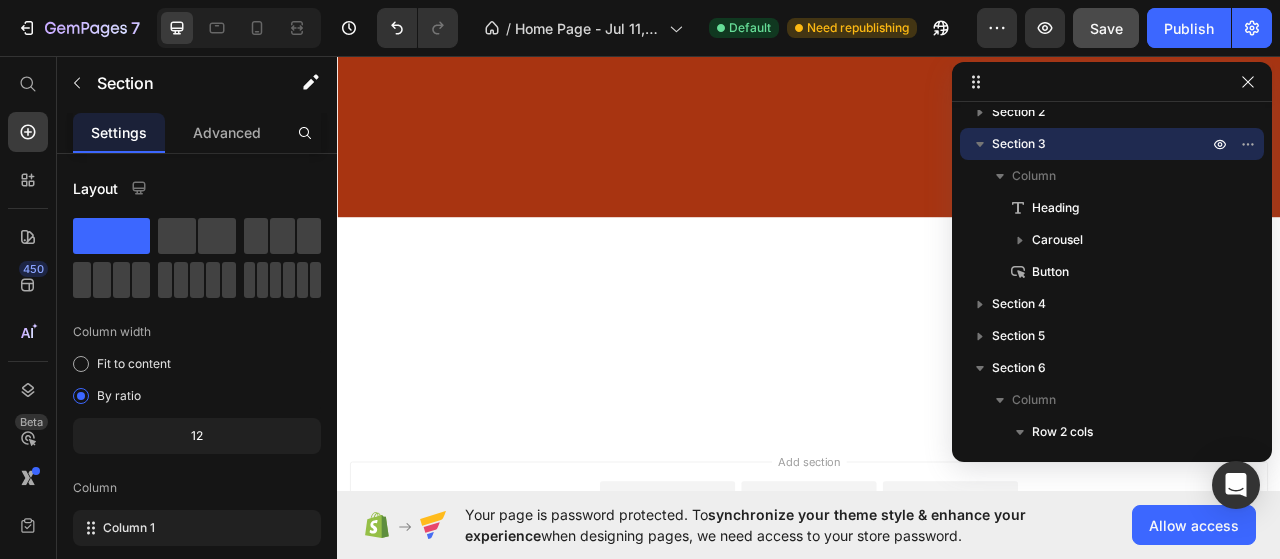 scroll, scrollTop: 2900, scrollLeft: 0, axis: vertical 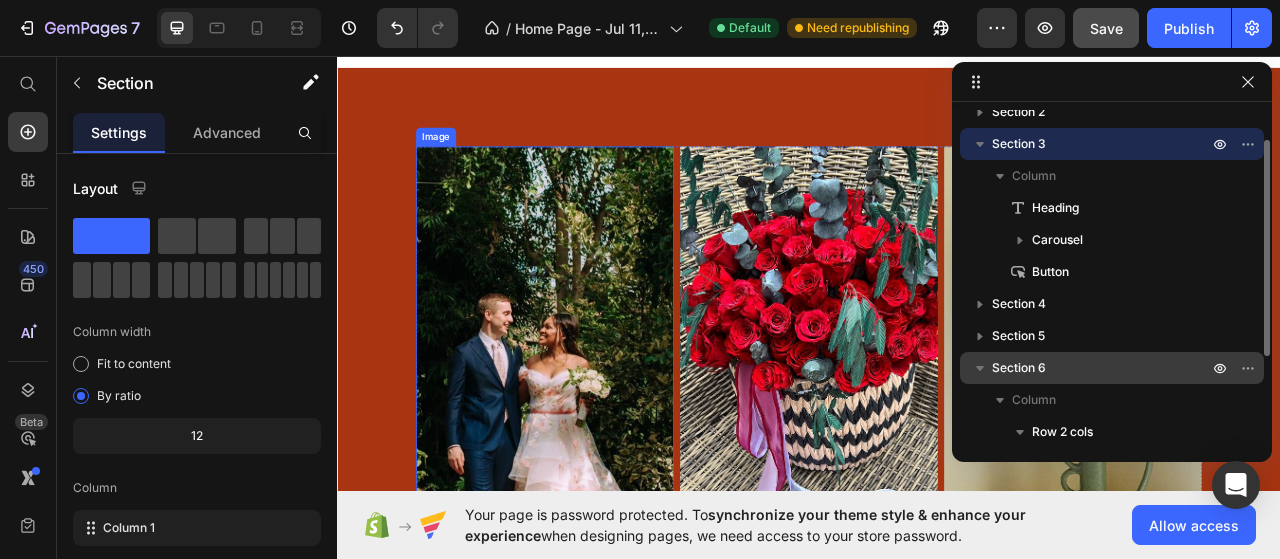 click on "Heading" at bounding box center [1112, 496] 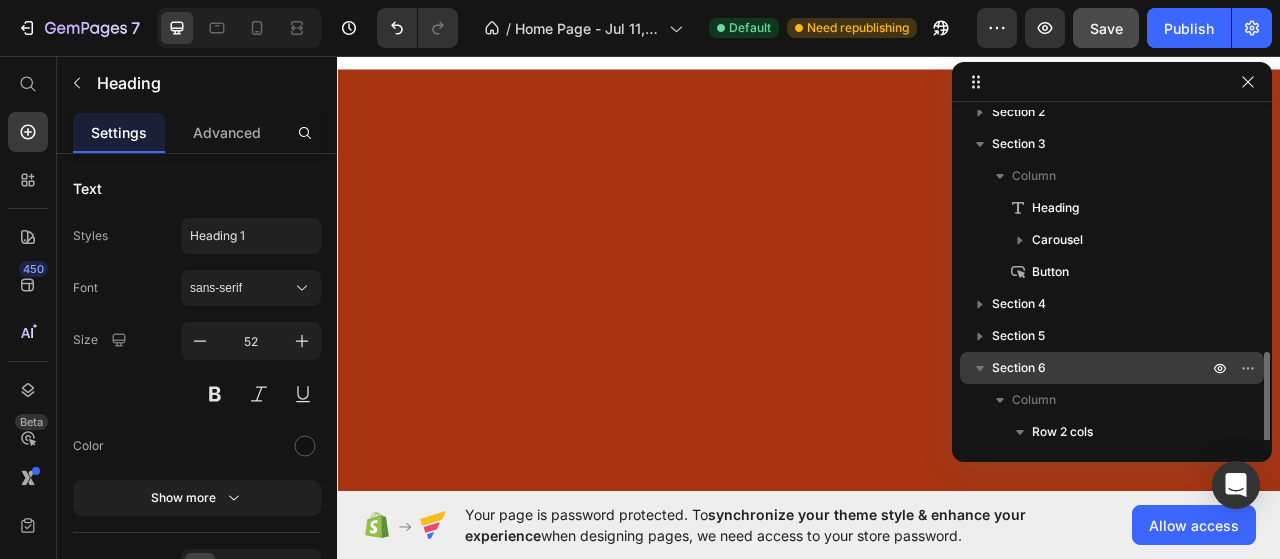 scroll, scrollTop: 174, scrollLeft: 0, axis: vertical 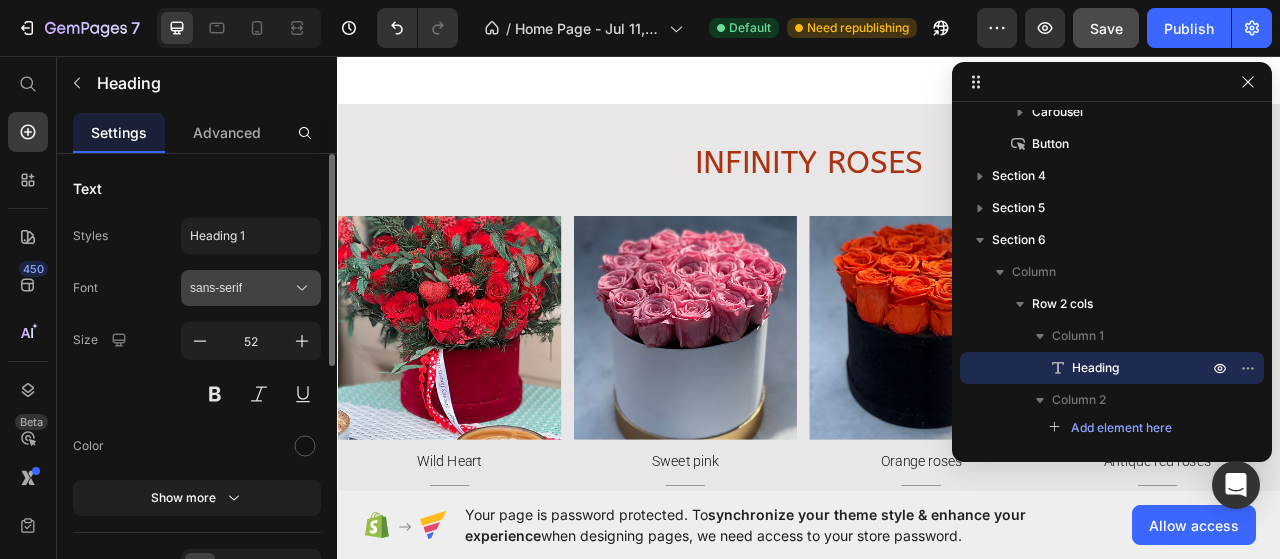 click on "sans-serif" at bounding box center [241, 288] 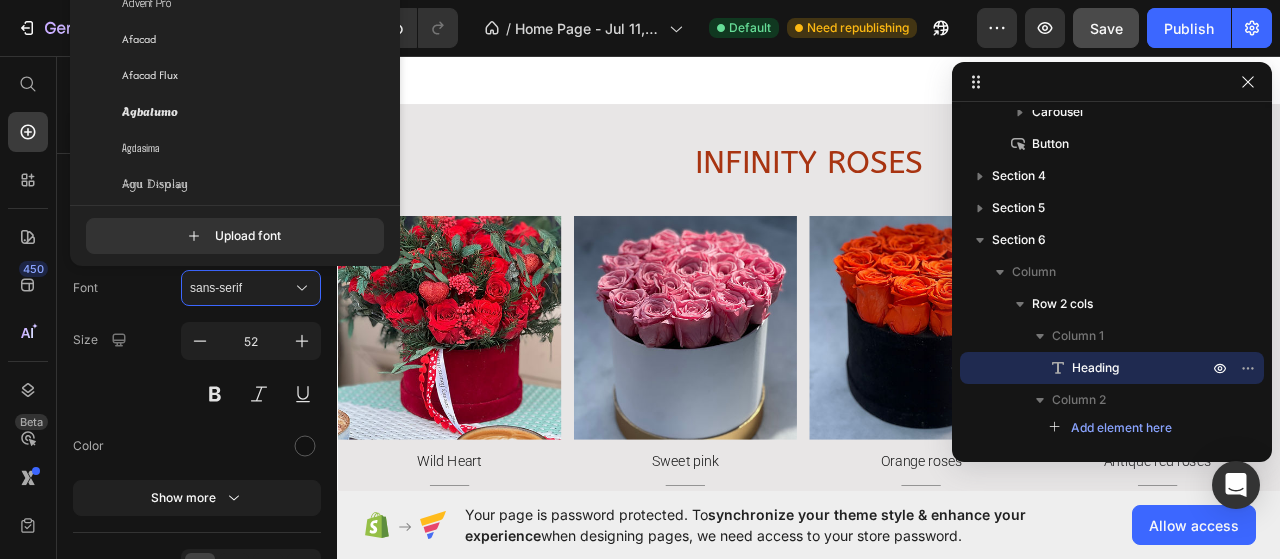 scroll, scrollTop: 0, scrollLeft: 0, axis: both 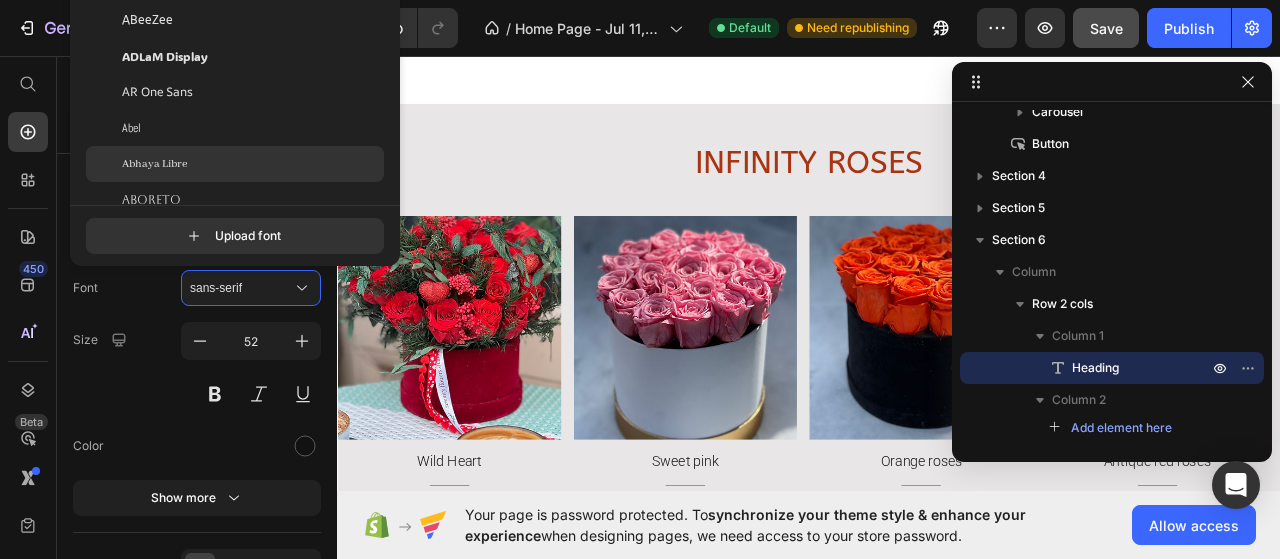 click on "Abhaya Libre" 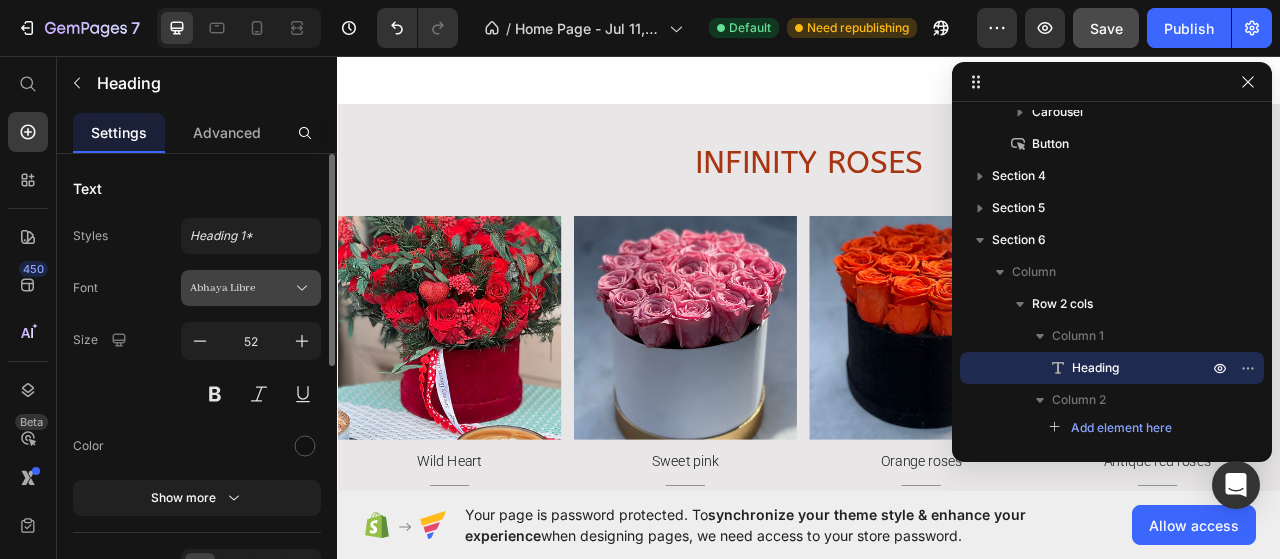 click on "Abhaya Libre" at bounding box center [241, 288] 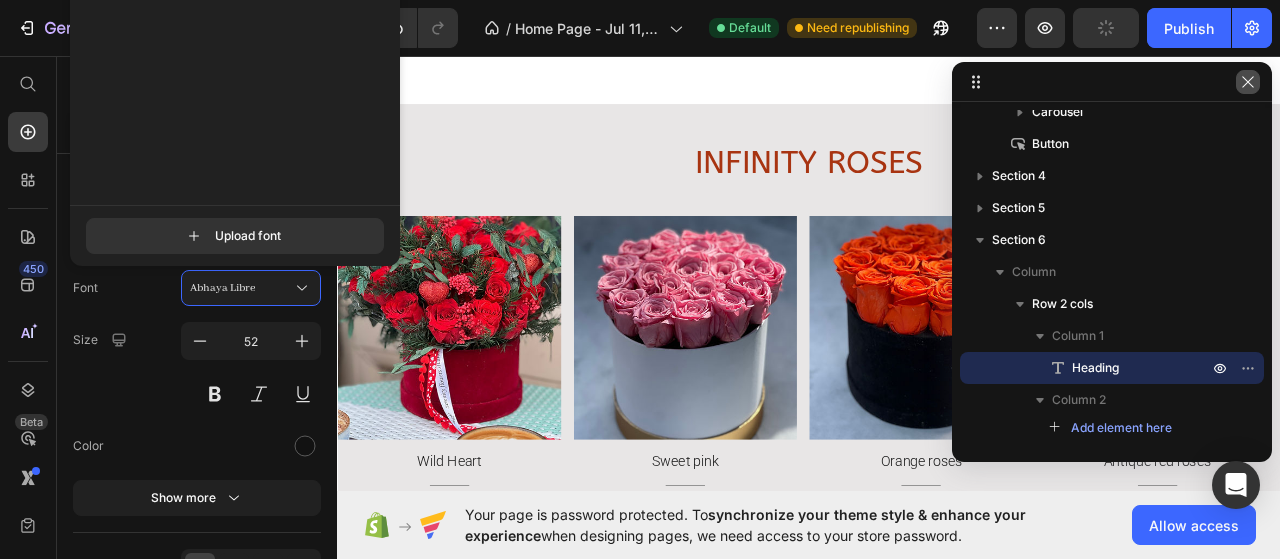 type on "FAMILY" 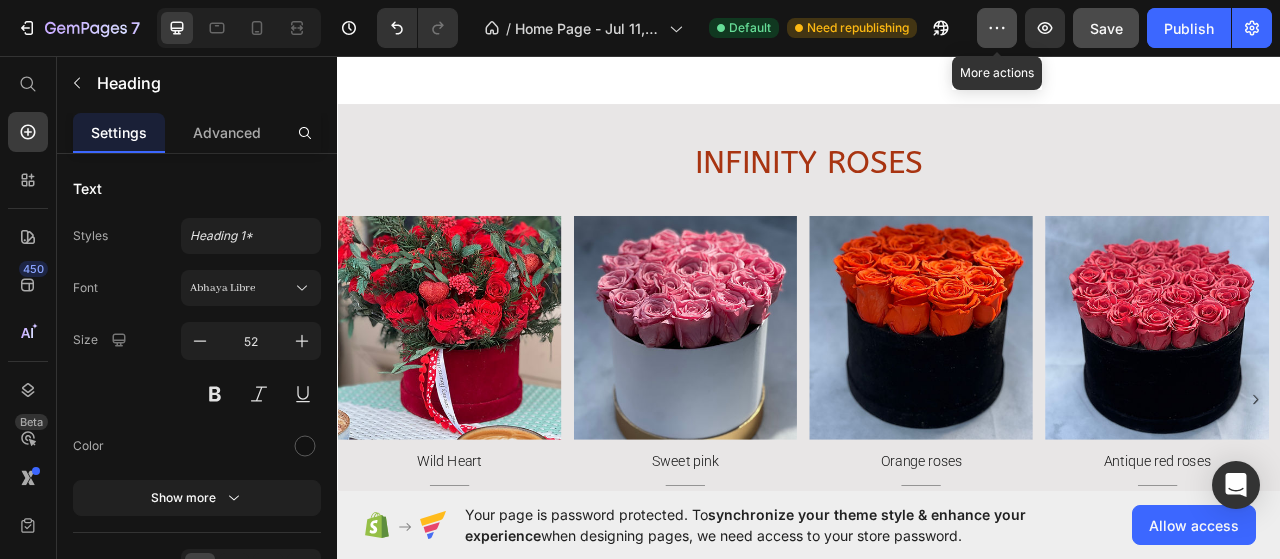 click 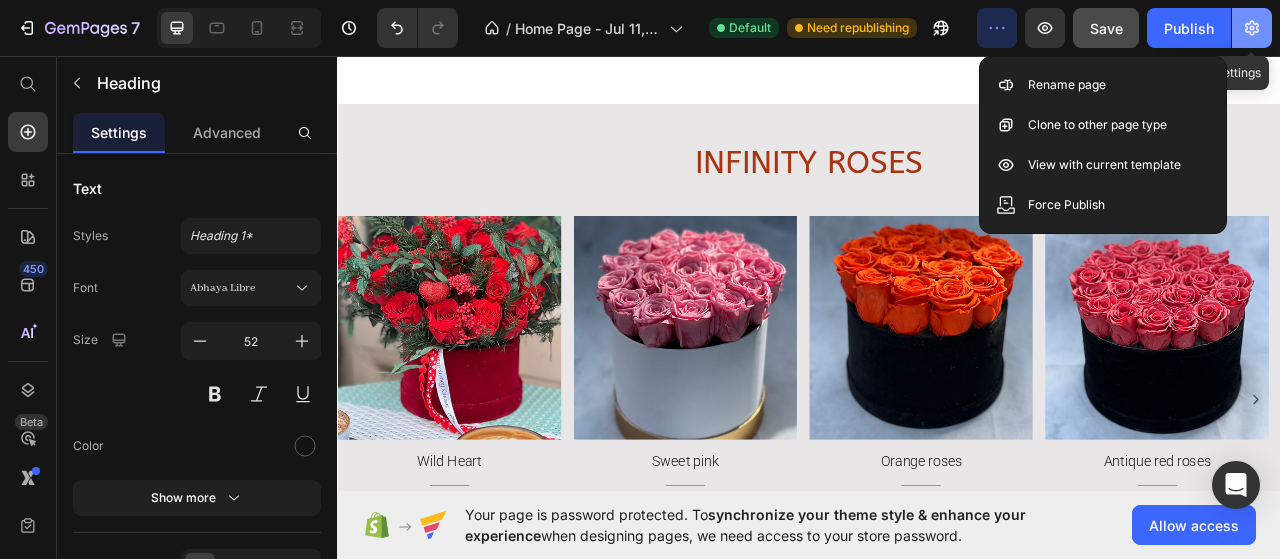 click 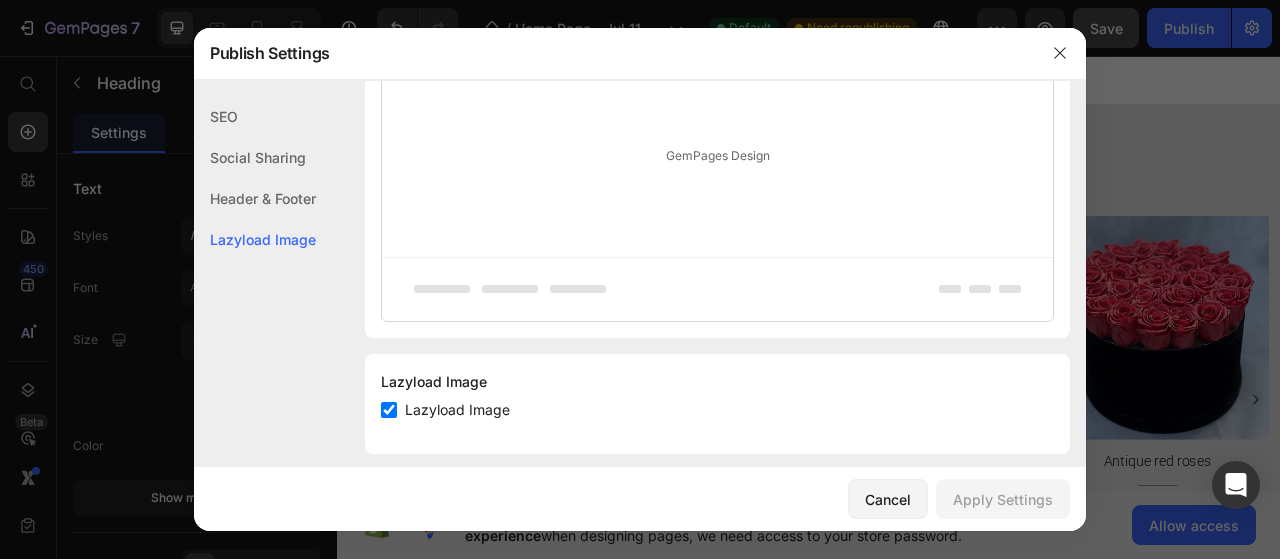 scroll, scrollTop: 531, scrollLeft: 0, axis: vertical 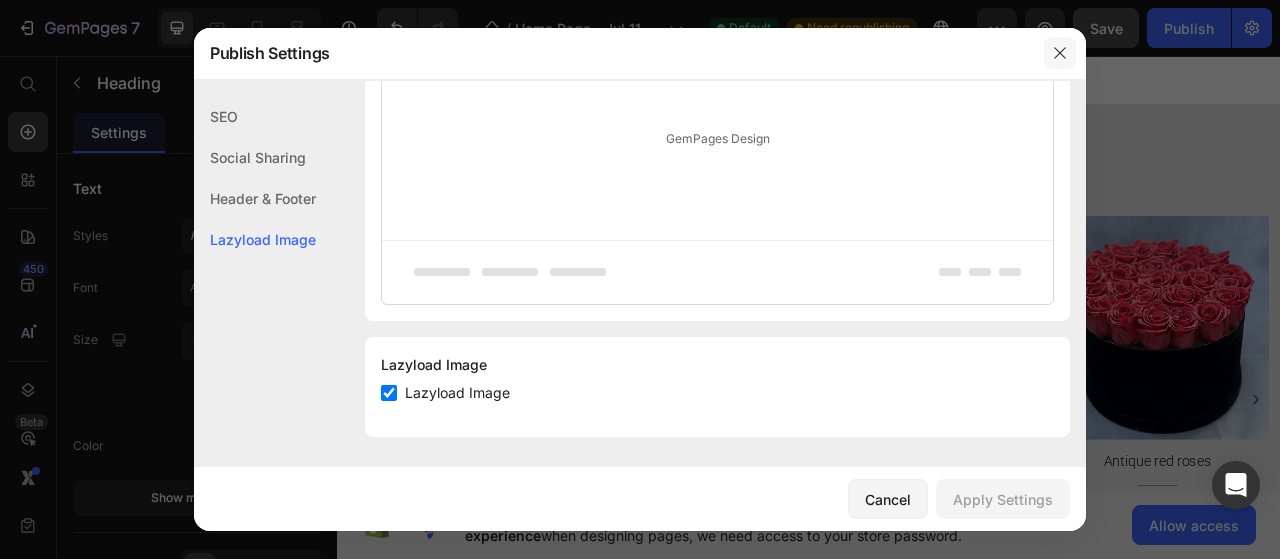 click at bounding box center [1060, 53] 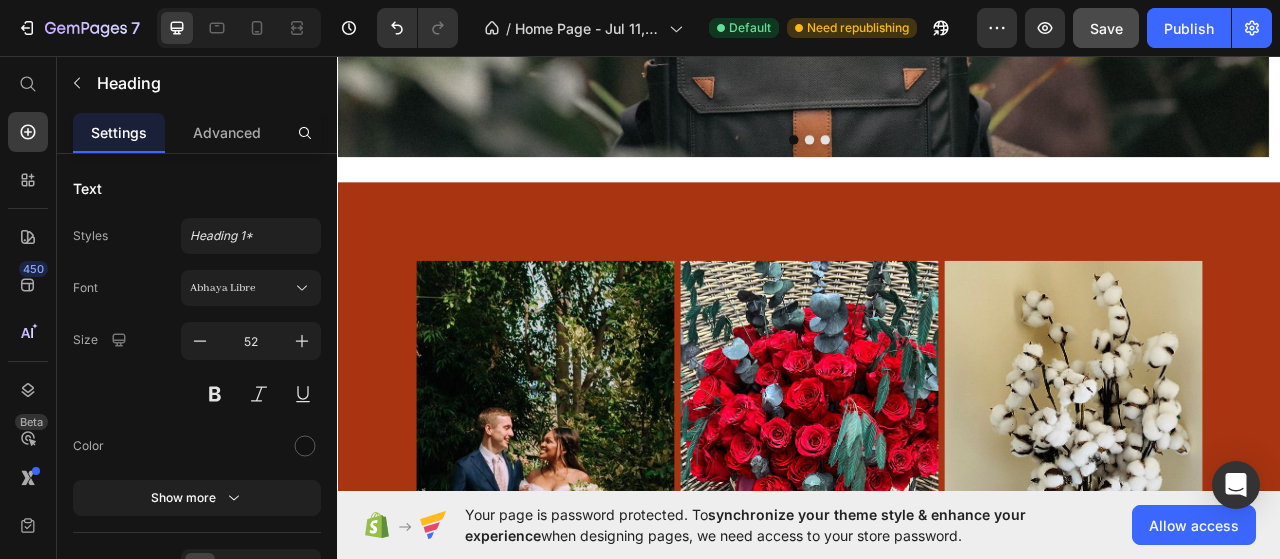 scroll, scrollTop: 2788, scrollLeft: 0, axis: vertical 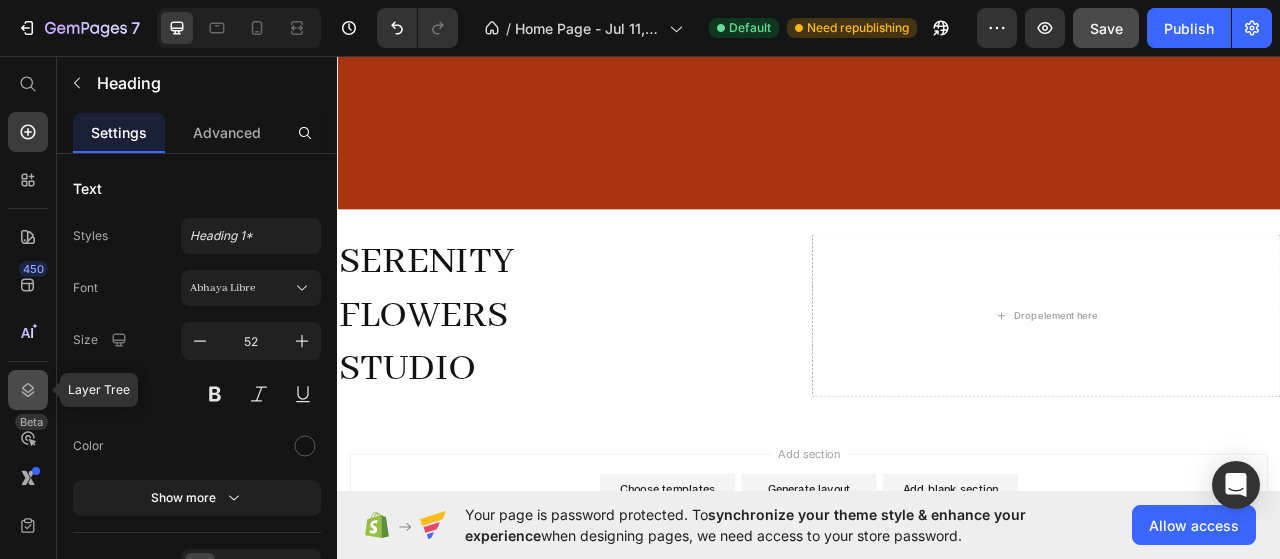 click 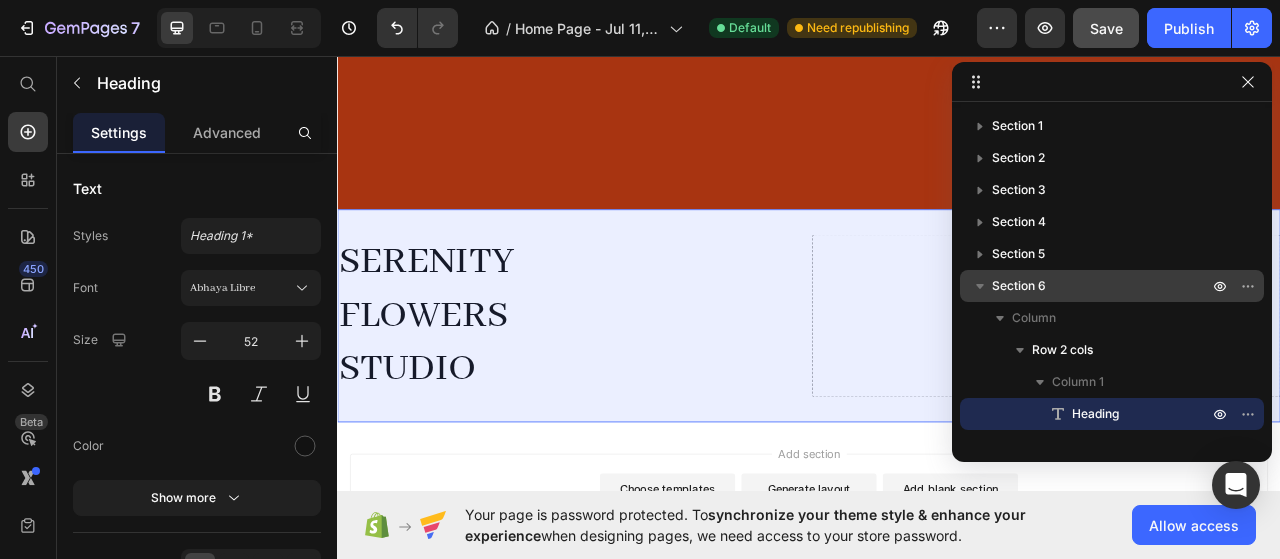 click on "Section 6" at bounding box center [1019, 286] 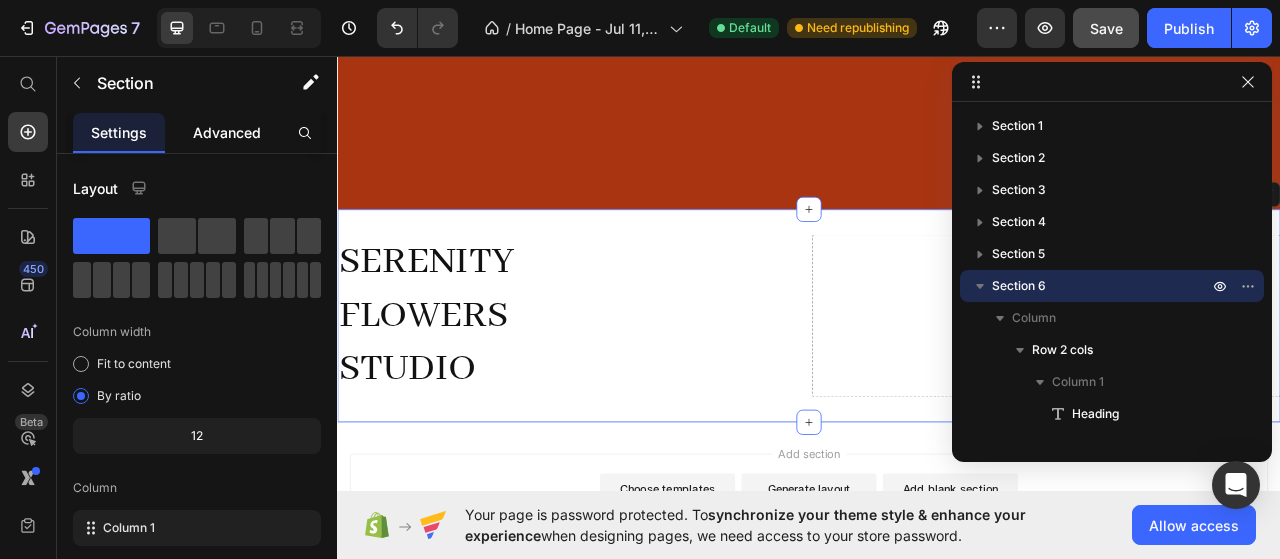 click on "Advanced" 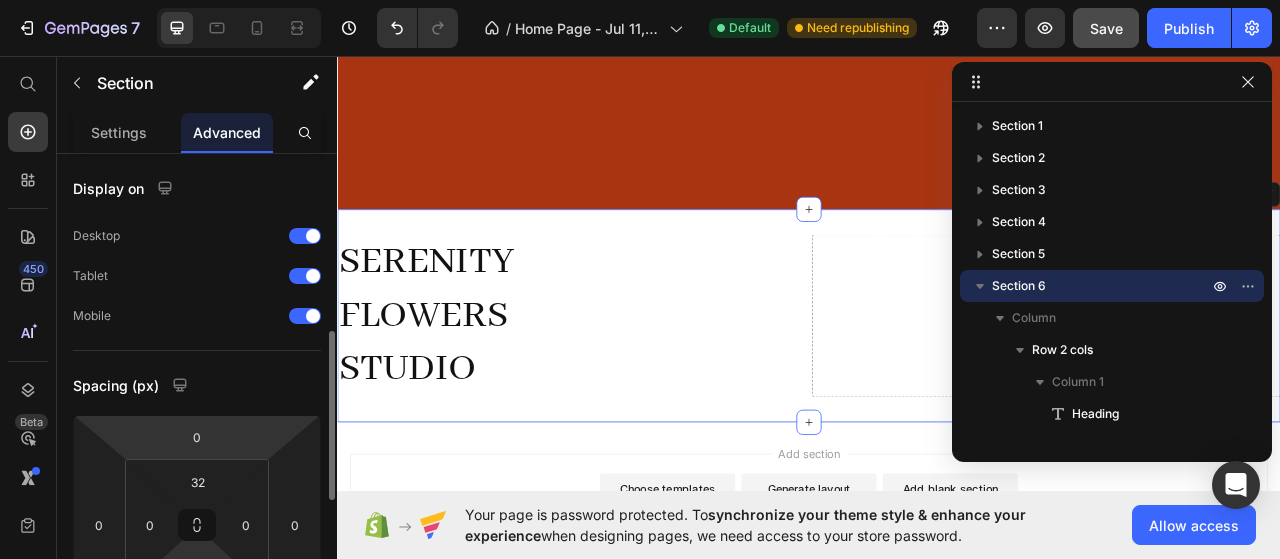 scroll, scrollTop: 132, scrollLeft: 0, axis: vertical 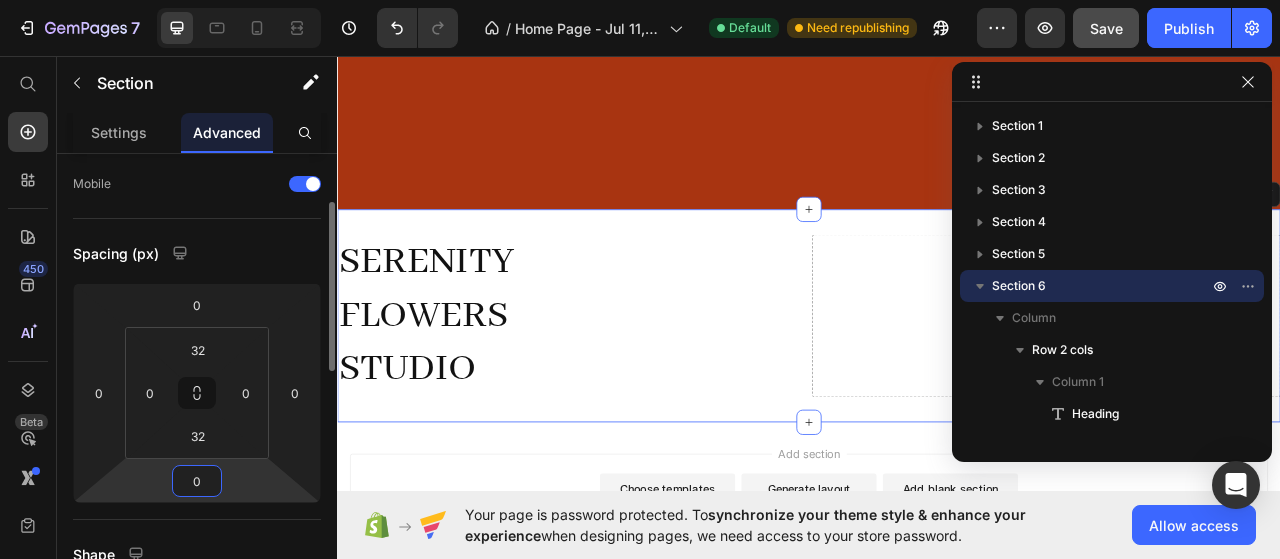 click on "0" at bounding box center (197, 481) 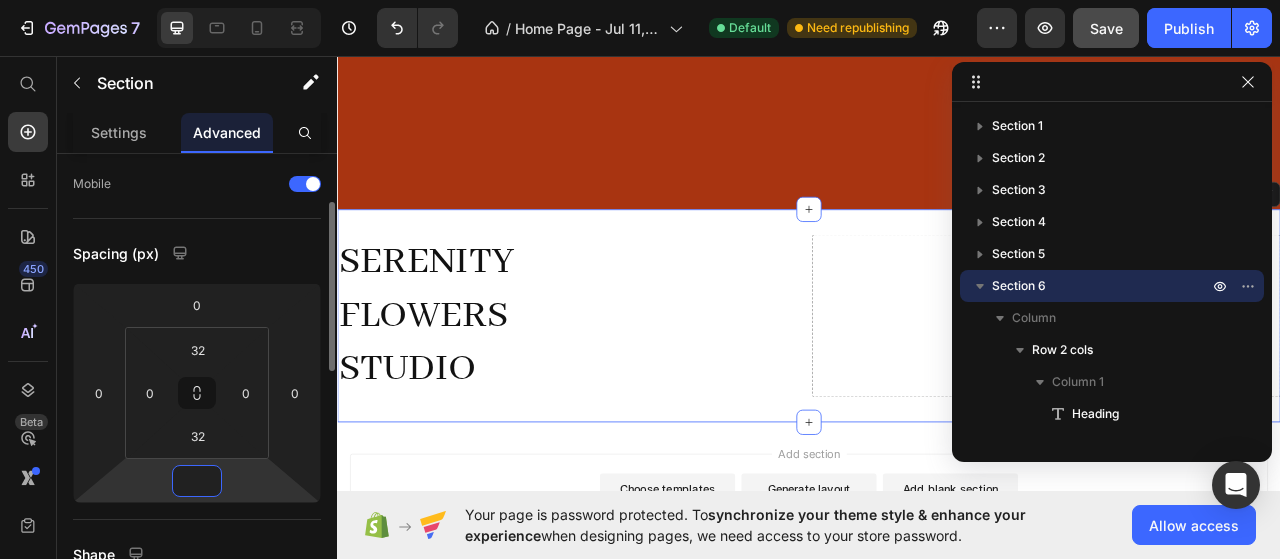 type on "0" 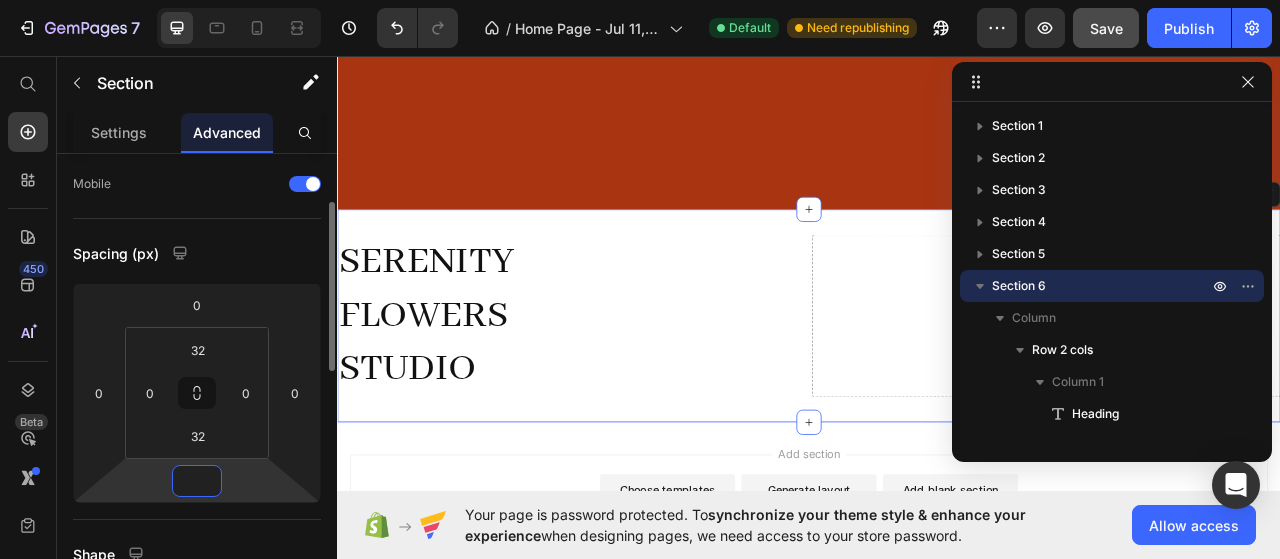 type on "1" 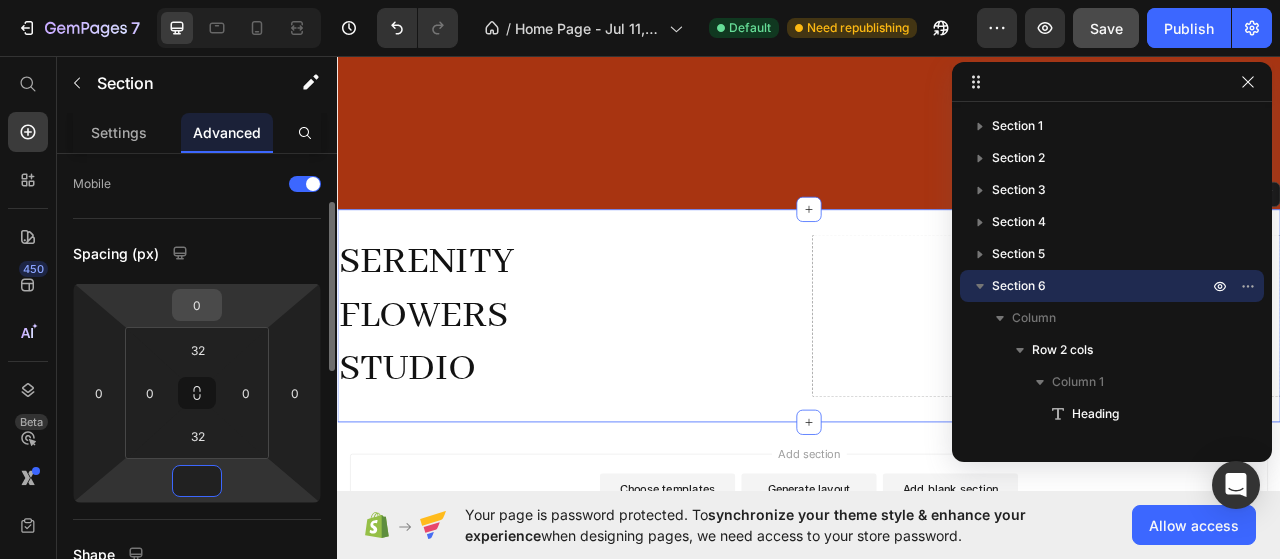 click on "0" at bounding box center [197, 305] 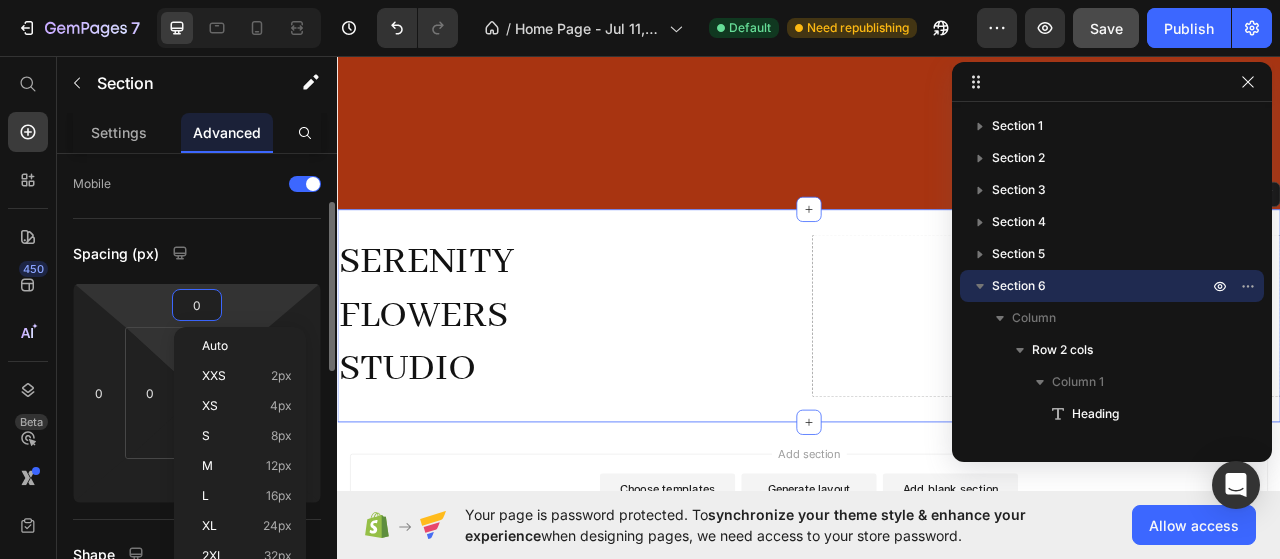 click on "32" at bounding box center [198, 350] 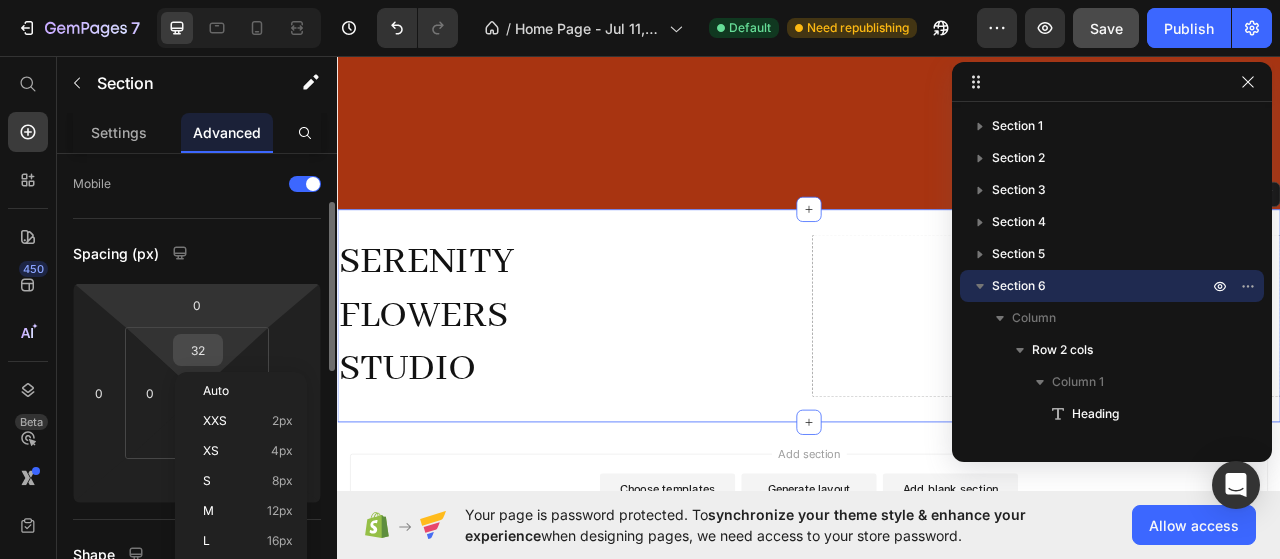 click on "32" at bounding box center [198, 350] 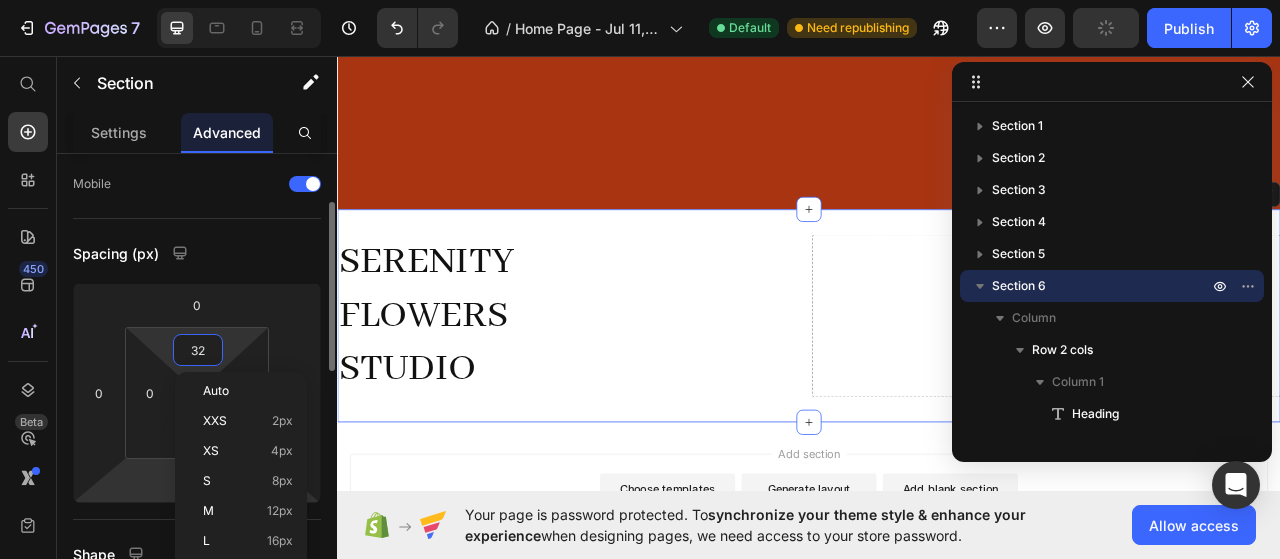click on "7  Version history  /  Home Page - Jul 11, 10:05:44 Default Need republishing Preview  Publish  450 Beta Start with Sections Elements Hero Section Product Detail Brands Trusted Badges Guarantee Product Breakdown How to use Testimonials Compare Bundle FAQs Social Proof Brand Story Product List Collection Blog List Contact Sticky Add to Cart Custom Footer Browse Library 450 Layout
Row
Row
Row
Row Text
Heading
Text Block Button
Button
Button
Sticky Back to top Media" at bounding box center [640, 0] 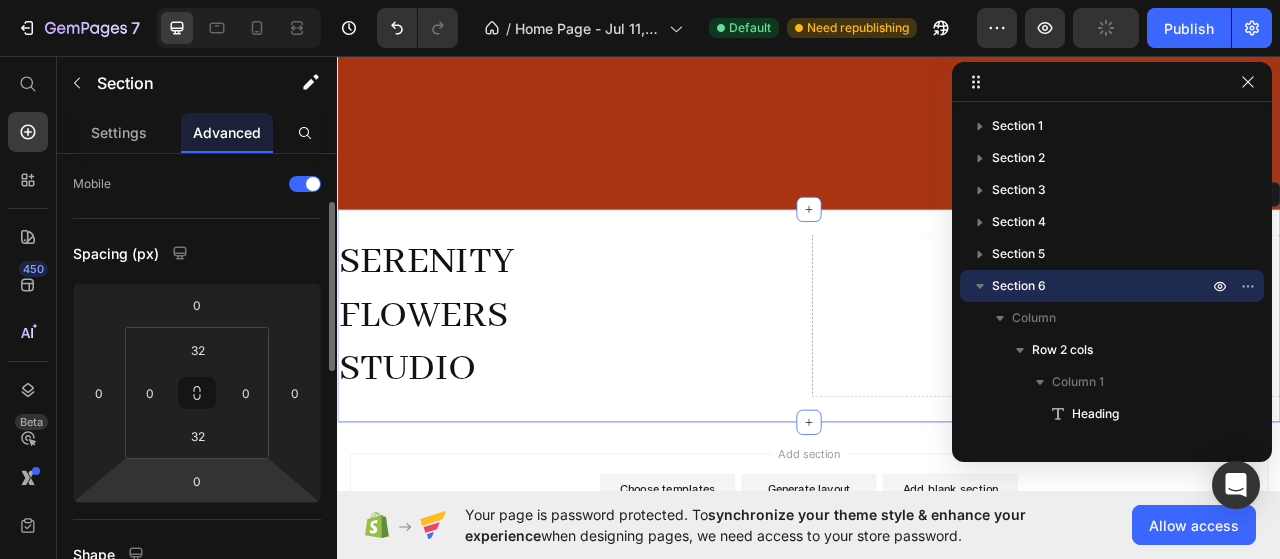type on "2" 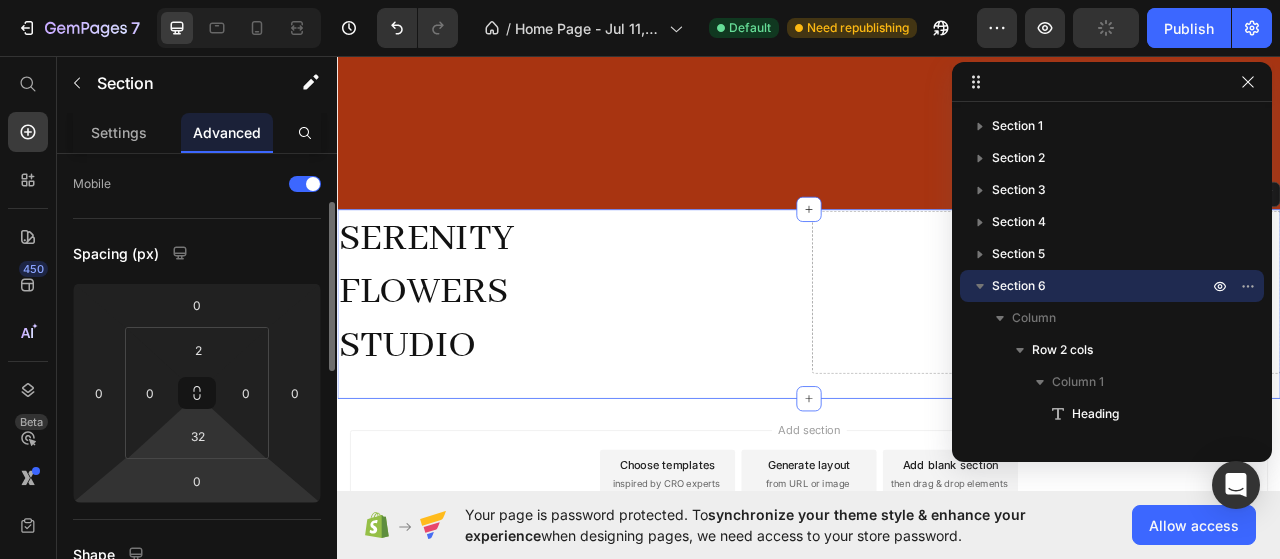 click on "32" at bounding box center (198, 436) 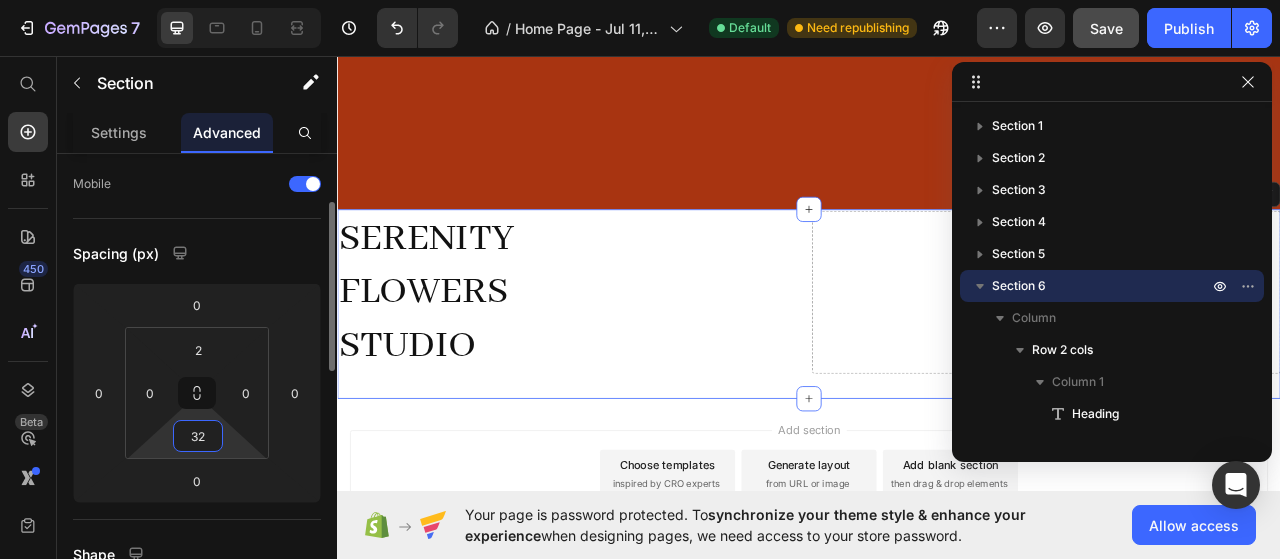 click on "32" at bounding box center [198, 436] 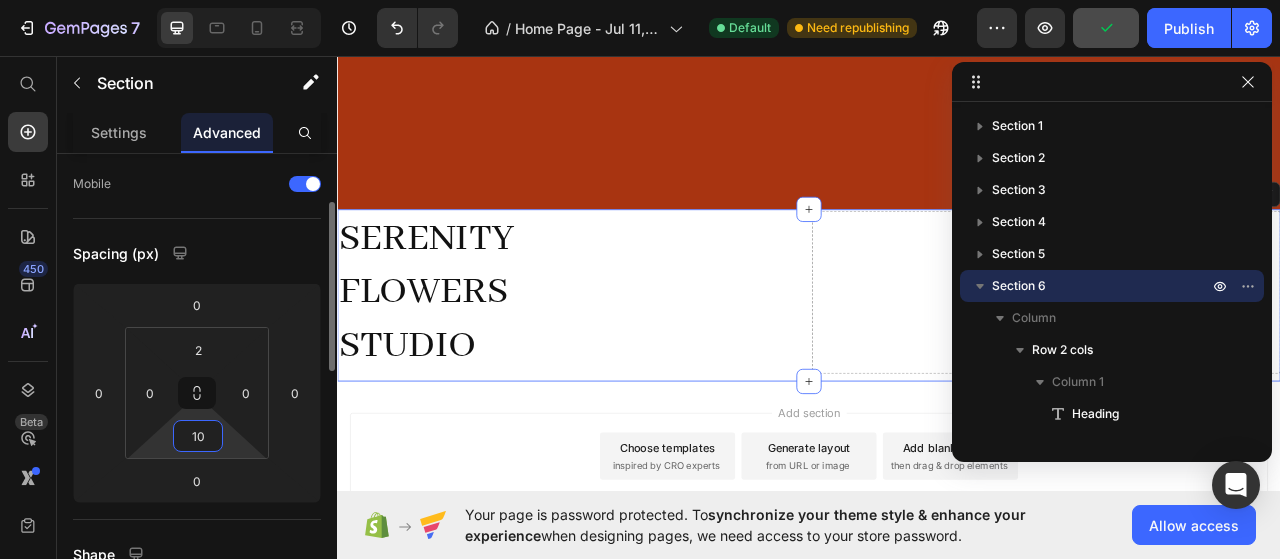 type on "1" 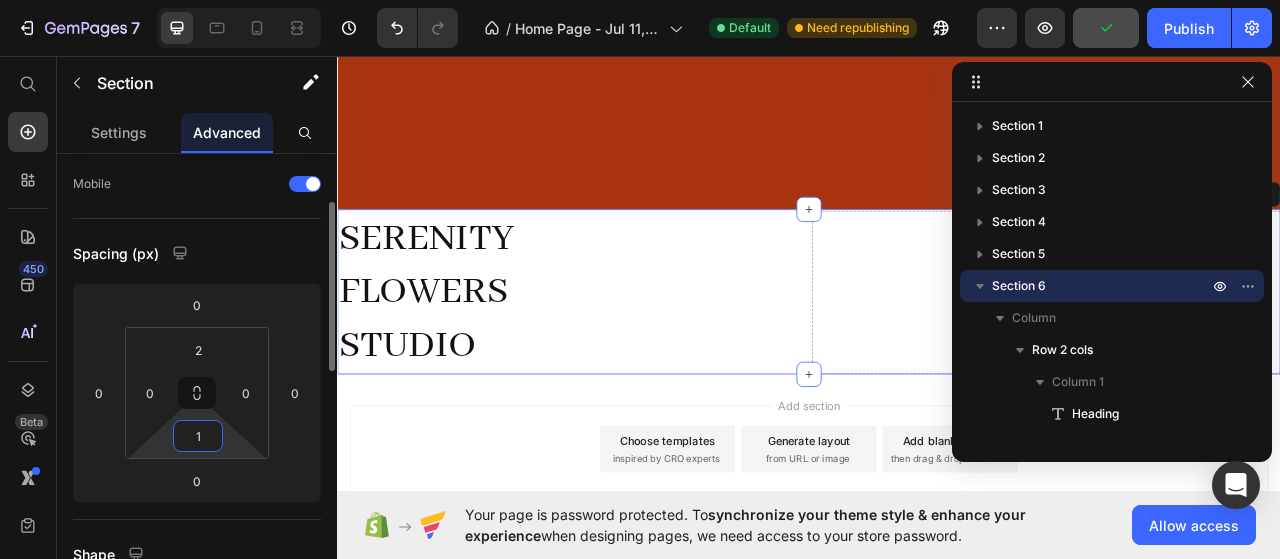 type 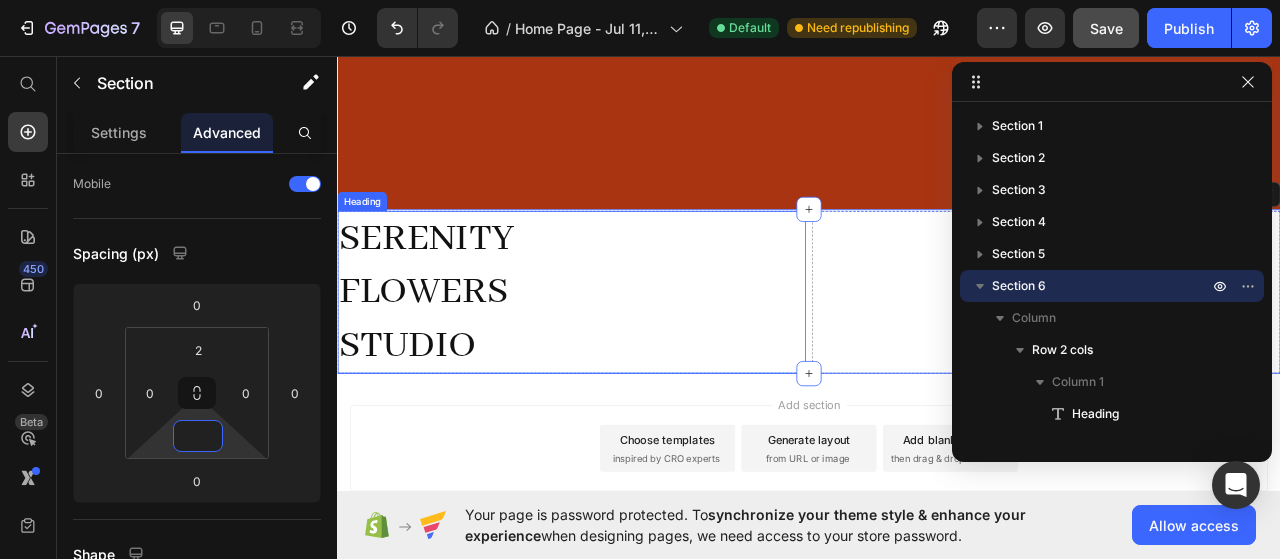 scroll, scrollTop: 3948, scrollLeft: 0, axis: vertical 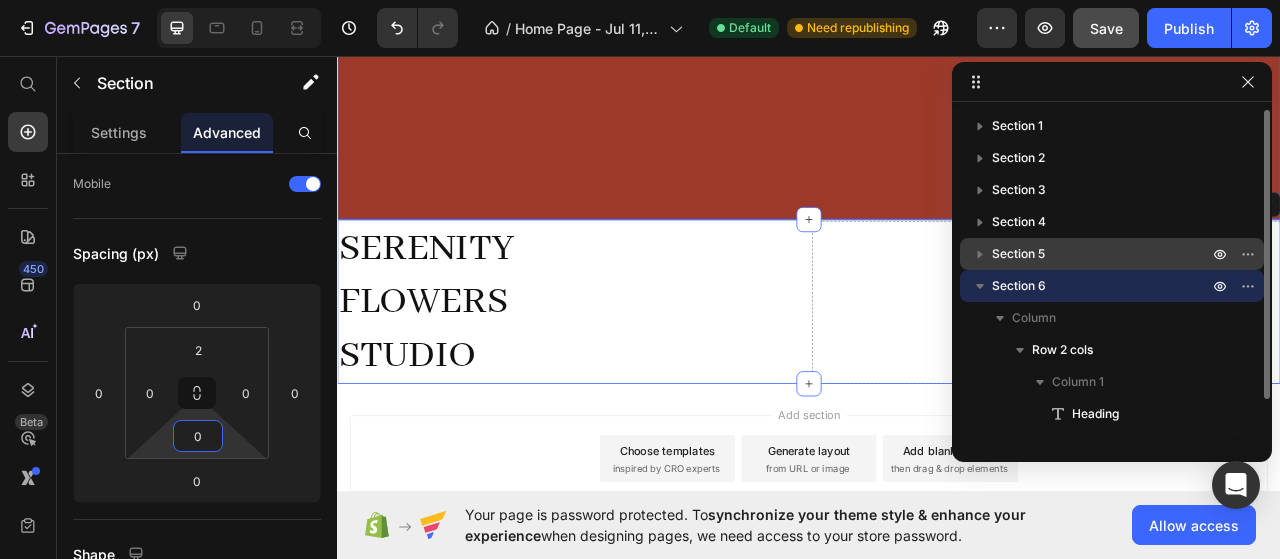 click on "Section 5" at bounding box center (1018, 254) 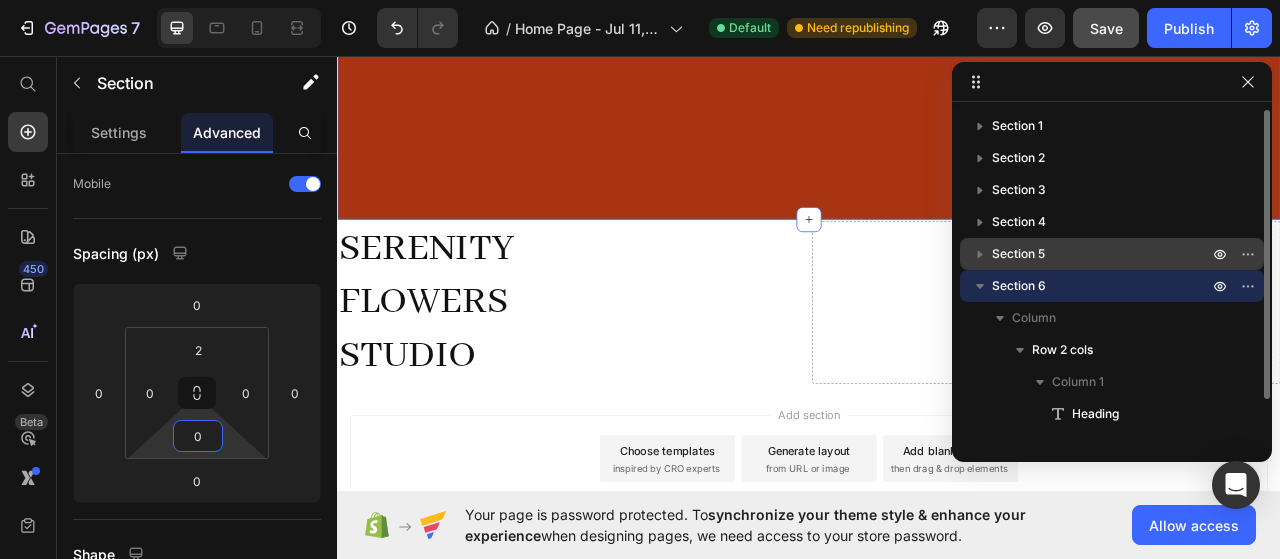 scroll, scrollTop: 3035, scrollLeft: 0, axis: vertical 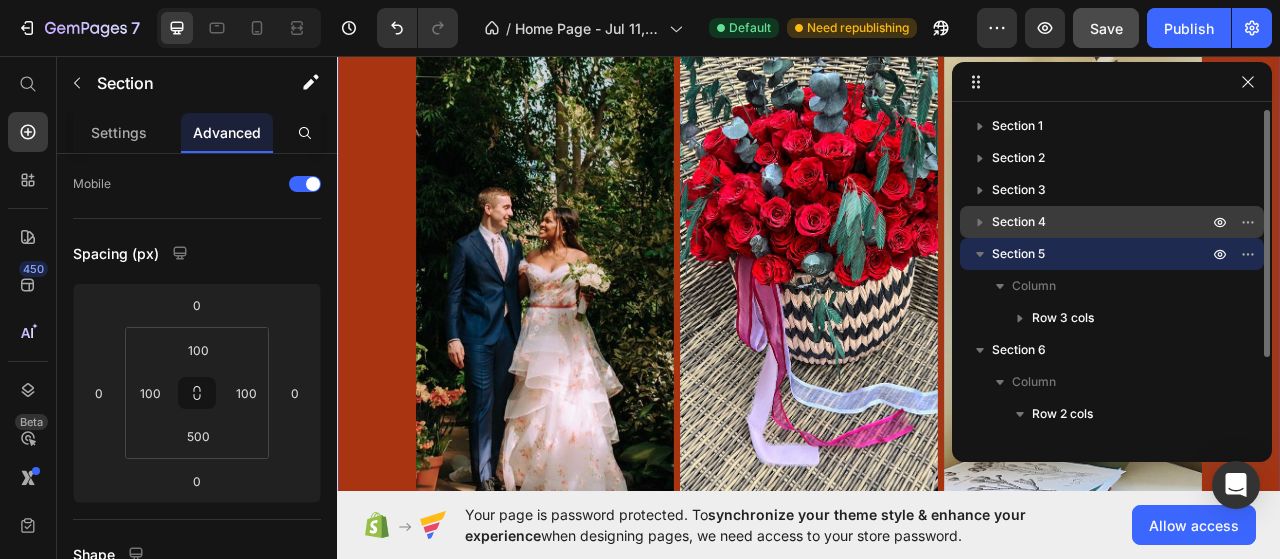 click on "Section 4" at bounding box center (1019, 222) 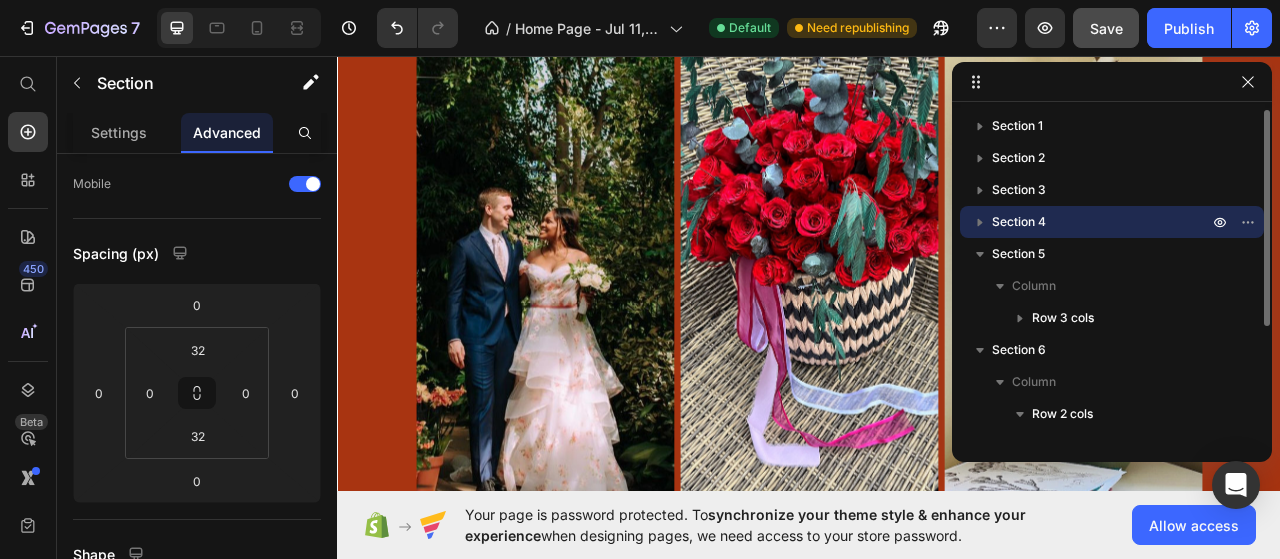 scroll, scrollTop: 132, scrollLeft: 0, axis: vertical 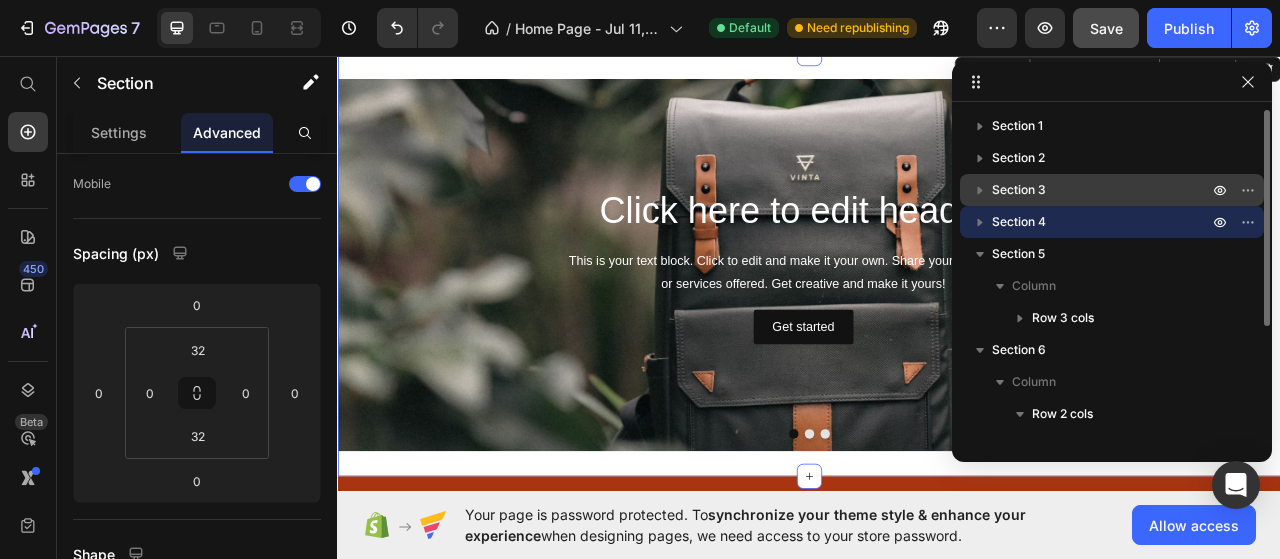 click on "Section 3" at bounding box center [1019, 190] 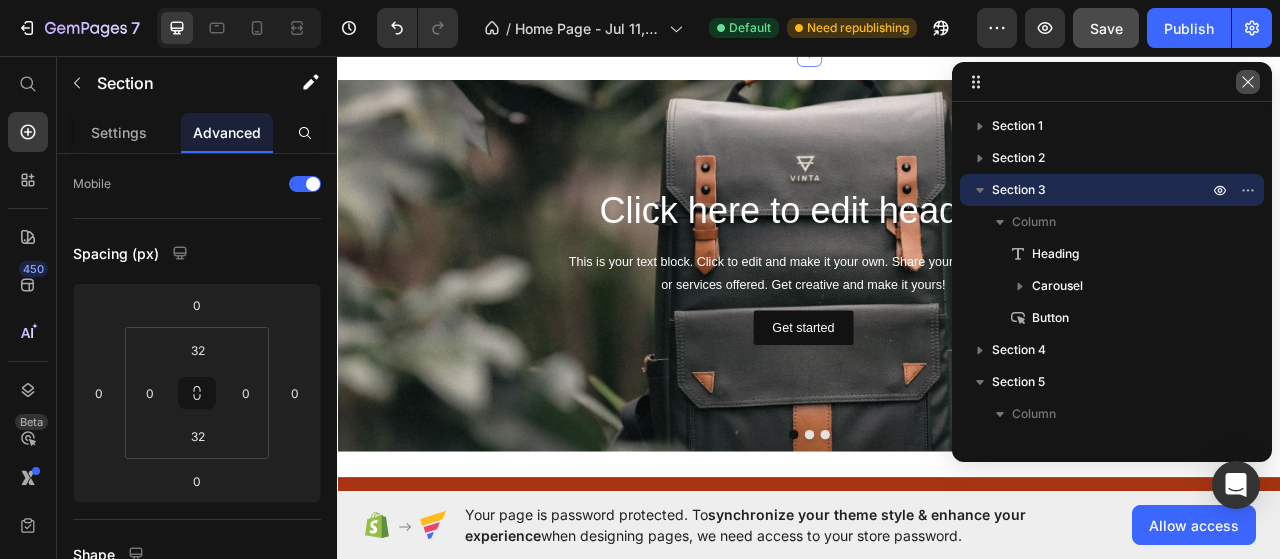 click 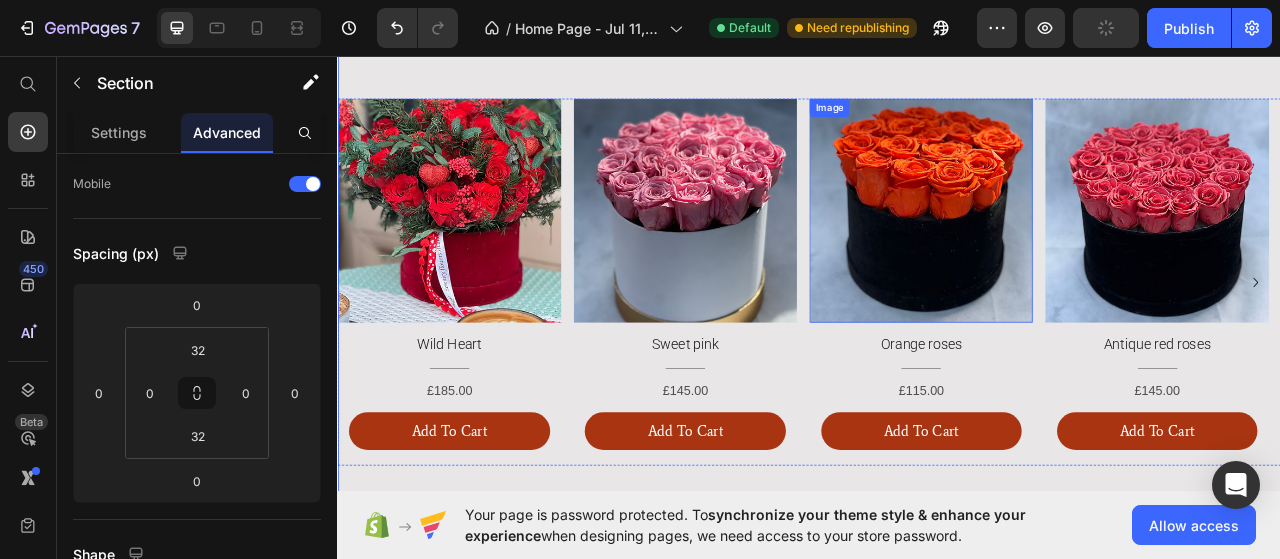 scroll, scrollTop: 1754, scrollLeft: 0, axis: vertical 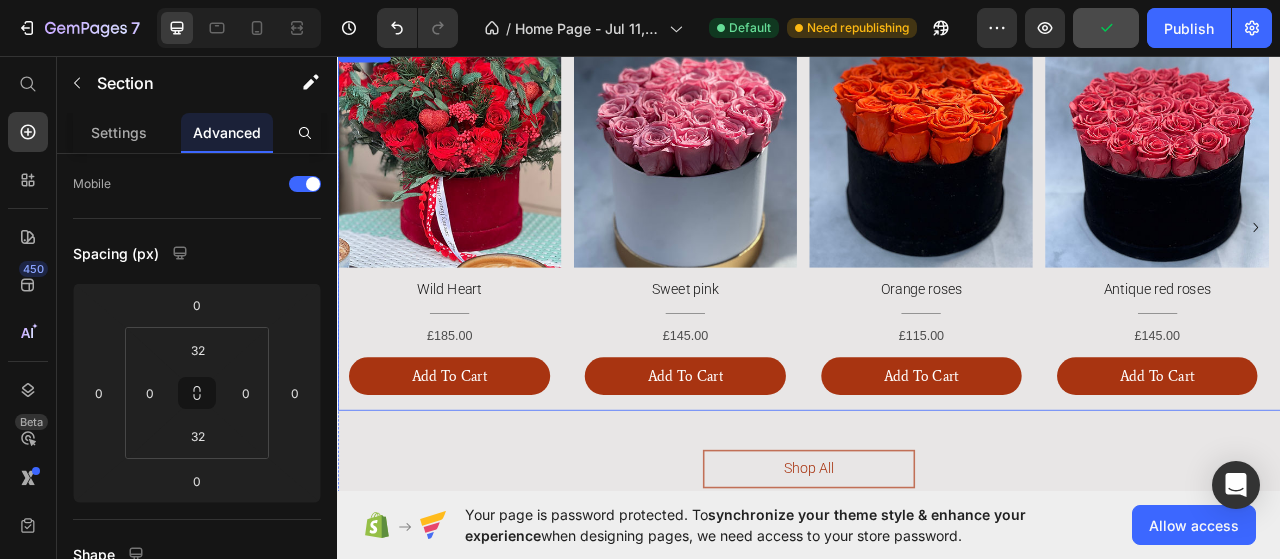 click 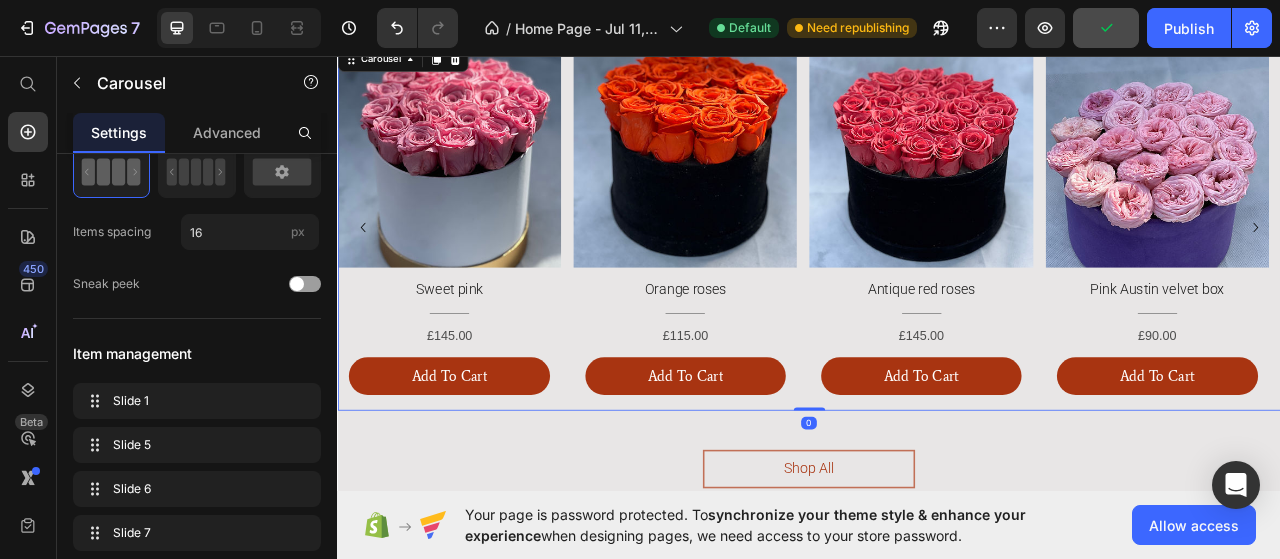 scroll, scrollTop: 0, scrollLeft: 0, axis: both 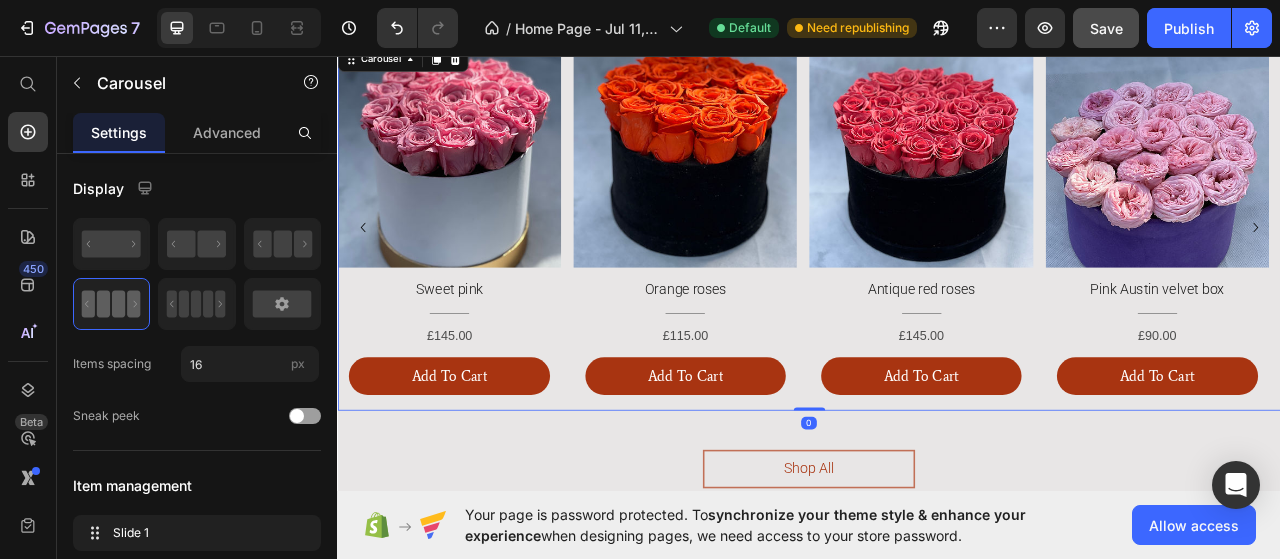 click 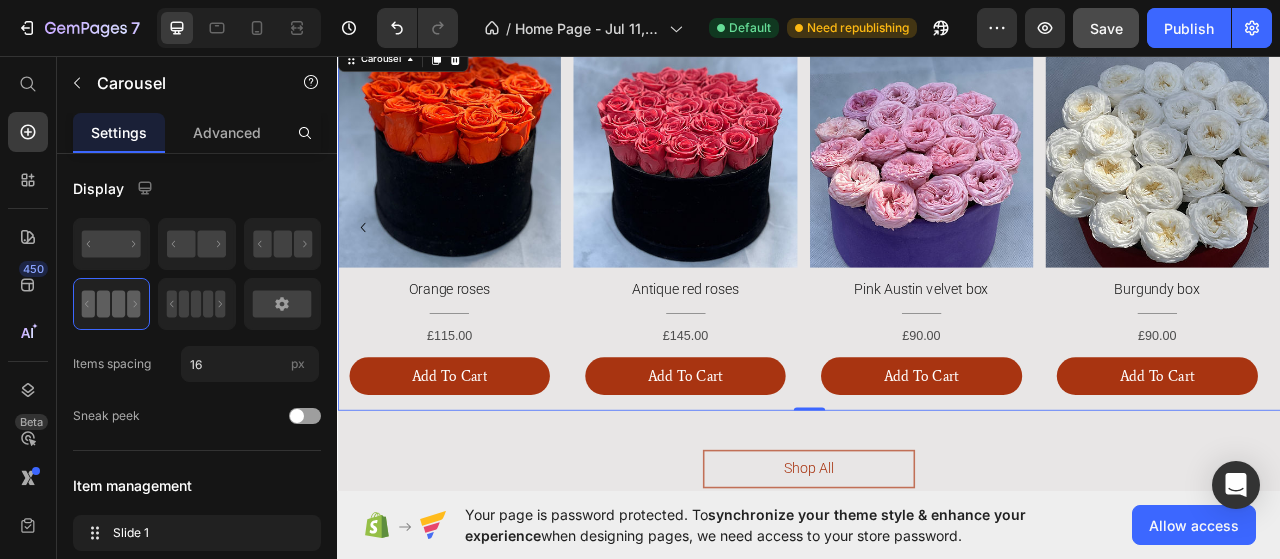 click 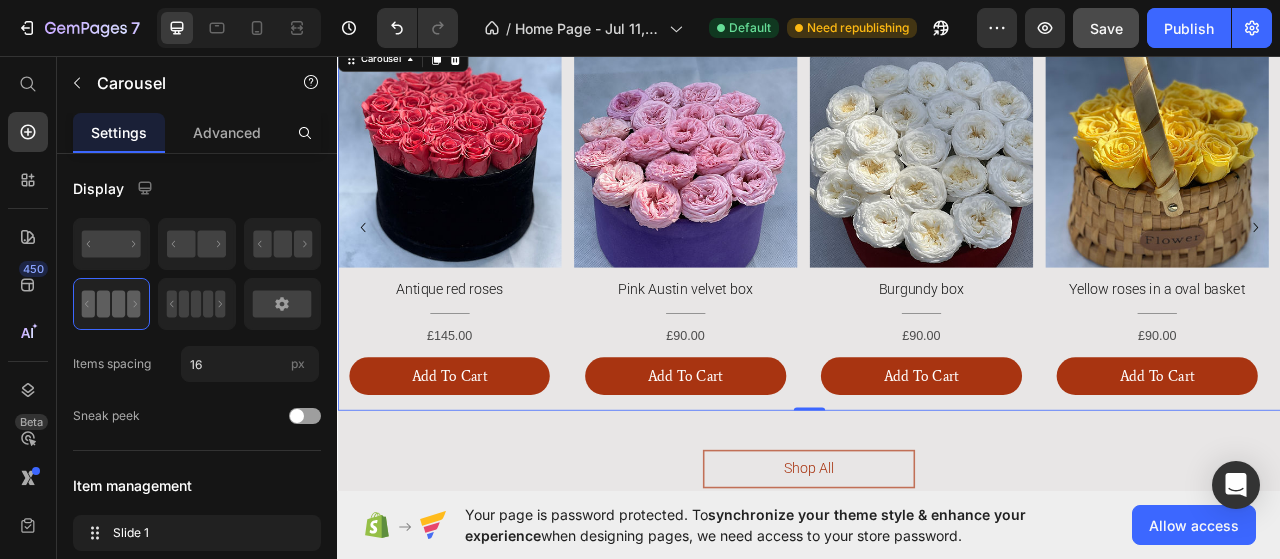click 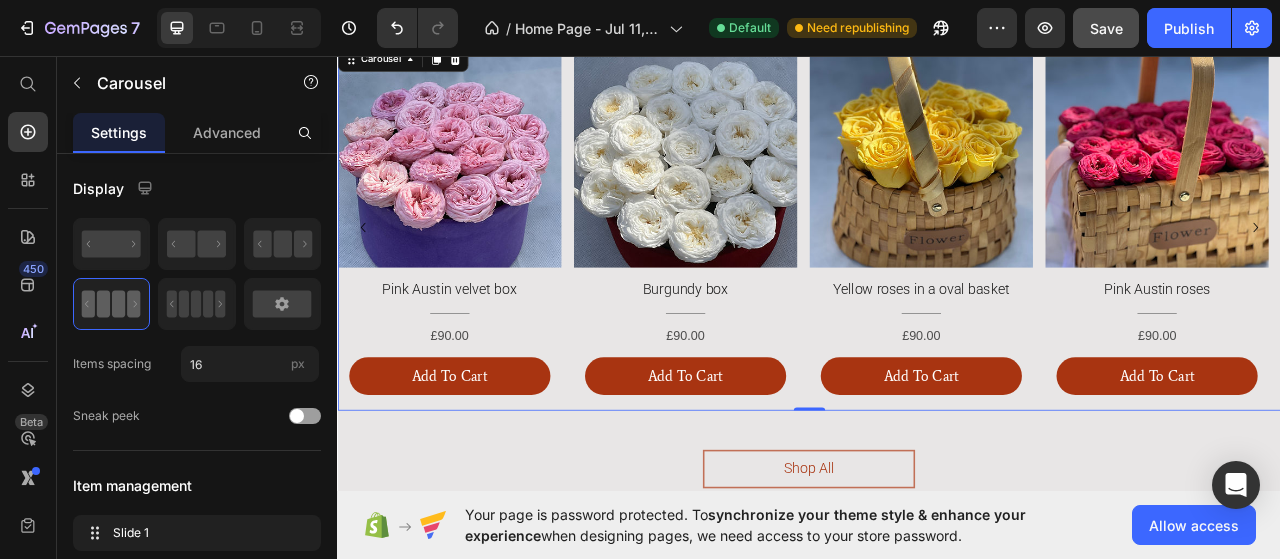 click 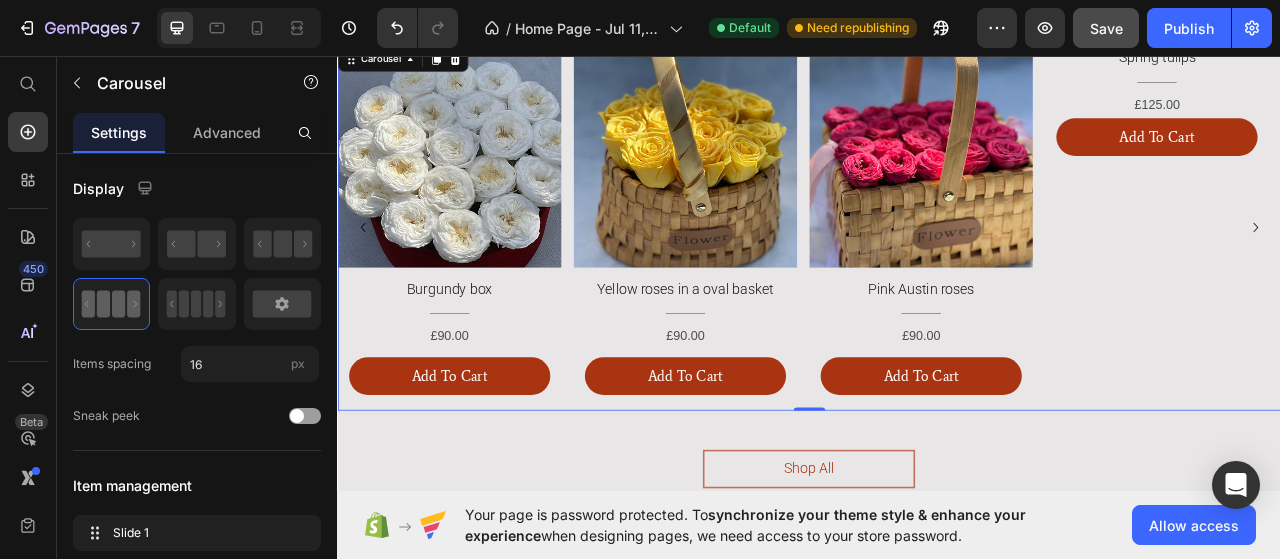 click 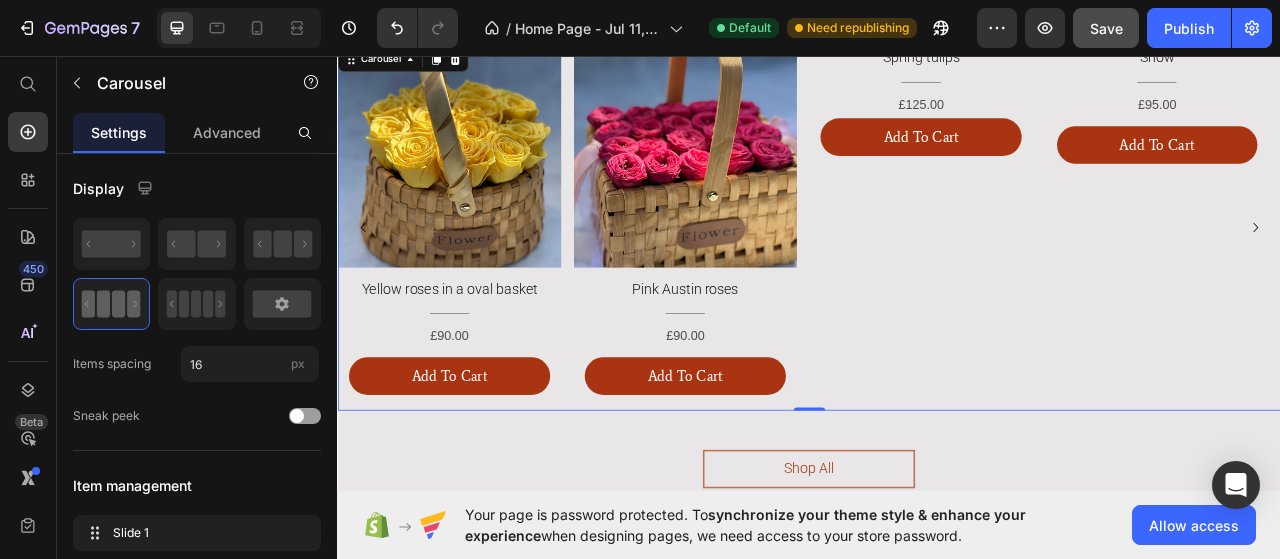 click 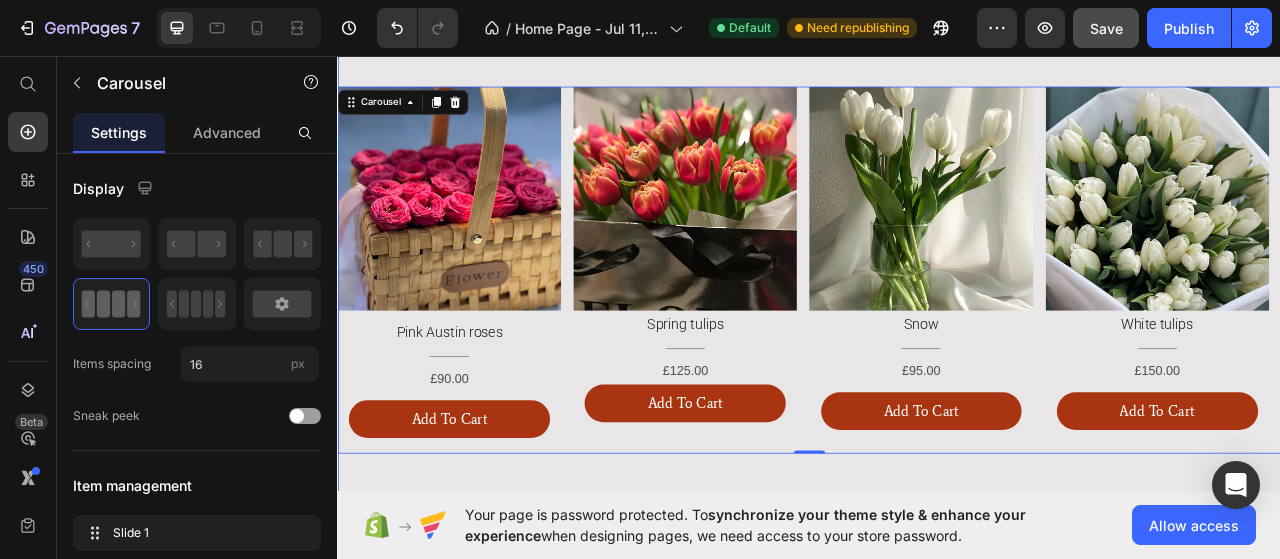 scroll, scrollTop: 1771, scrollLeft: 0, axis: vertical 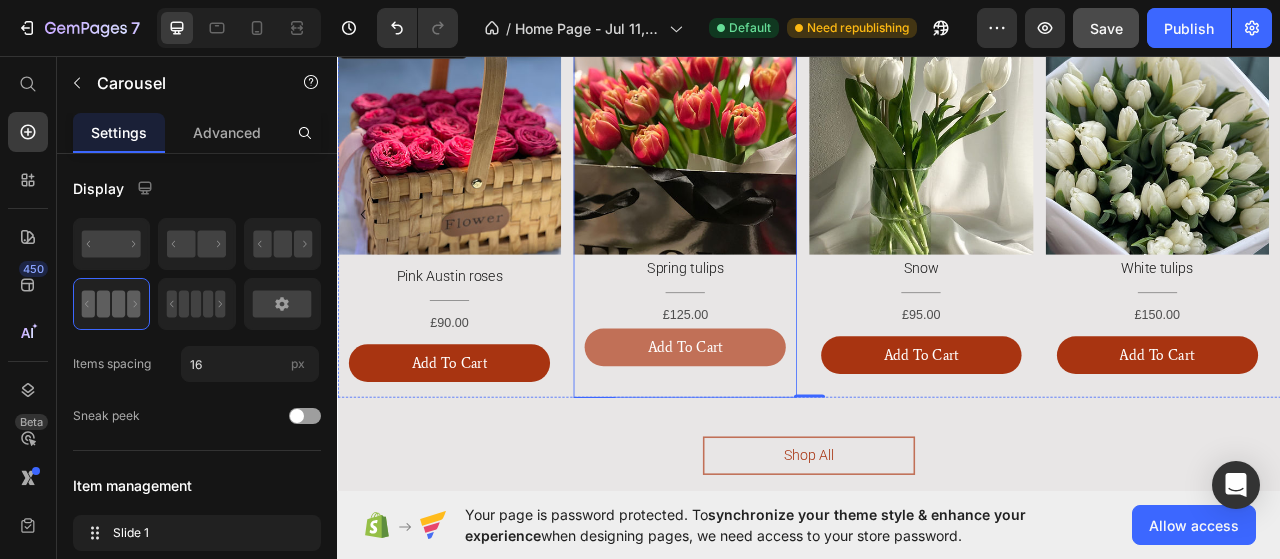 click on "Add To Cart" at bounding box center [779, 428] 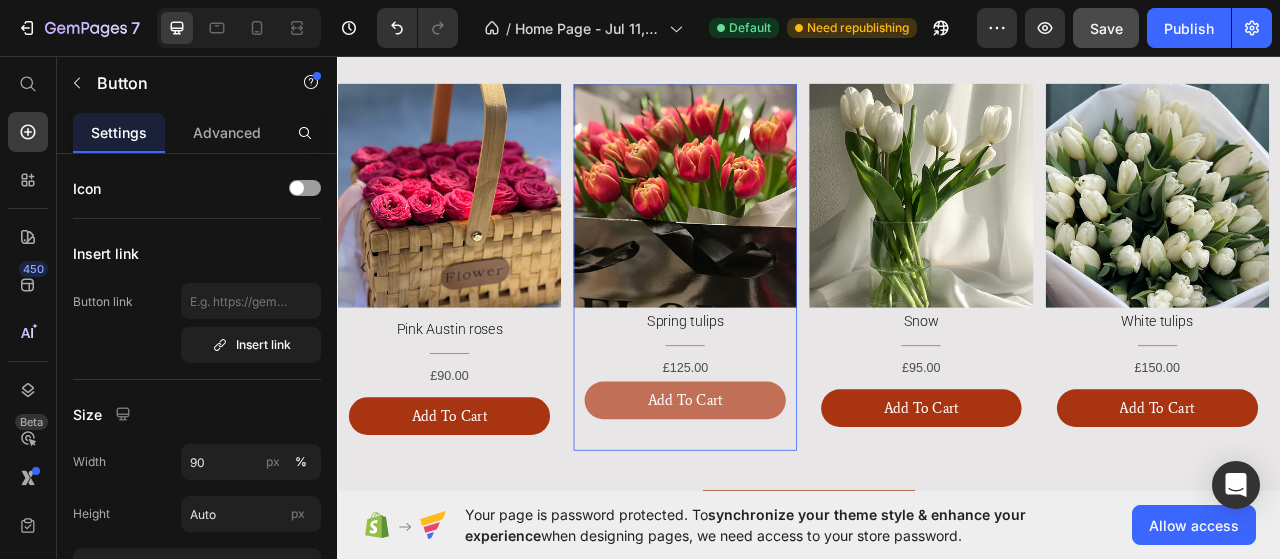 scroll, scrollTop: 1704, scrollLeft: 0, axis: vertical 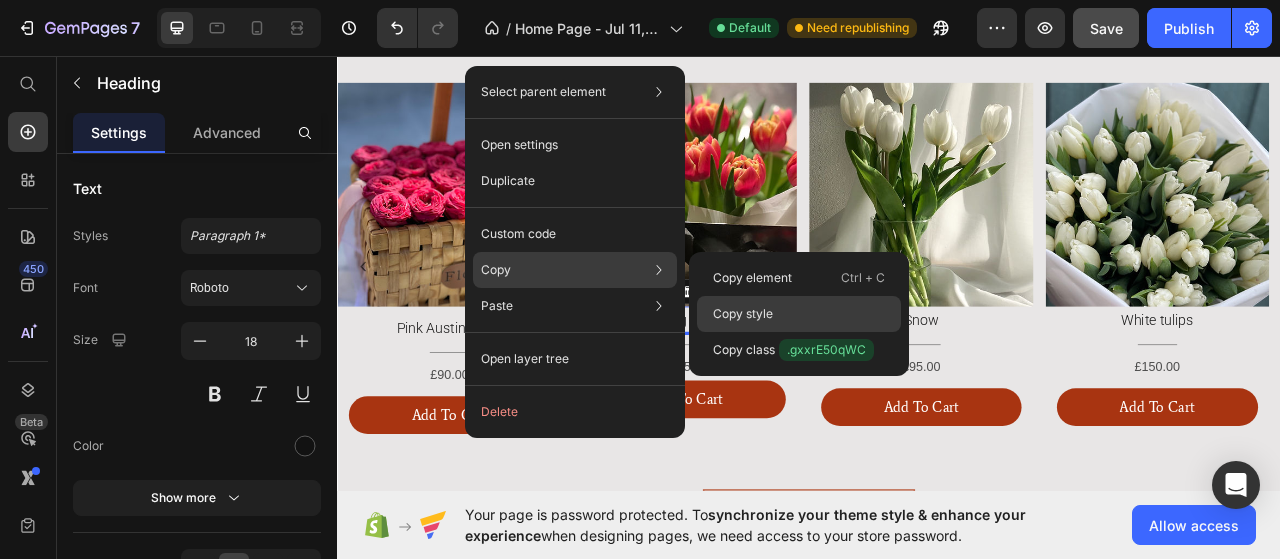 click on "Copy style" at bounding box center [743, 314] 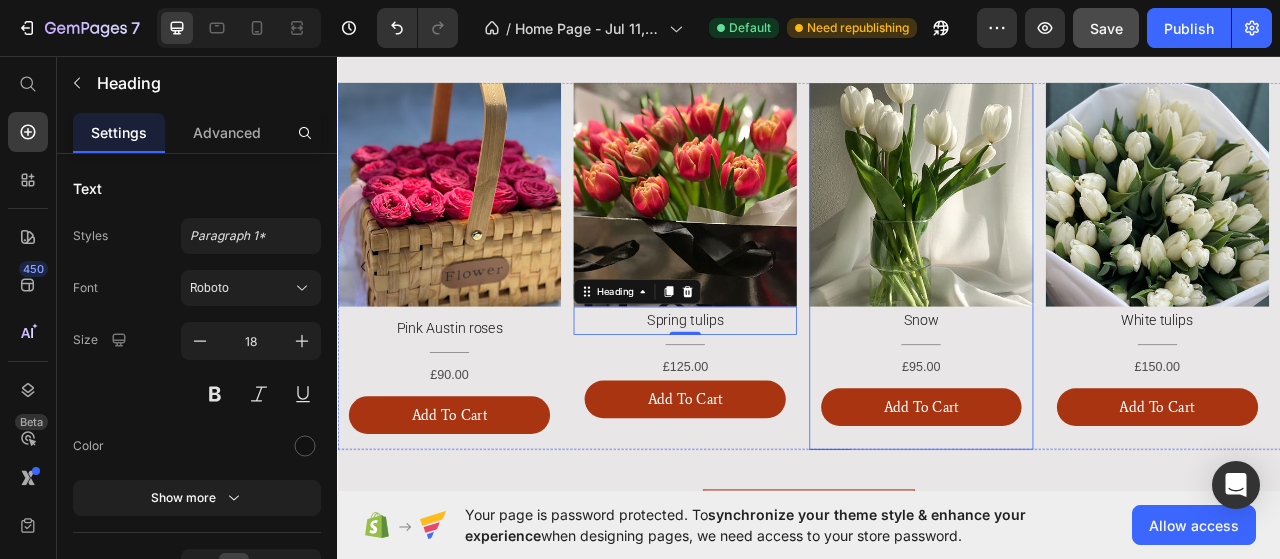click on "Add To Cart Button" at bounding box center [1079, 505] 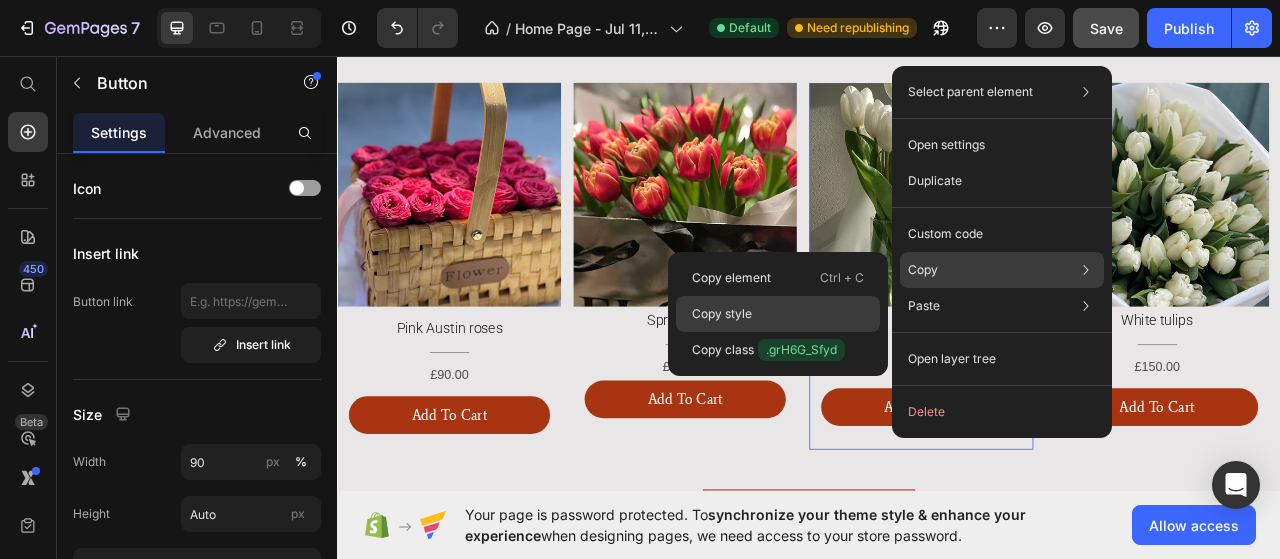 click on "Copy style" 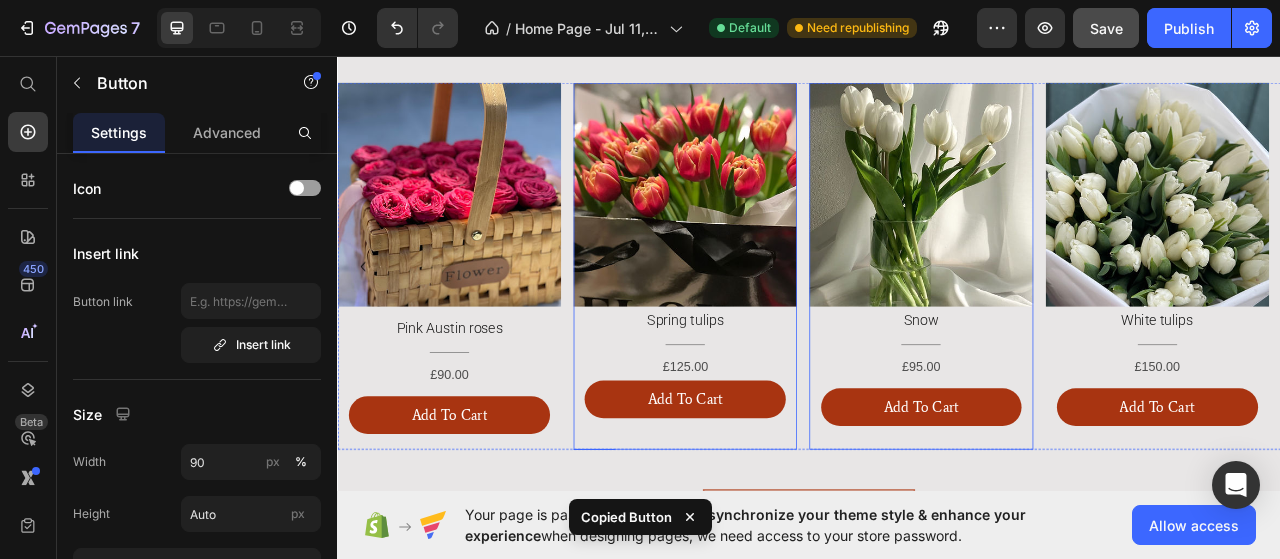 click on "Add To Cart Button" at bounding box center [779, 495] 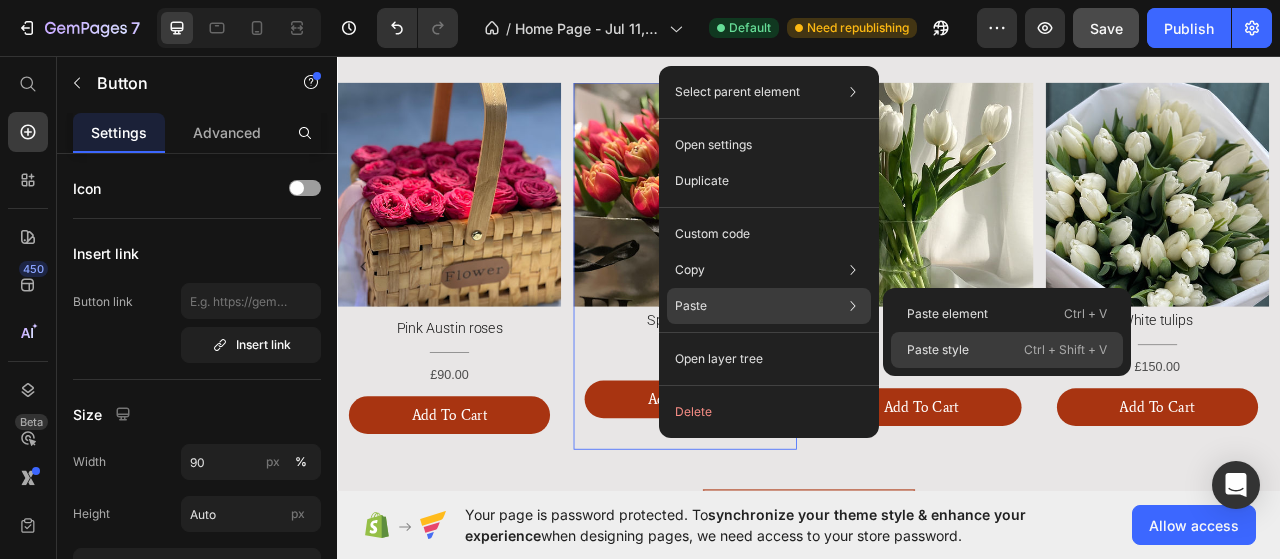 click on "Paste style" at bounding box center [938, 350] 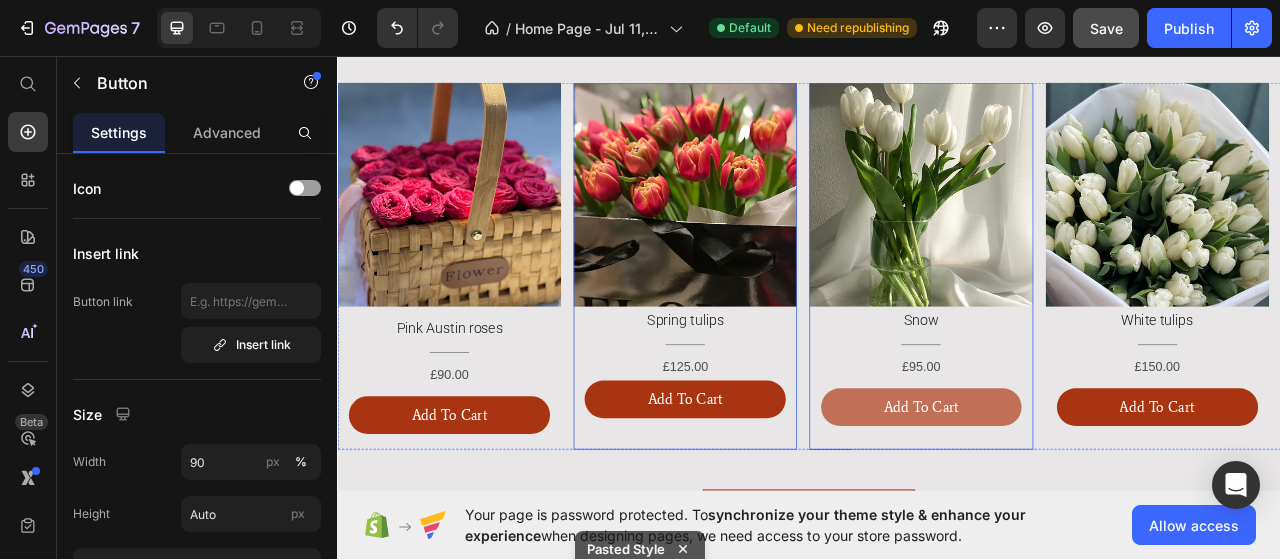 click on "Add To Cart" at bounding box center [1079, 505] 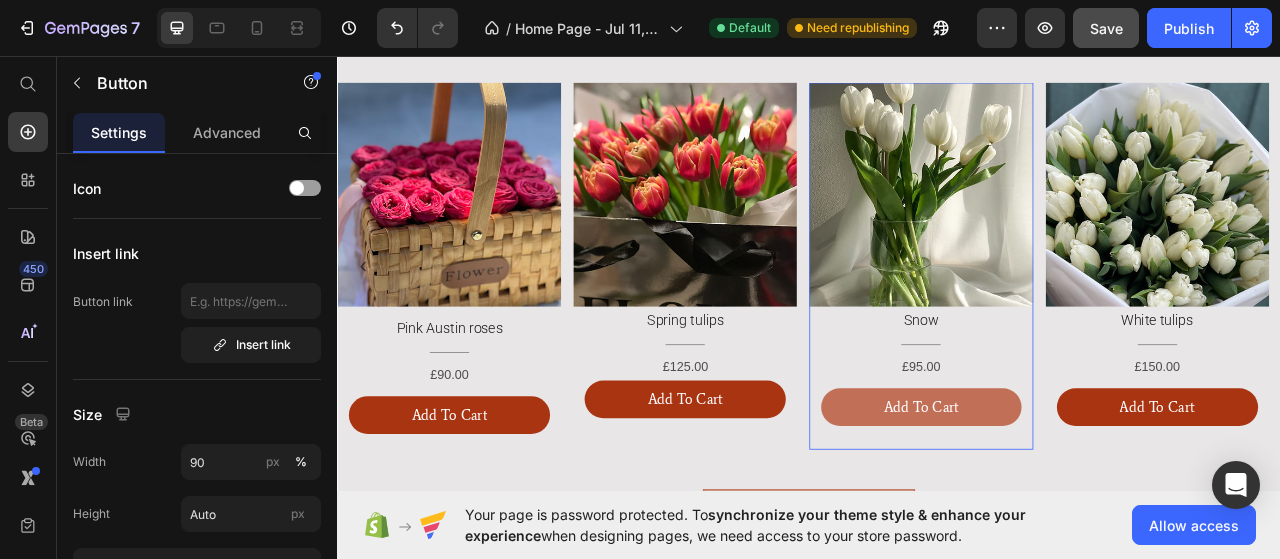 click on "Add To Cart" at bounding box center (1079, 505) 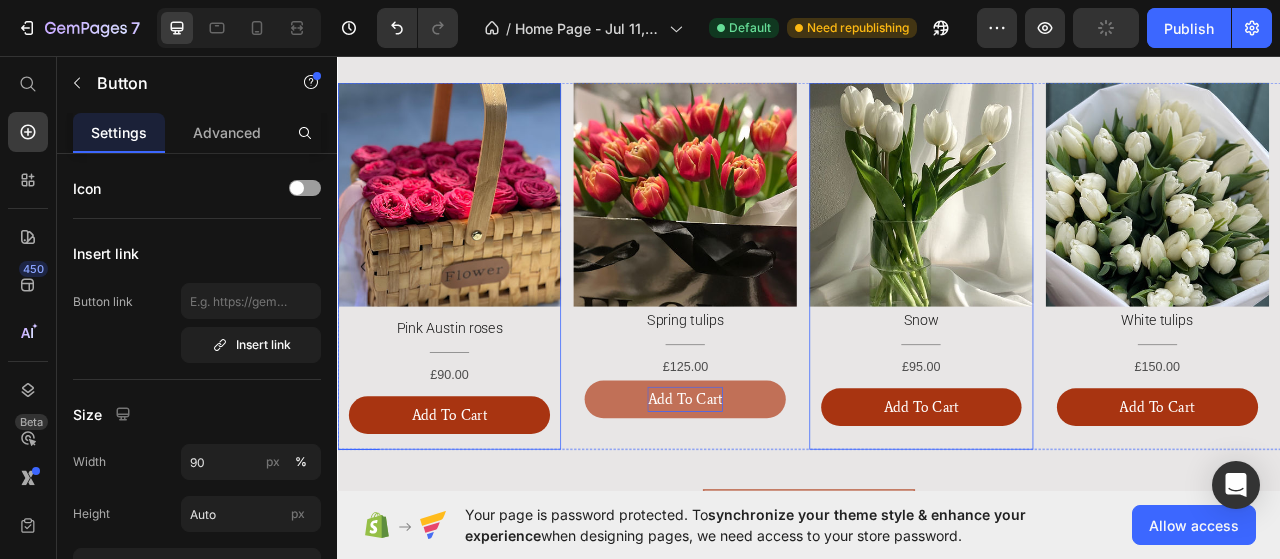 click on "Add To Cart" at bounding box center (479, 515) 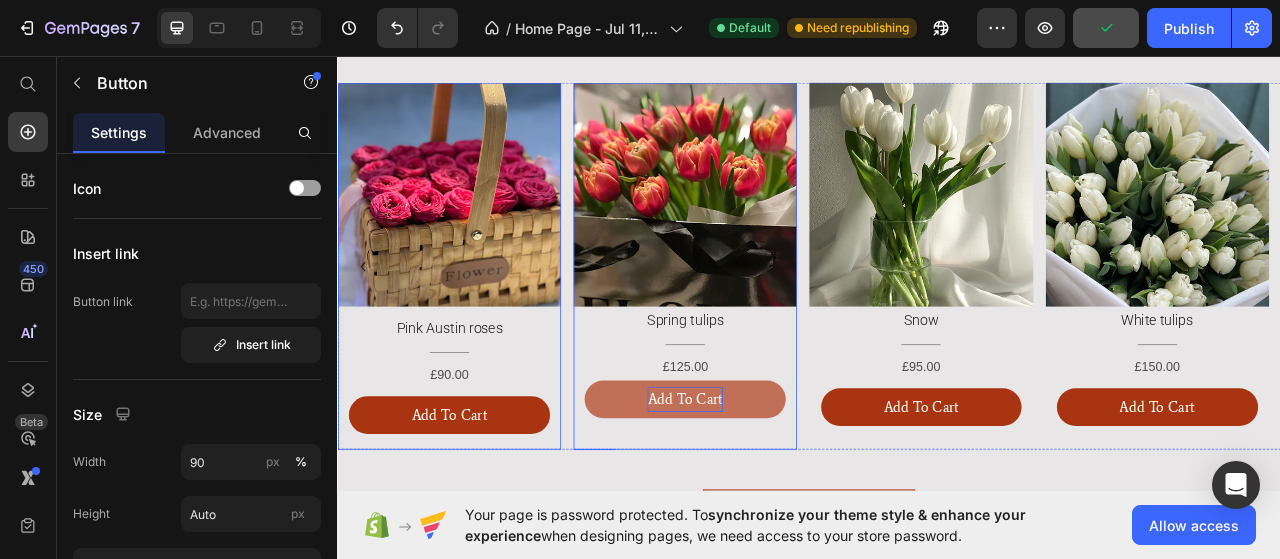 click on "Add To Cart" at bounding box center (779, 495) 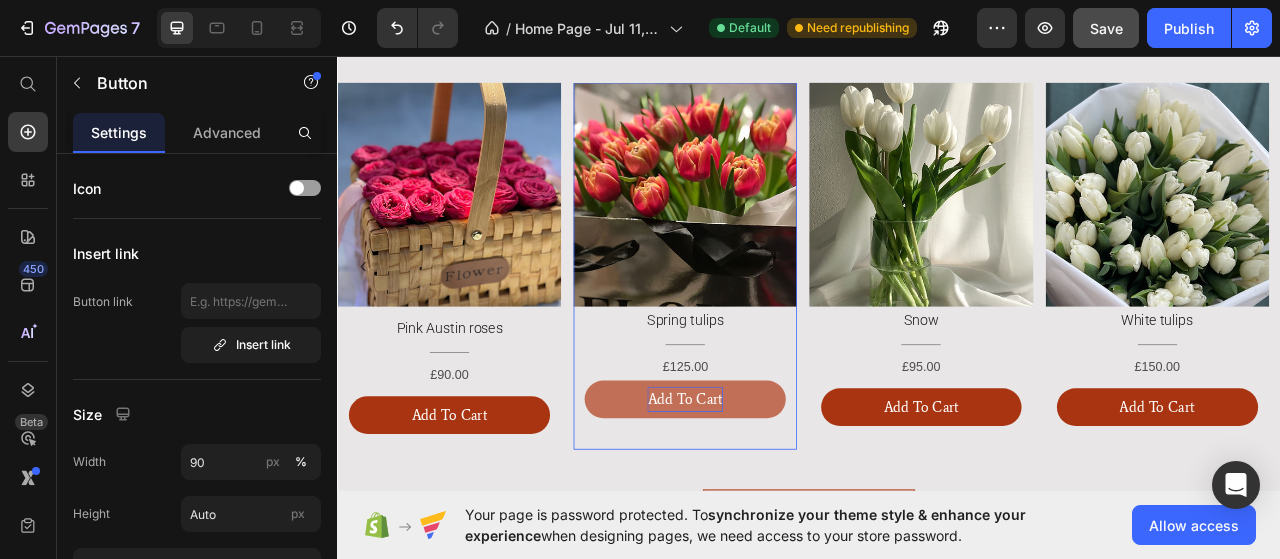 click on "Add To Cart" at bounding box center (779, 495) 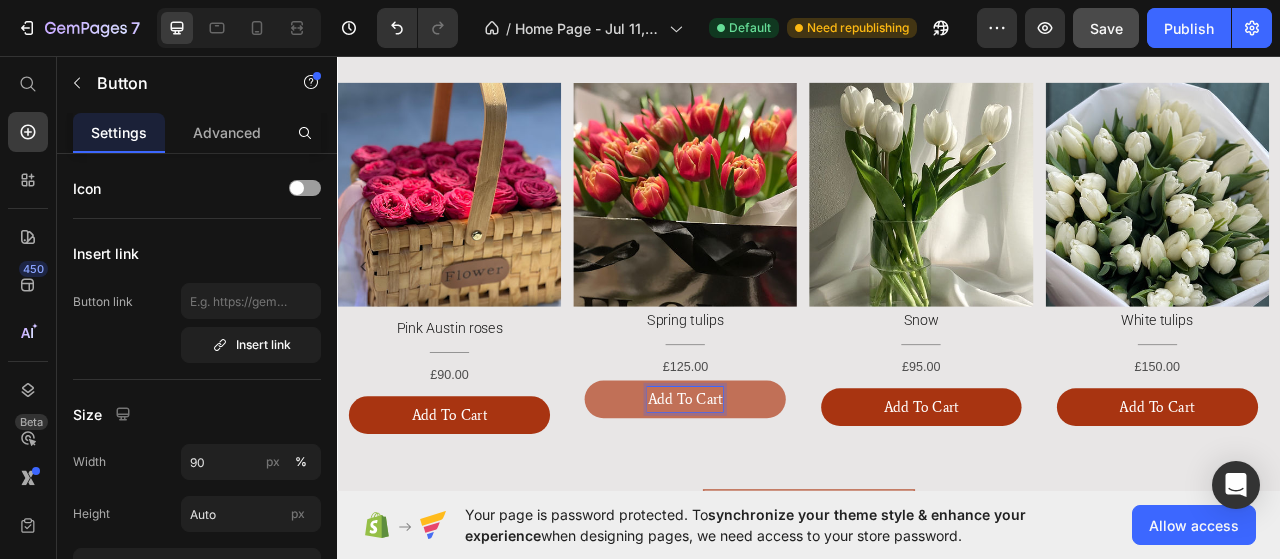 click on "Add To Cart" at bounding box center (779, 495) 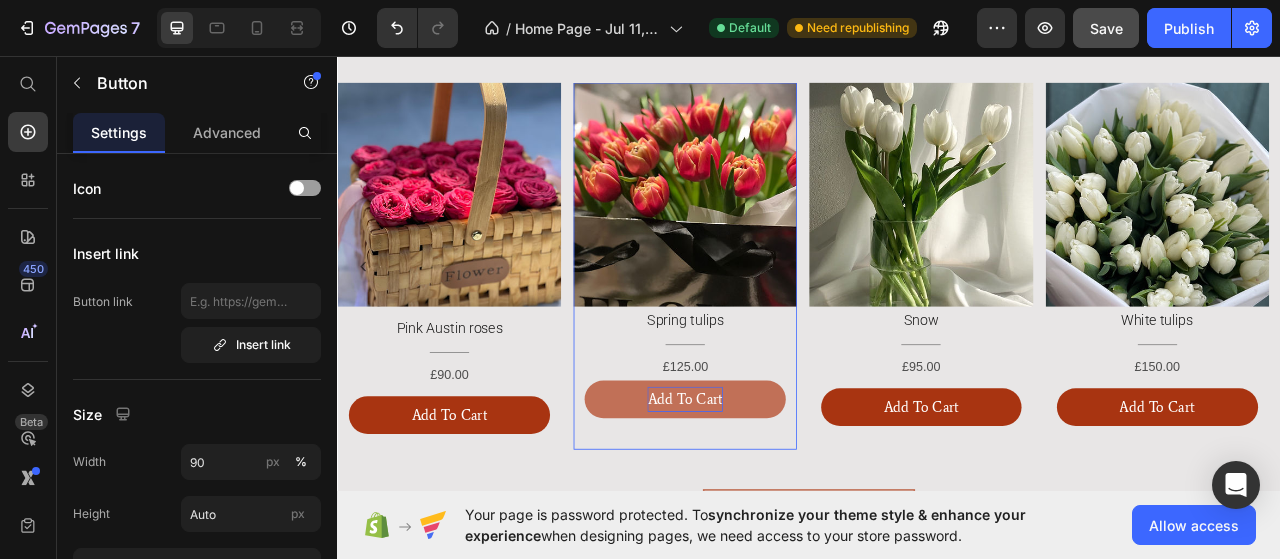 click on "Add To Cart" at bounding box center [779, 495] 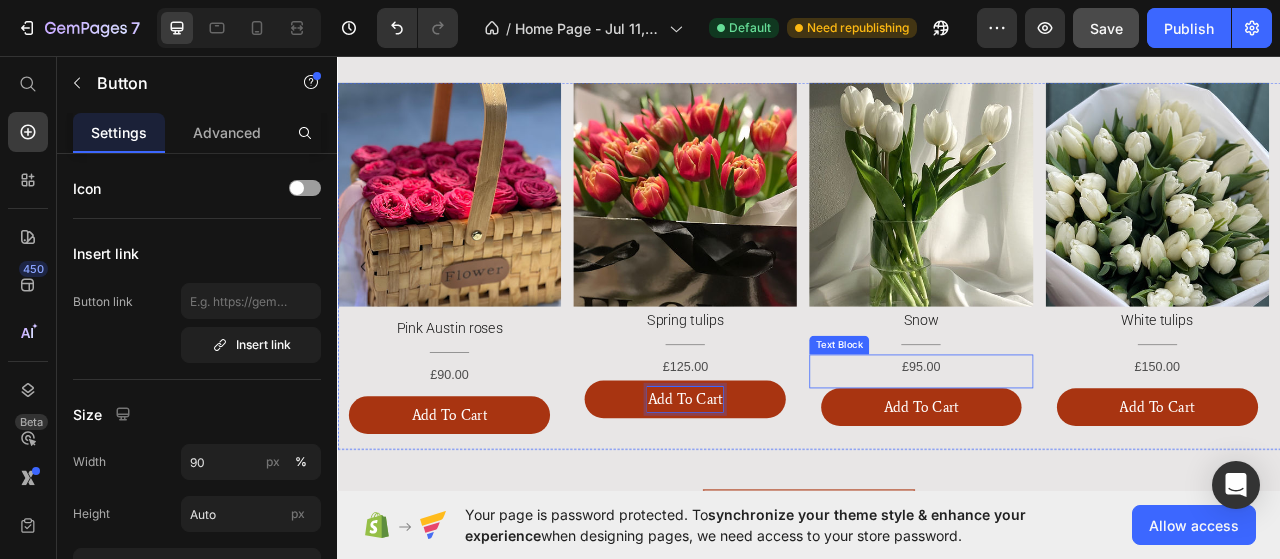 click on "£95.00" at bounding box center (1079, 454) 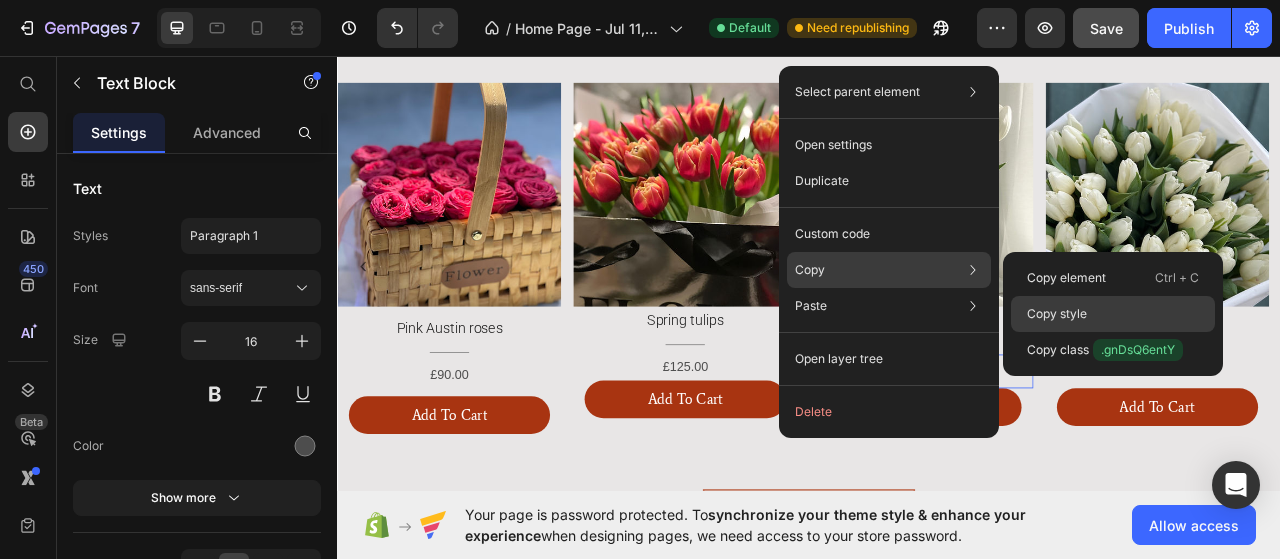 click on "Copy style" at bounding box center [1057, 314] 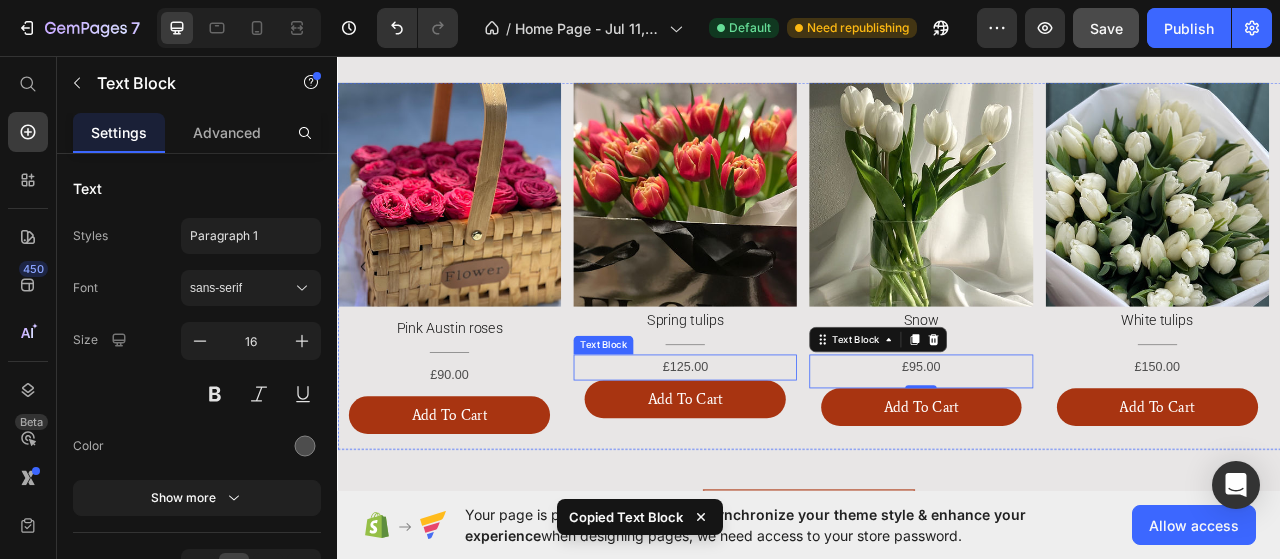 click on "£125.00" at bounding box center (779, 454) 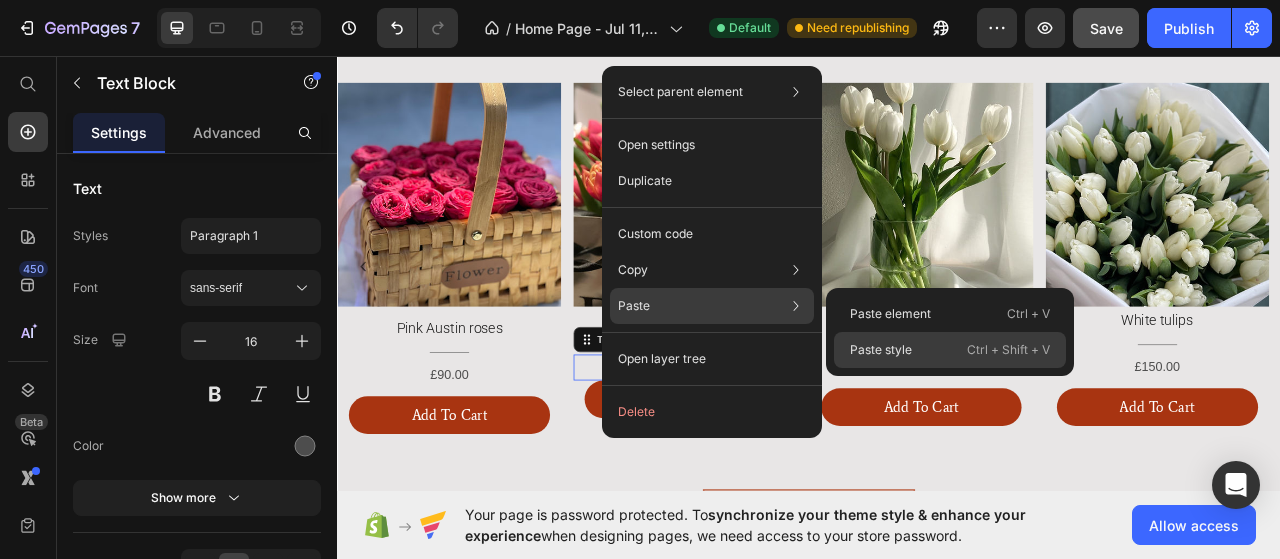 click on "Paste style  Ctrl + Shift + V" 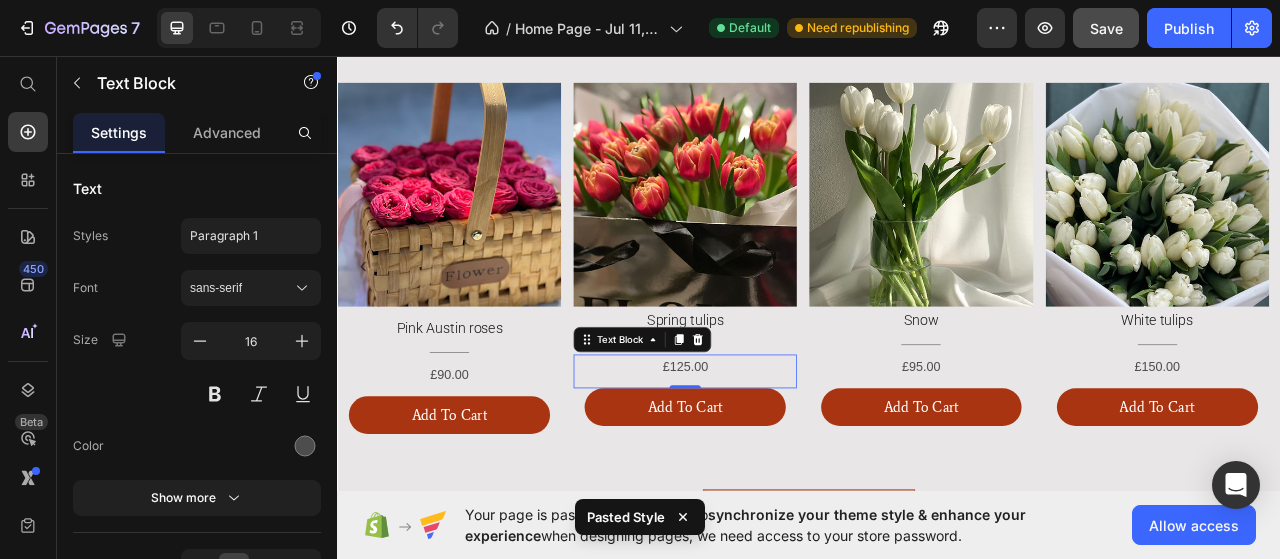 click on "Title Line" at bounding box center (1079, 425) 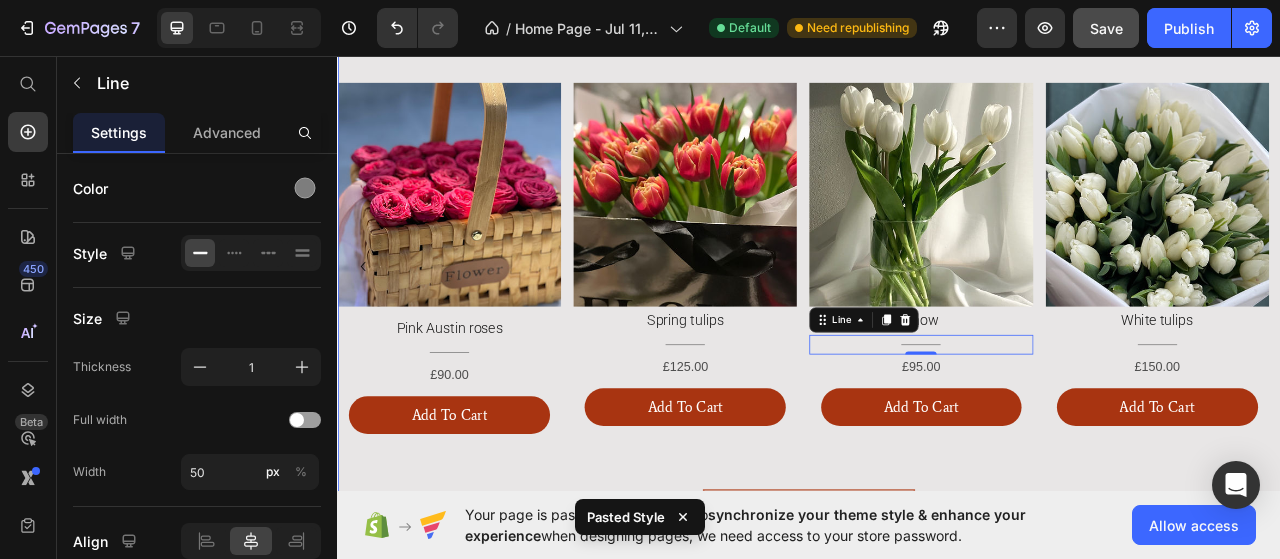click on "INFINITY ROSES Heading
Image Wild Heart Heading                Title Line £185.00 Text Block Add To Cart Button Image Sweet pink Heading                Title Line £145.00 Text Block Add To Cart Button Image Orange roses Heading                Title Line £115.00 Text Block Add To Cart Button Image Antique red roses Heading                Title Line £145.00 Text Block Add To Cart Button Image Pink Austin velvet box Heading                Title Line £90.00 Text Block Add To Cart Button Image Burgundy box Heading                Title Line £90.00 Text Block Add To Cart Button Image Yellow roses in a oval basket Heading                Title Line £90.00 Text Block Add To Cart Button Image Pink Austin roses Heading                Title Line £90.00 Text Block Add To Cart Button Image Spring tulips Heading                Title Line £125.00 Text Block Add To Cart Button Image Snow Heading                Title Line   0 £95.00 Text Block Add To Cart Button Image" at bounding box center [937, 341] 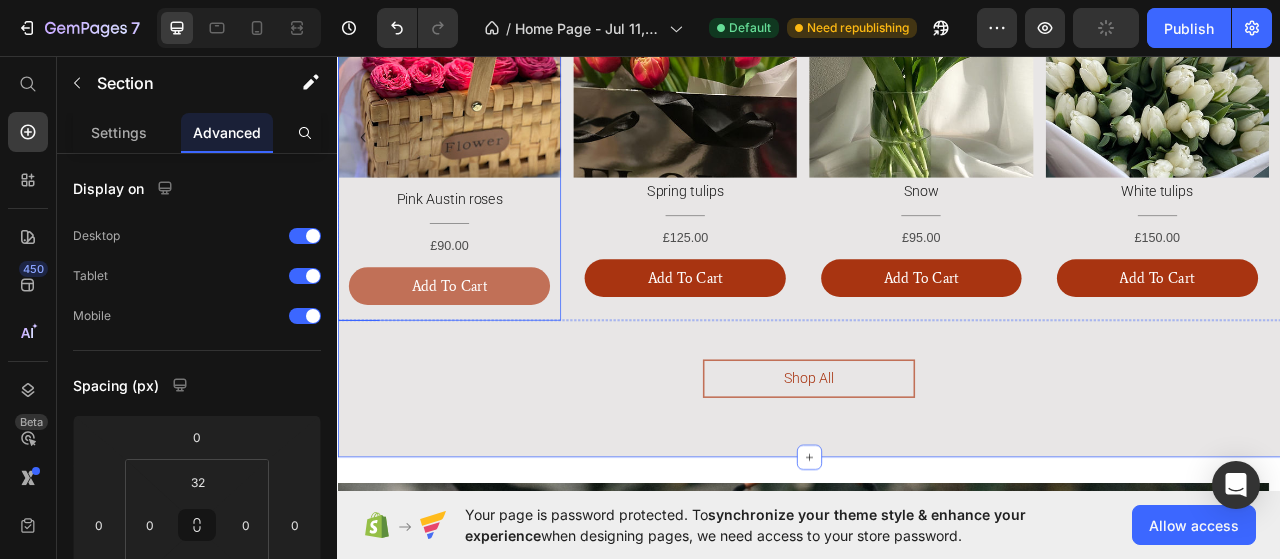 scroll, scrollTop: 1747, scrollLeft: 0, axis: vertical 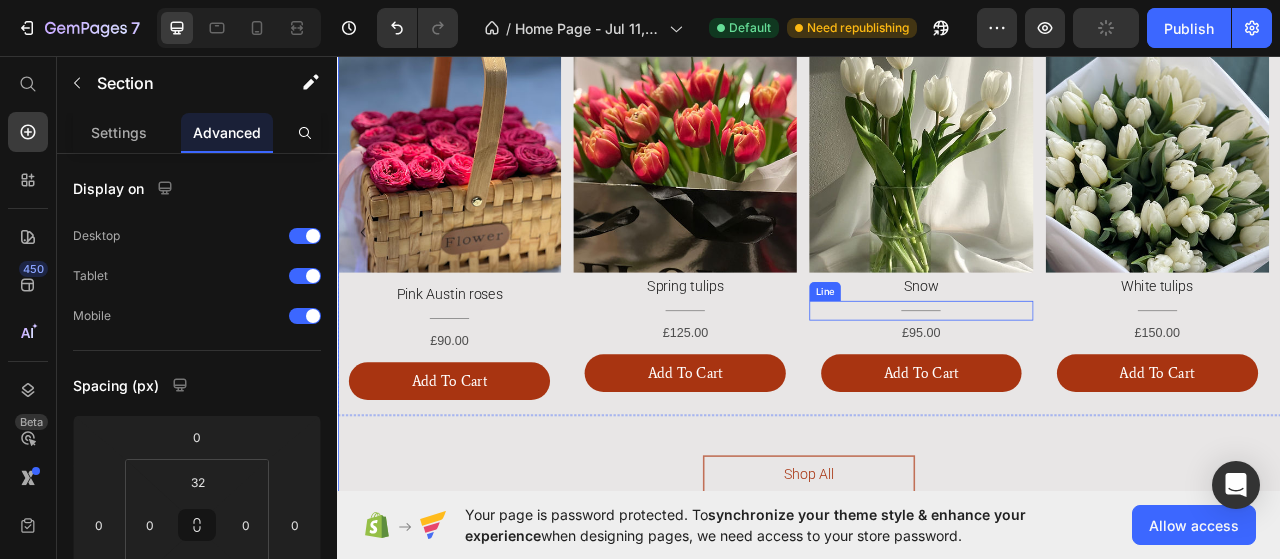 click on "Title Line" at bounding box center [1079, 382] 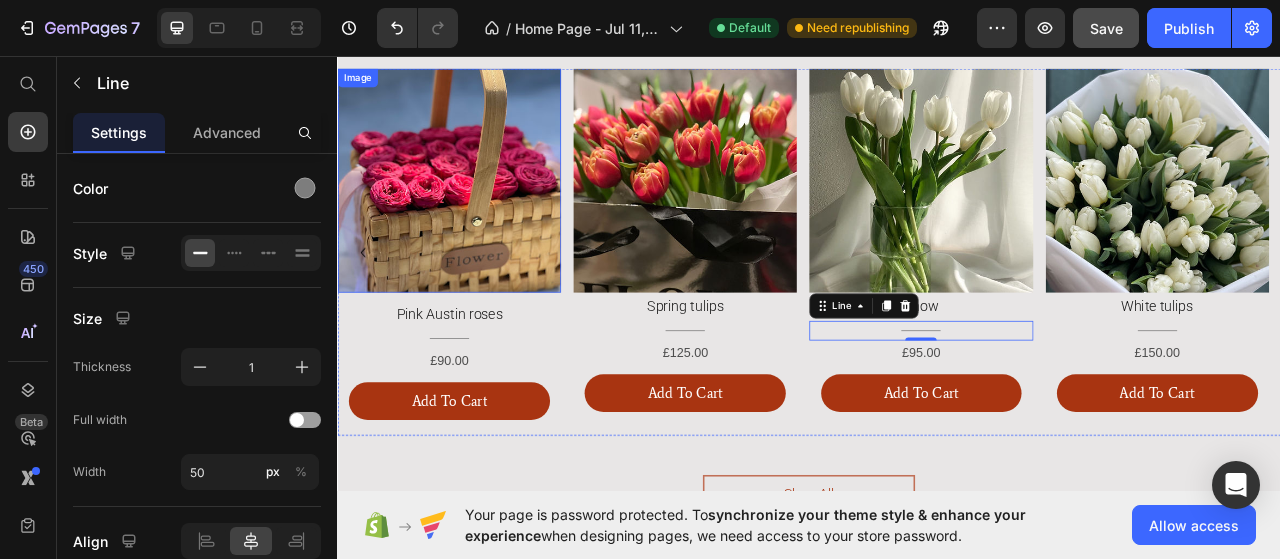 scroll, scrollTop: 1722, scrollLeft: 0, axis: vertical 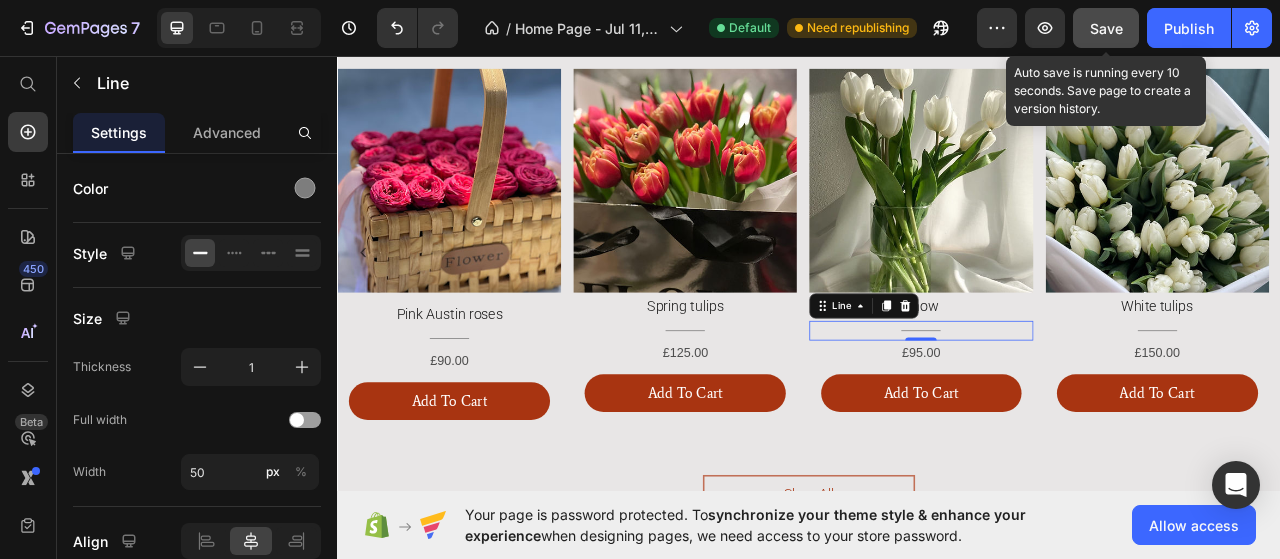 click on "Save" 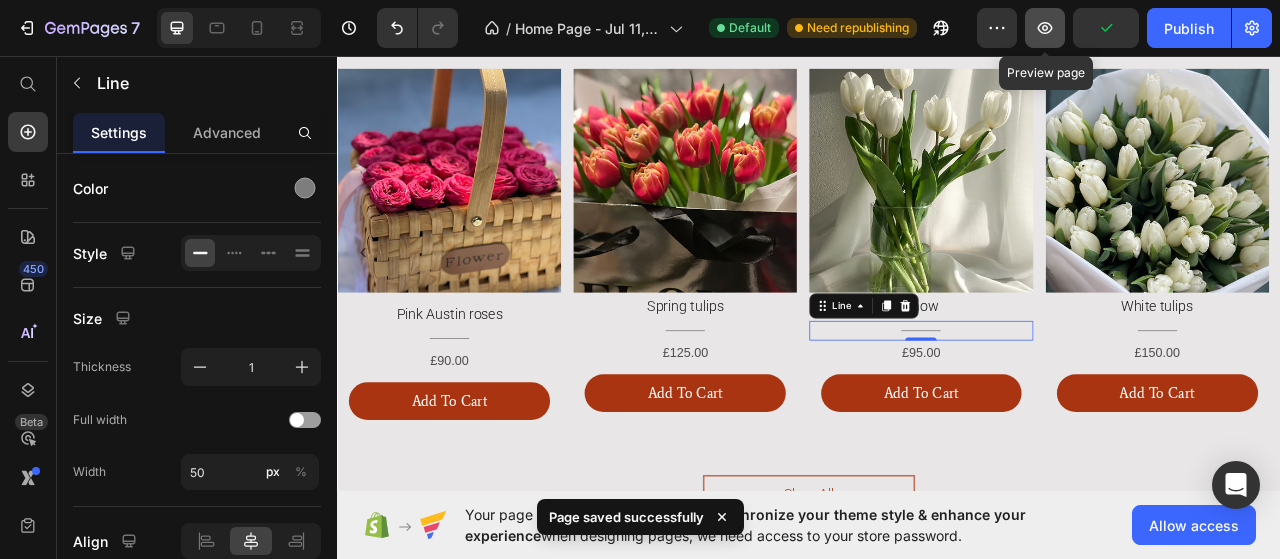 click 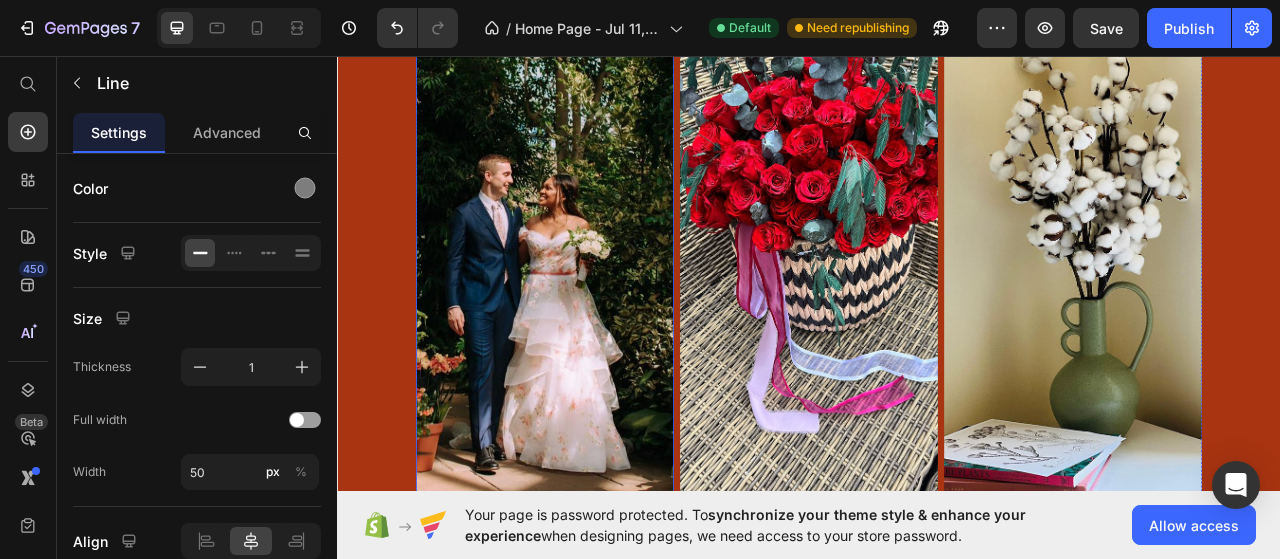 scroll, scrollTop: 3944, scrollLeft: 0, axis: vertical 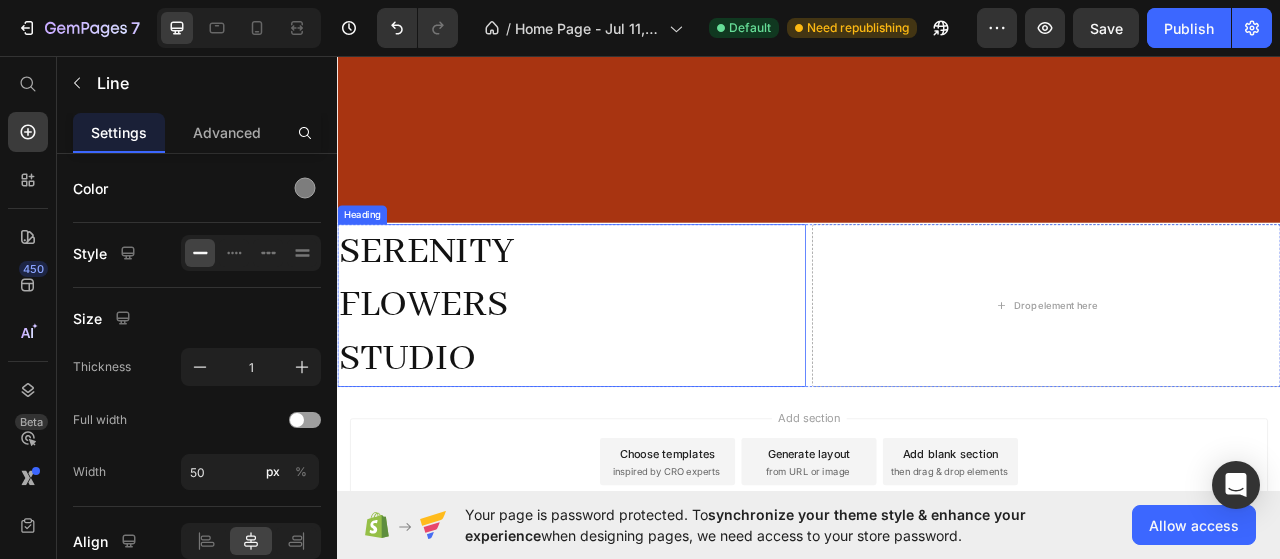 click on "Heading" at bounding box center [368, 260] 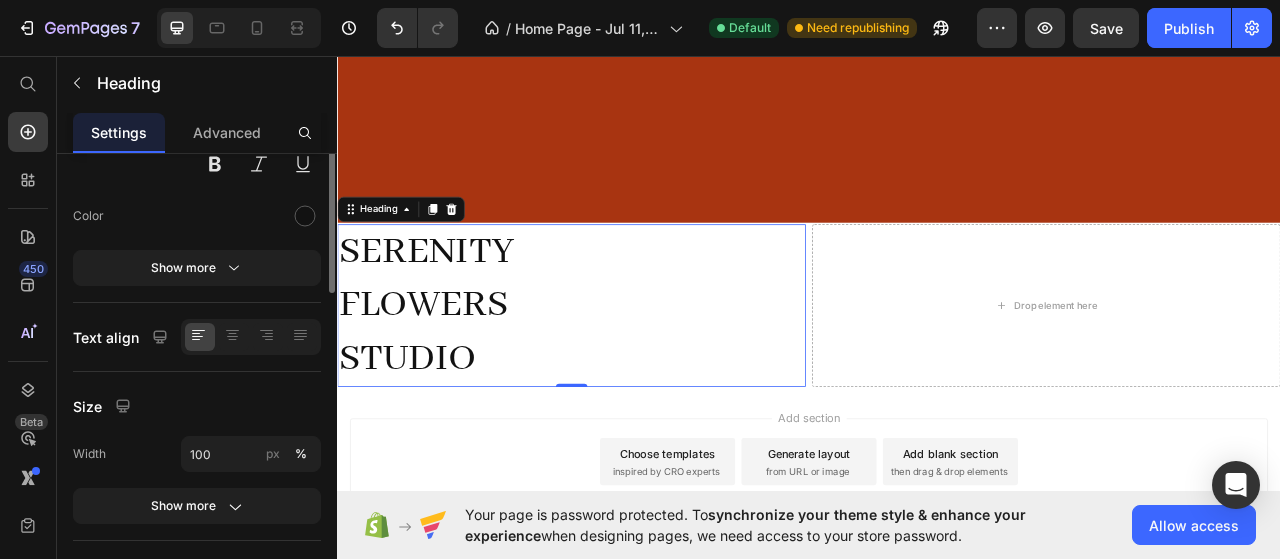 scroll, scrollTop: 108, scrollLeft: 0, axis: vertical 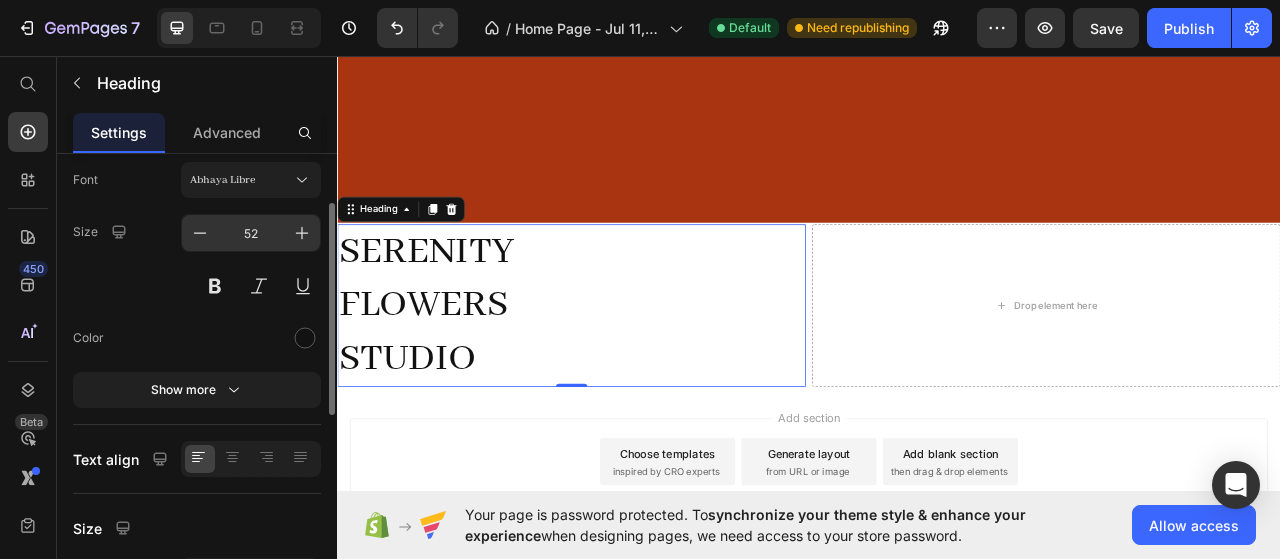 click on "52" at bounding box center [251, 233] 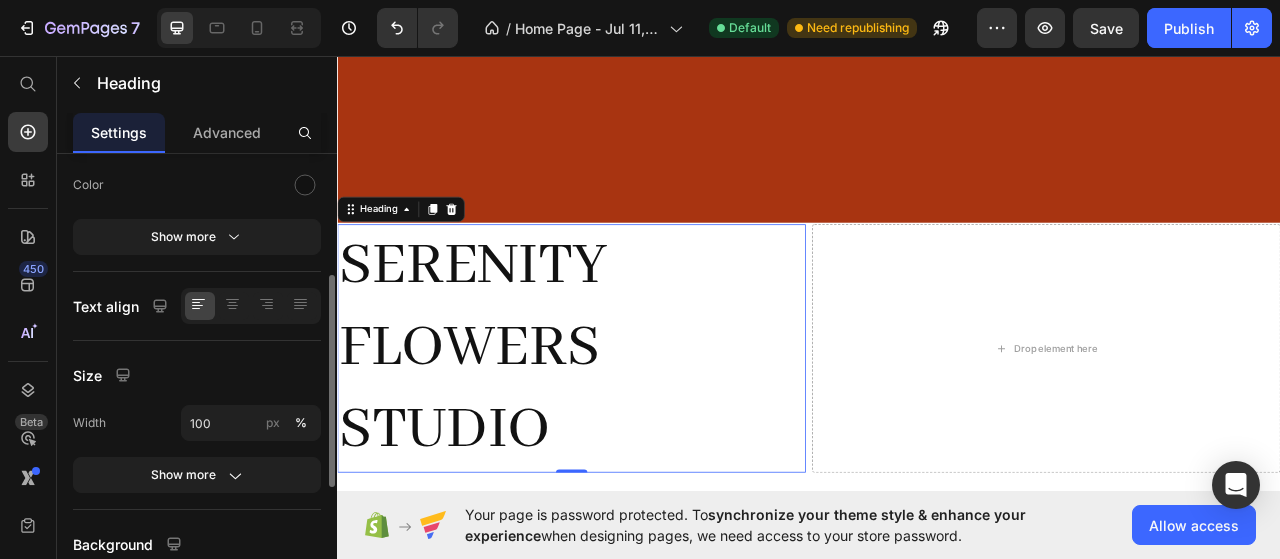 scroll, scrollTop: 262, scrollLeft: 0, axis: vertical 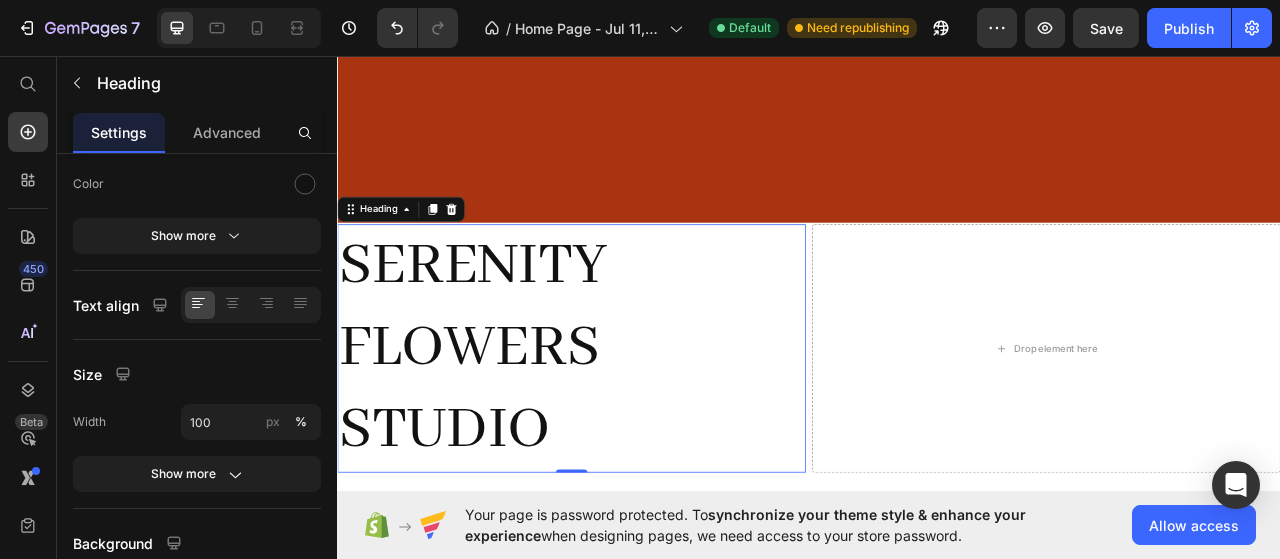 type on "80" 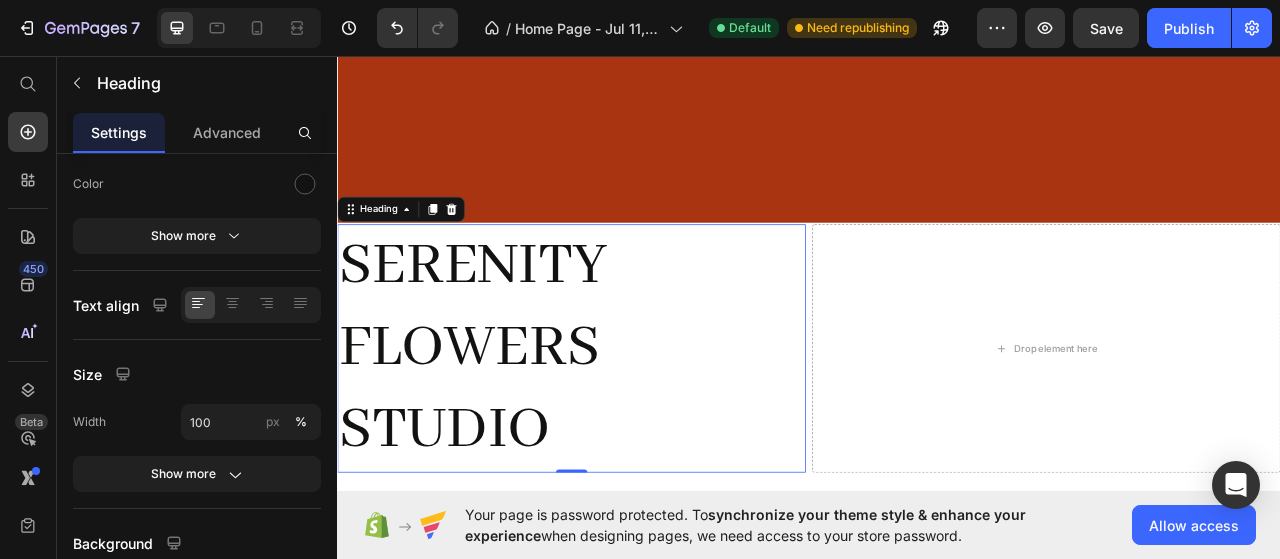 click on "SERENITY  FLOWERS  STUDIO" at bounding box center (635, 430) 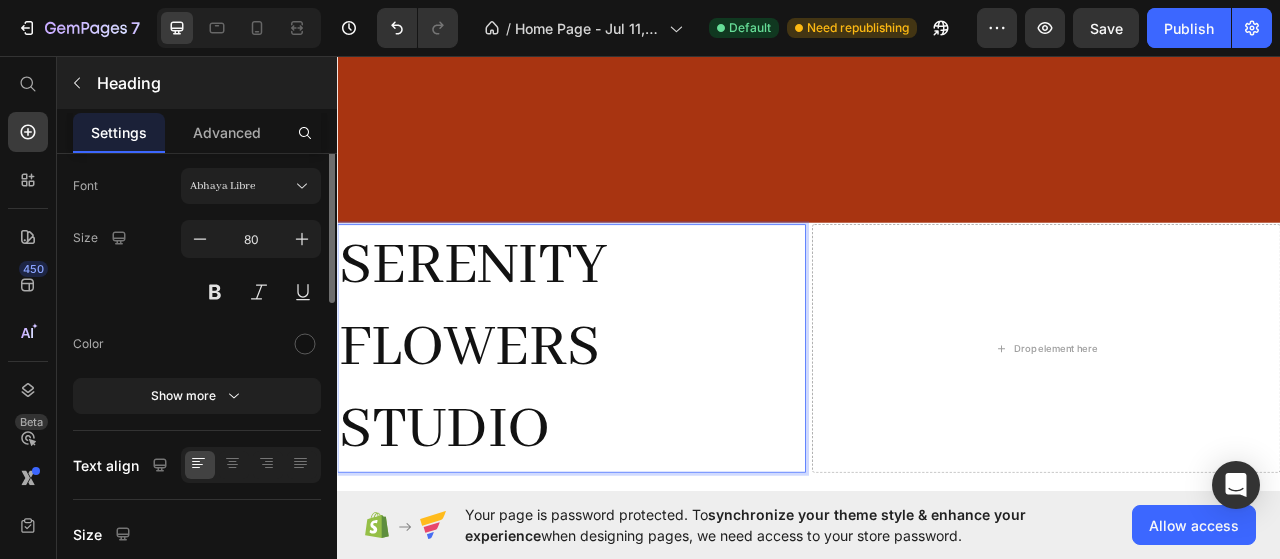 scroll, scrollTop: 27, scrollLeft: 0, axis: vertical 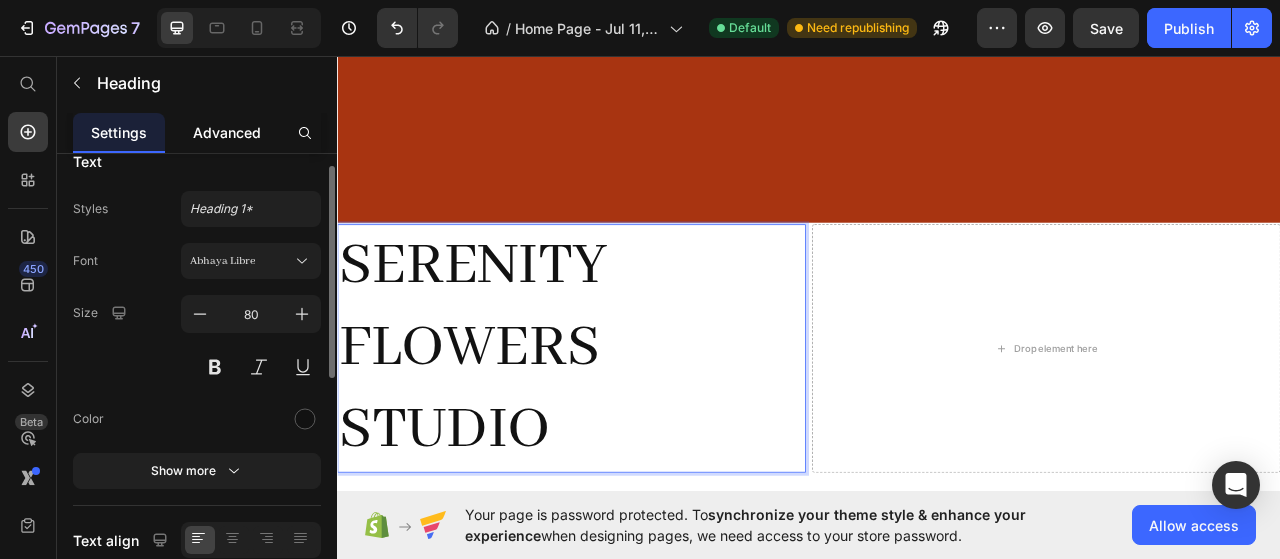 click on "Advanced" at bounding box center (227, 132) 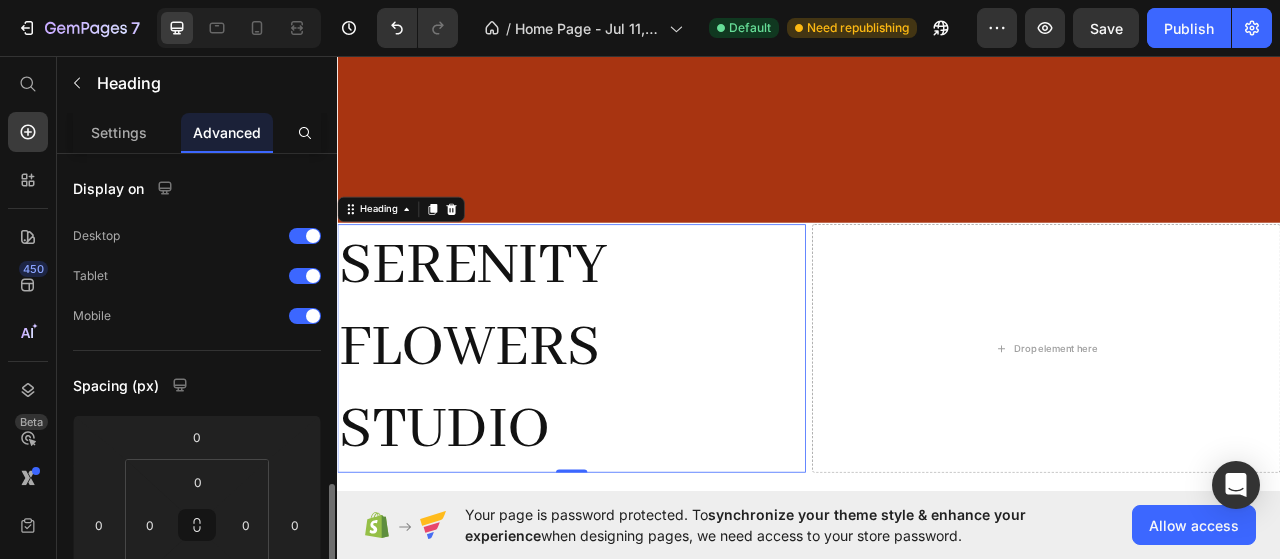 scroll, scrollTop: 242, scrollLeft: 0, axis: vertical 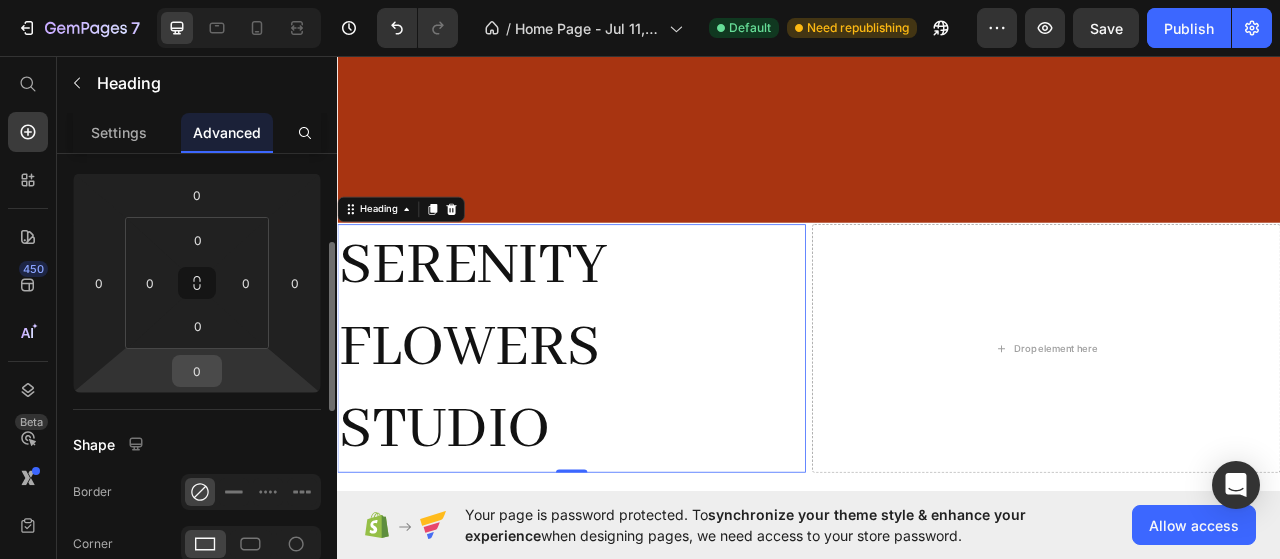 click on "0" at bounding box center (197, 371) 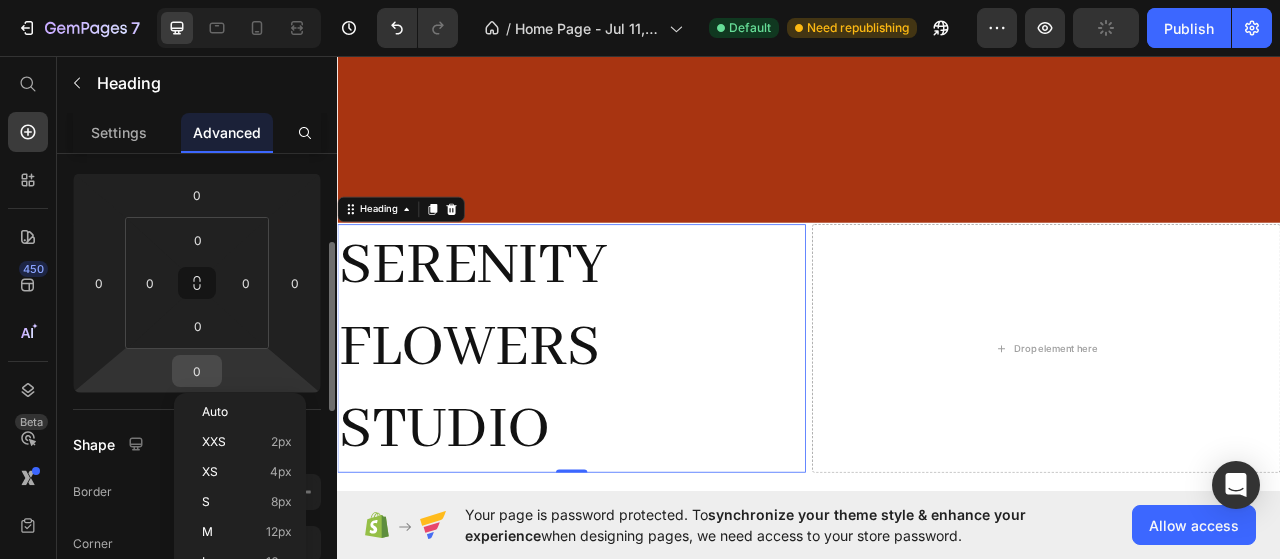 click on "0" at bounding box center (197, 371) 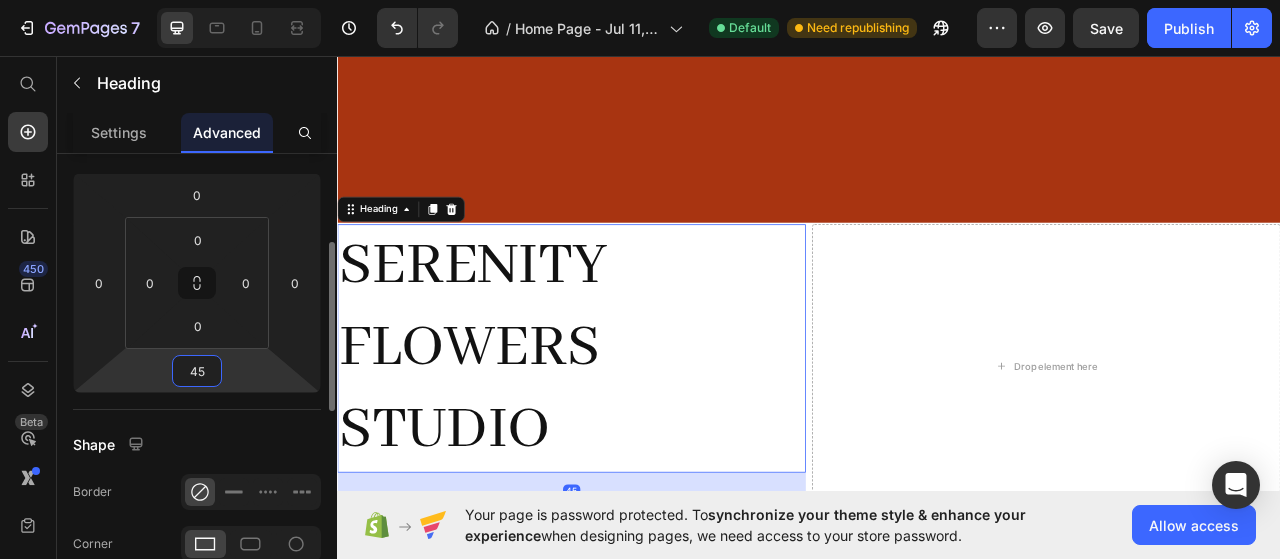type on "4" 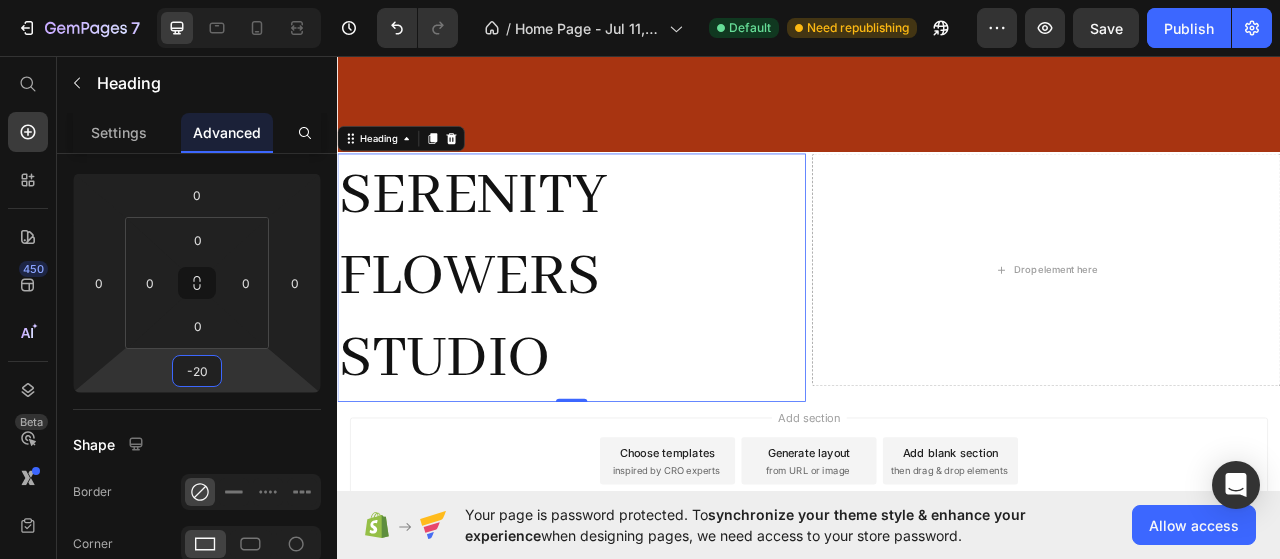 scroll, scrollTop: 4009, scrollLeft: 0, axis: vertical 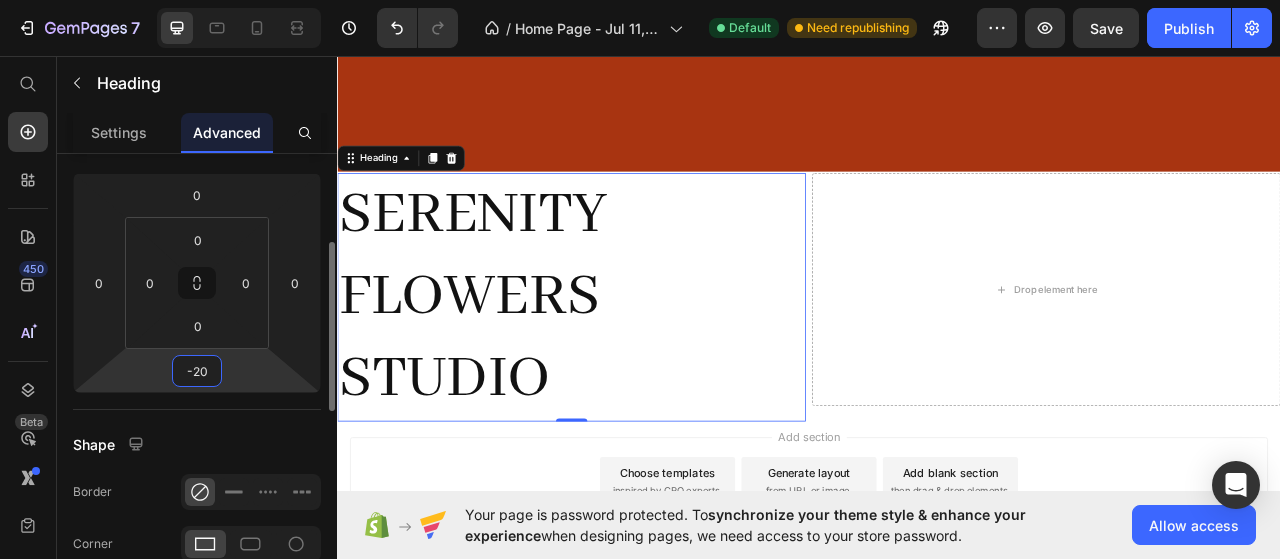 drag, startPoint x: 204, startPoint y: 373, endPoint x: 176, endPoint y: 373, distance: 28 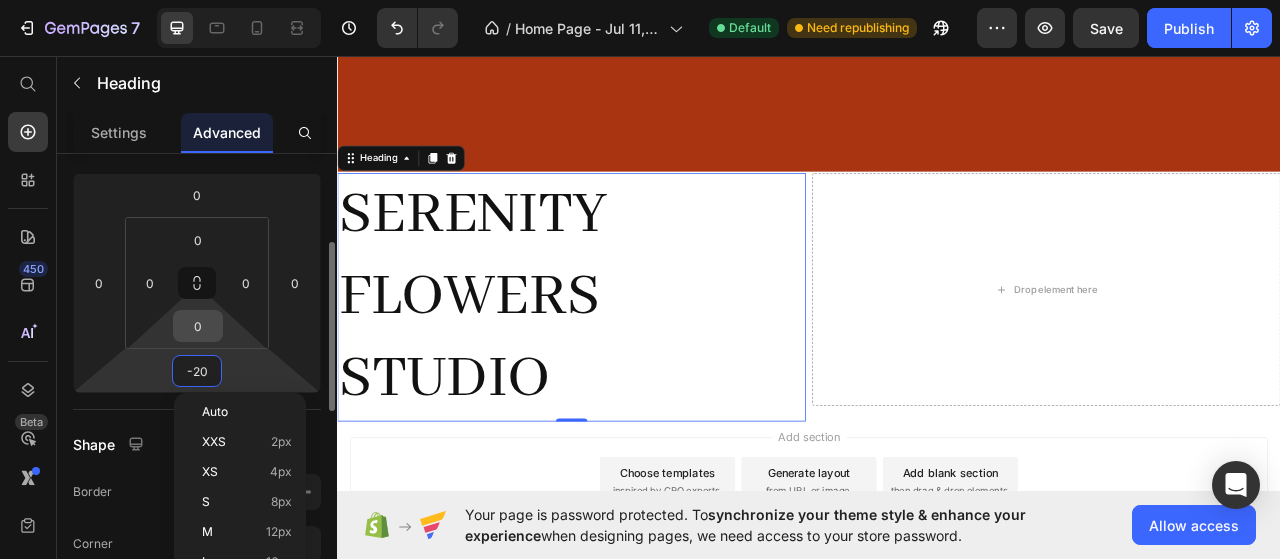 type on "-20" 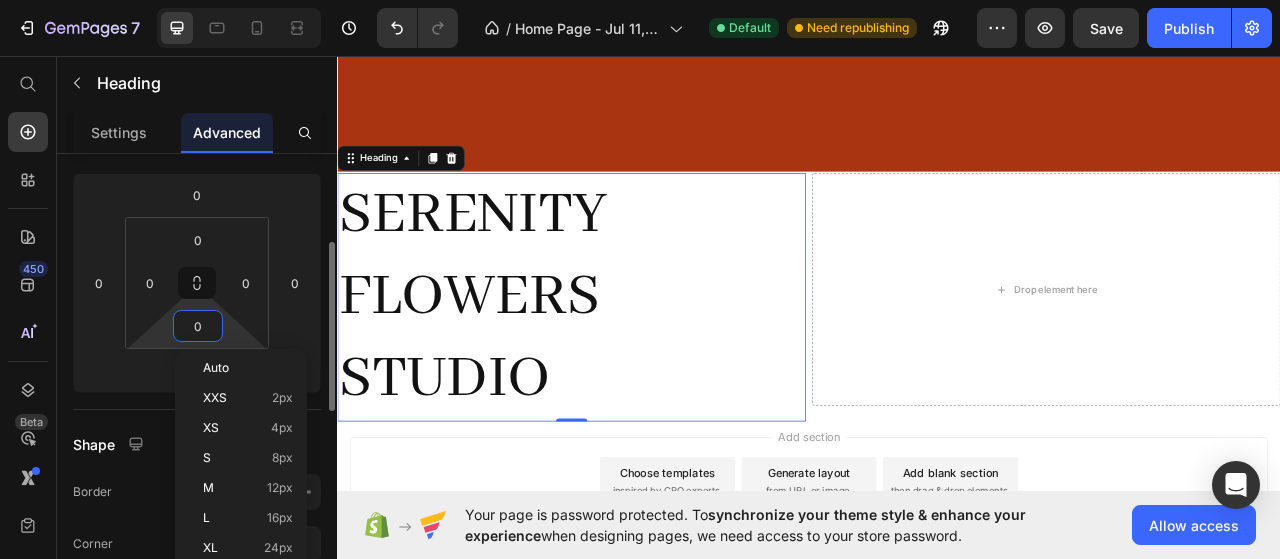 paste on "-2" 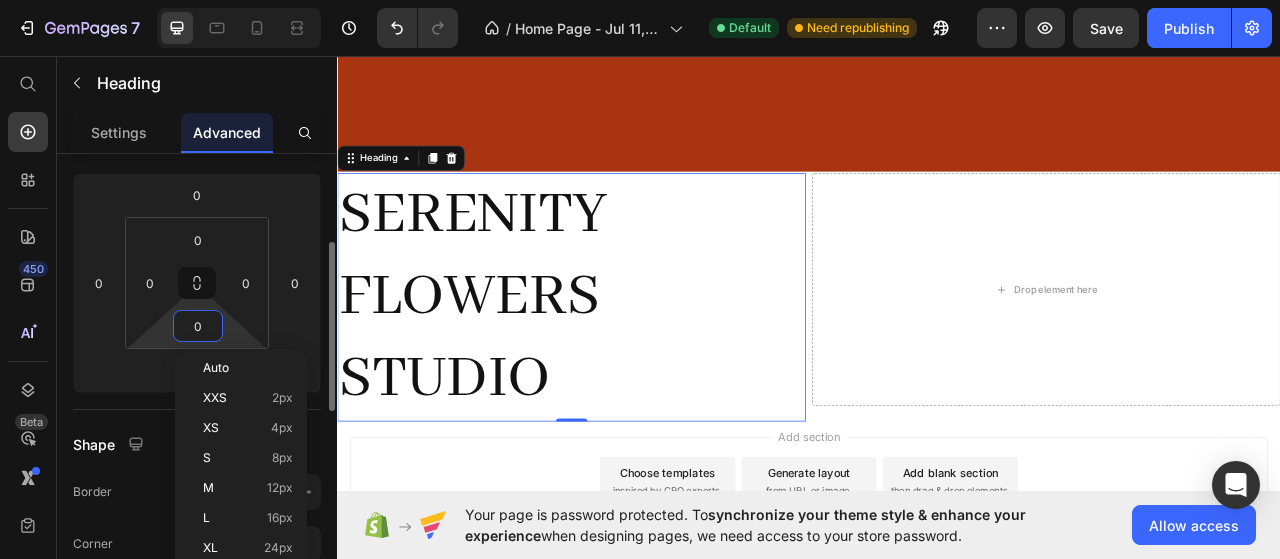 type on "-20" 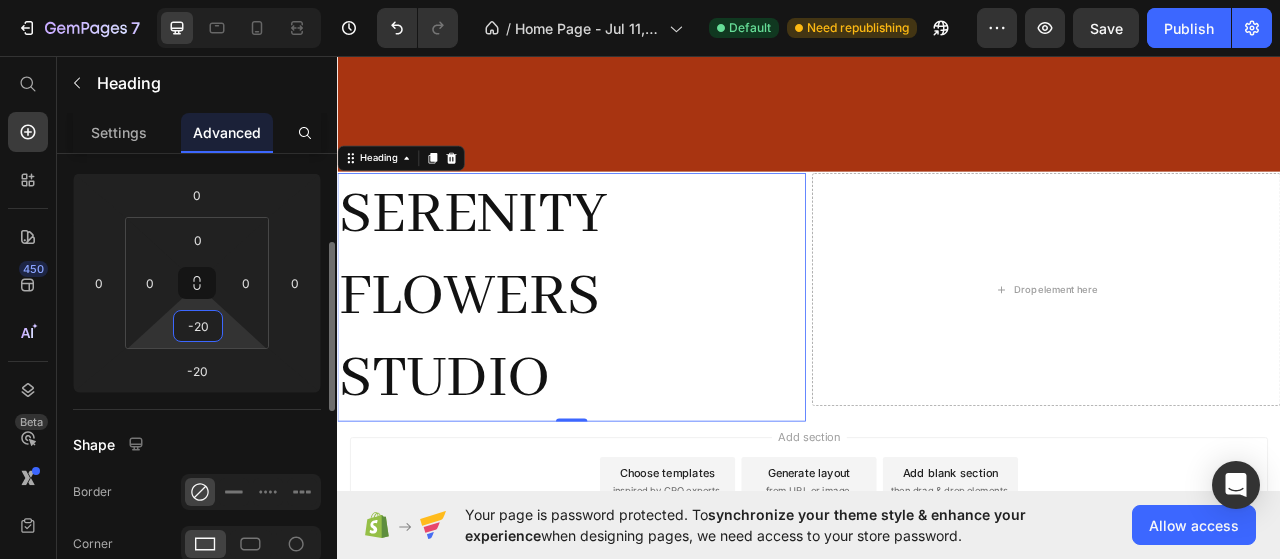drag, startPoint x: 217, startPoint y: 323, endPoint x: 187, endPoint y: 329, distance: 30.594116 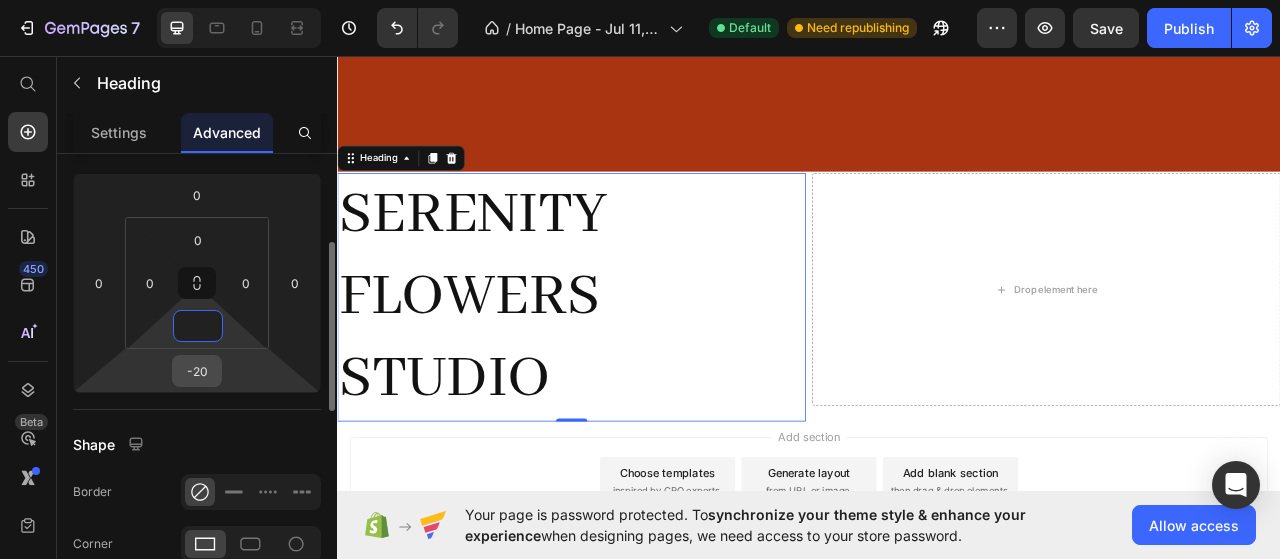 click on "-20" at bounding box center (197, 371) 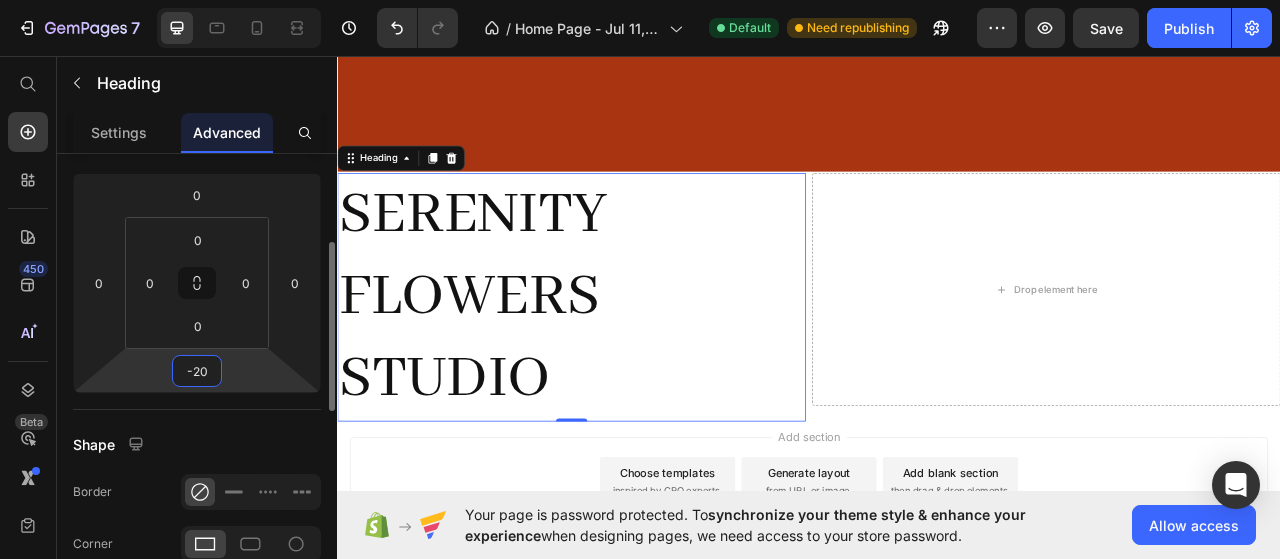 click on "-20" at bounding box center (197, 371) 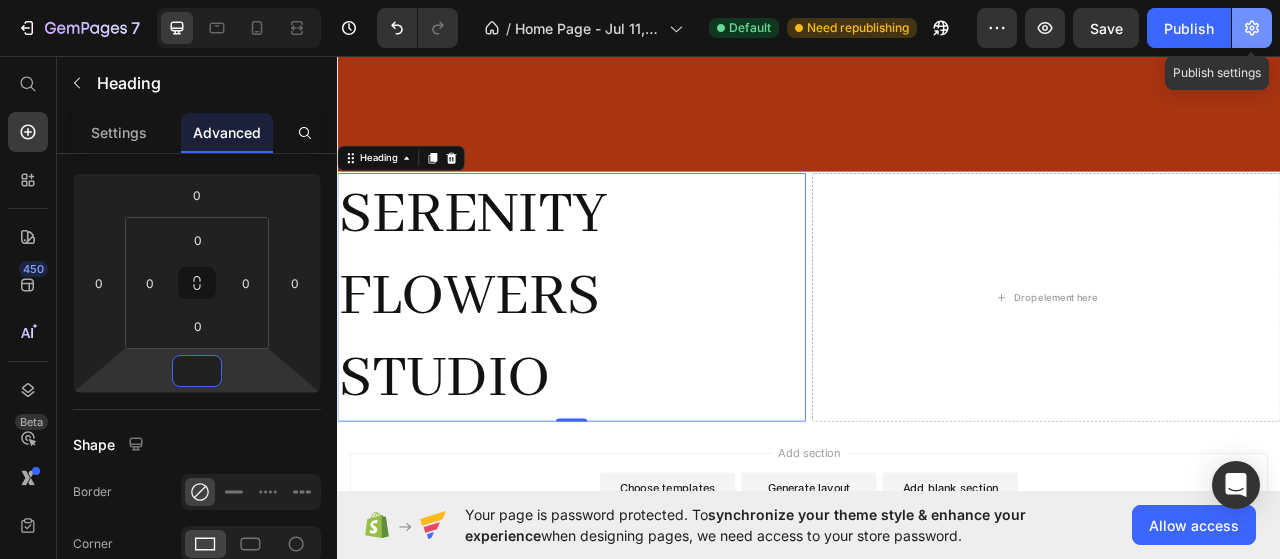 type on "0" 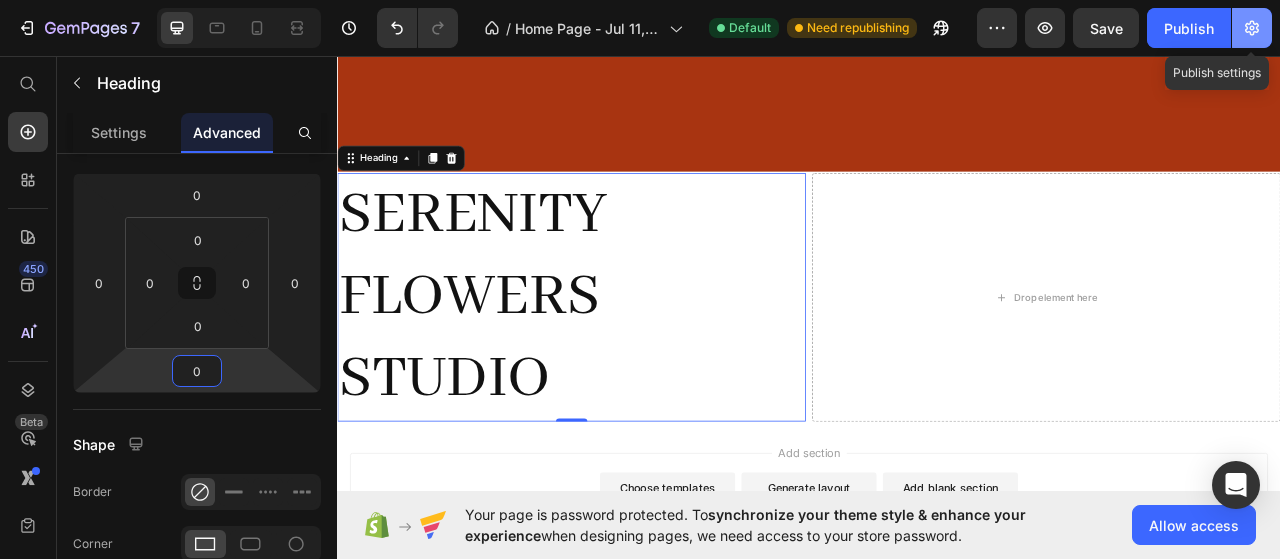 click 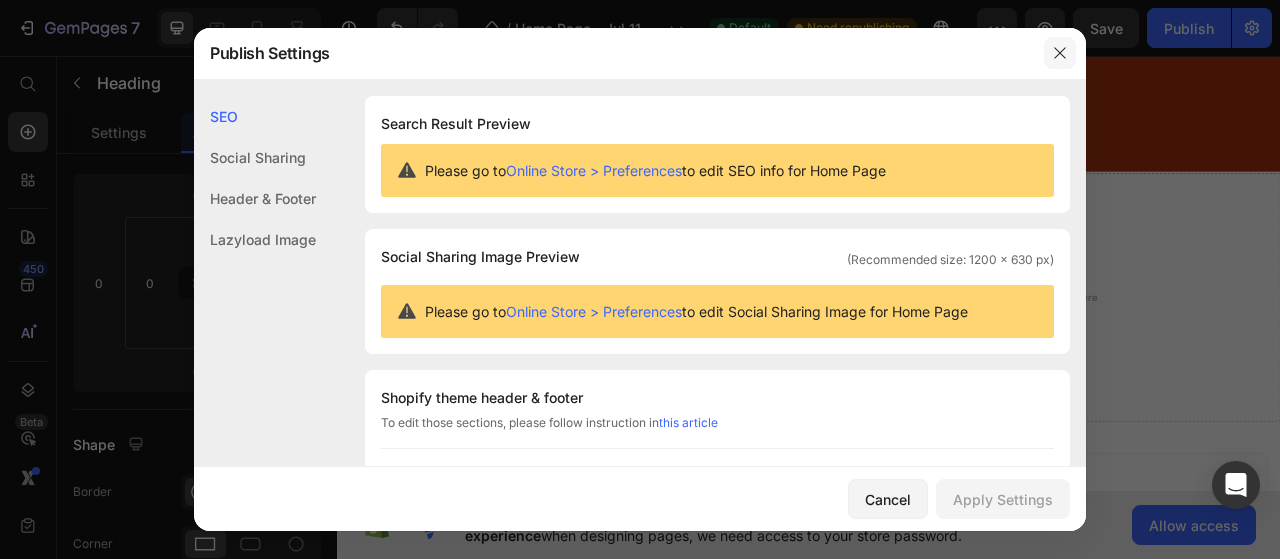 click 